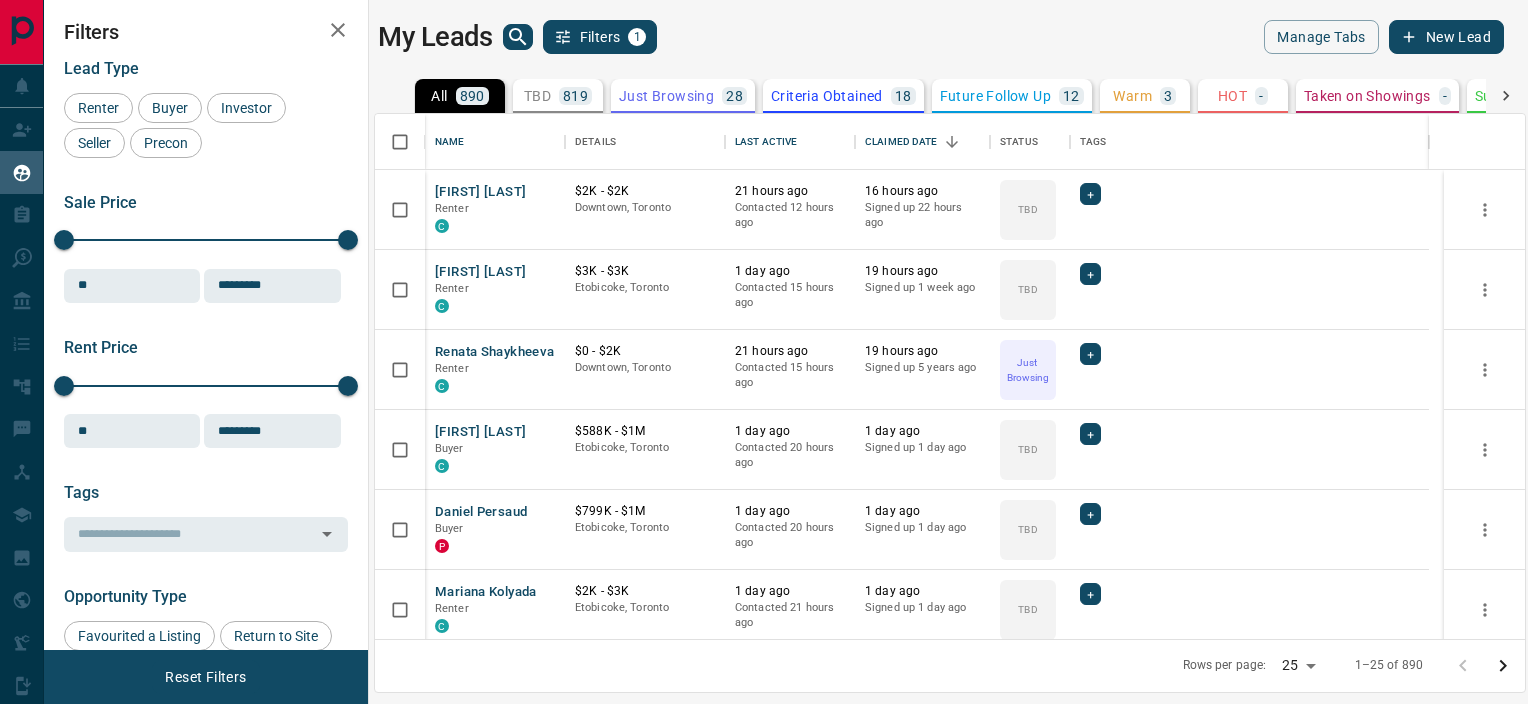 scroll, scrollTop: 0, scrollLeft: 0, axis: both 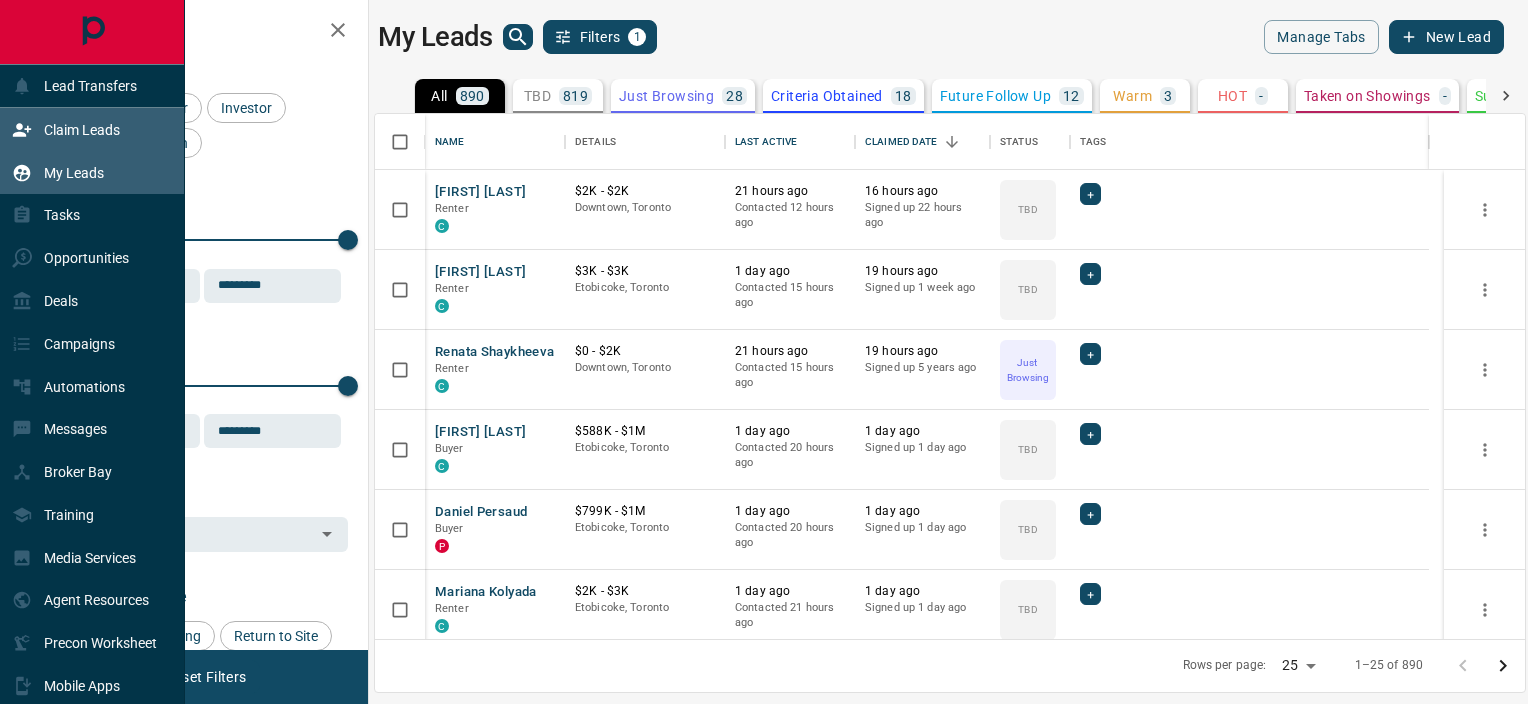 click on "Claim Leads" at bounding box center (82, 130) 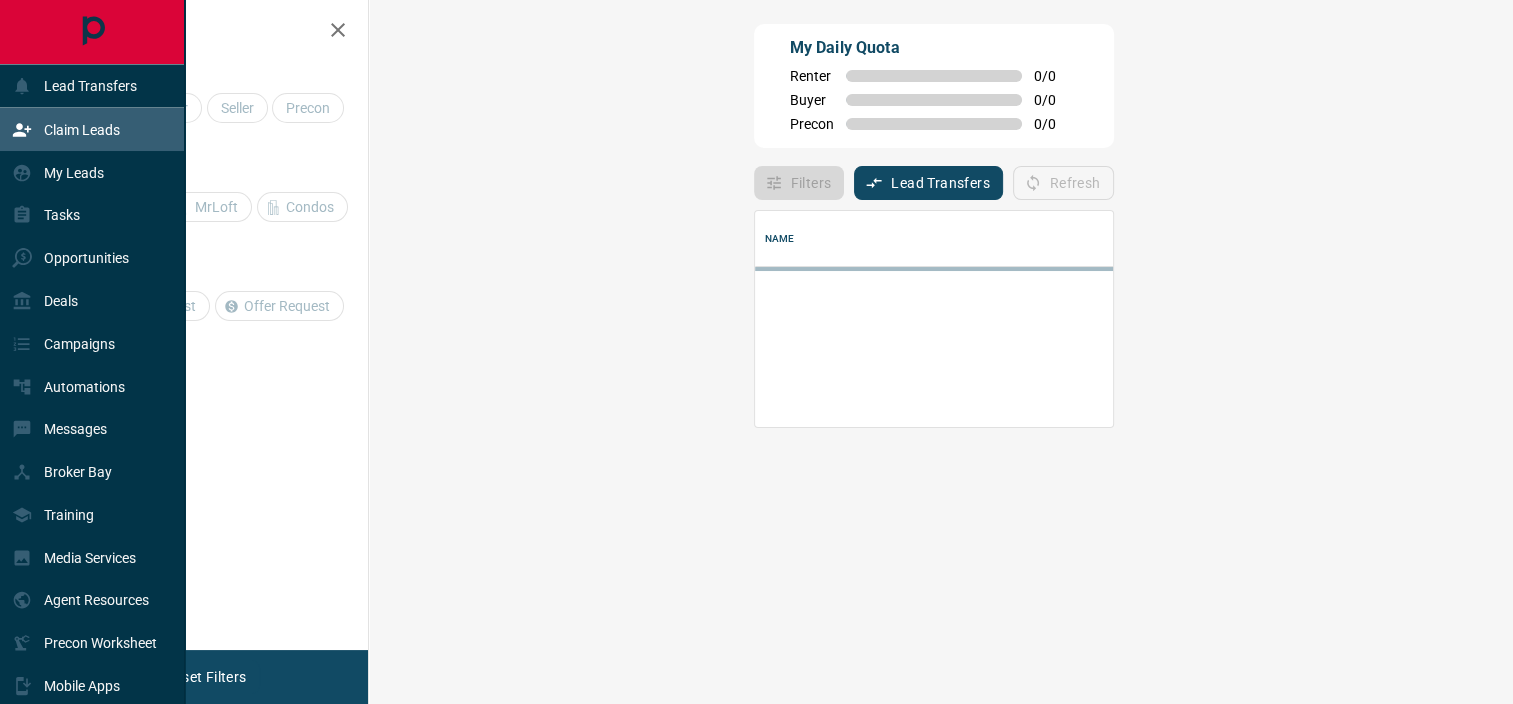scroll, scrollTop: 0, scrollLeft: 0, axis: both 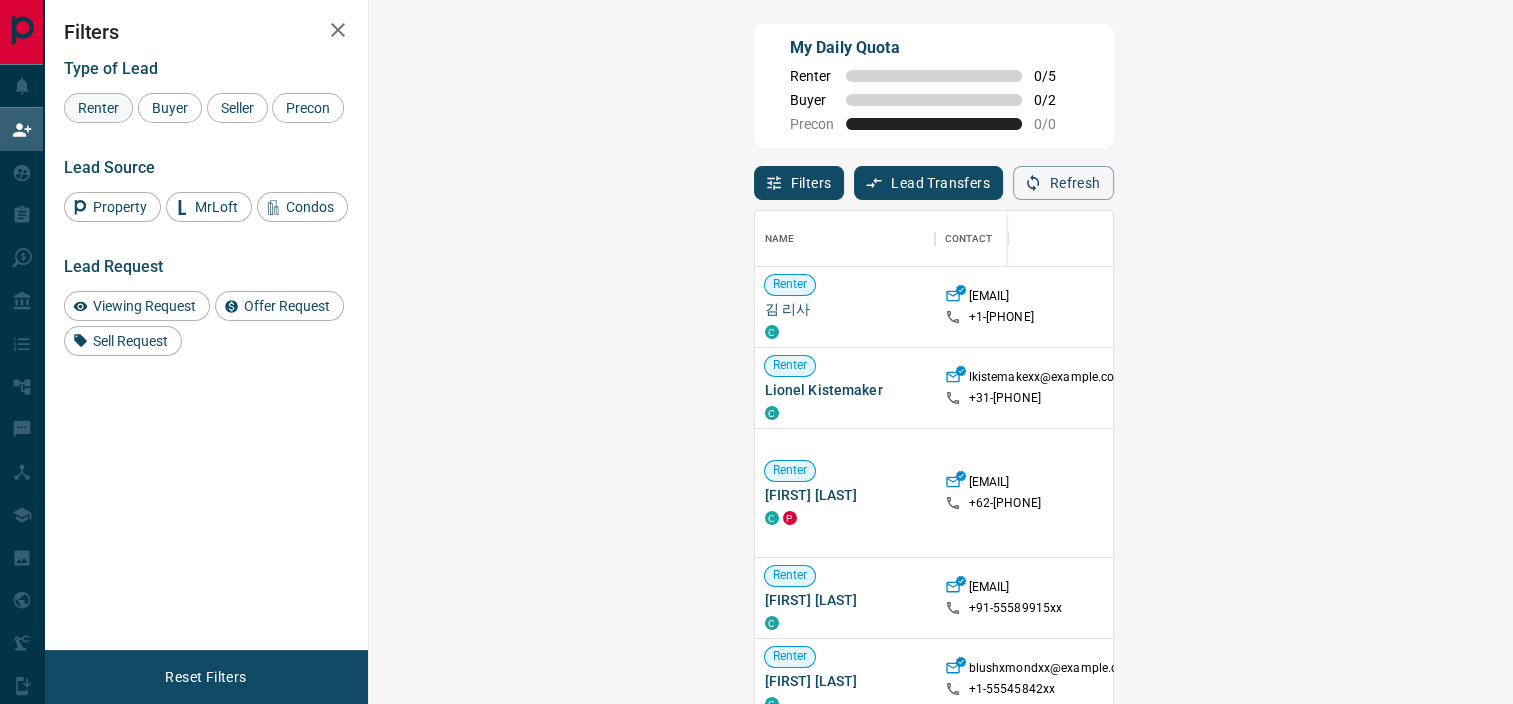 click on "Renter" at bounding box center [98, 108] 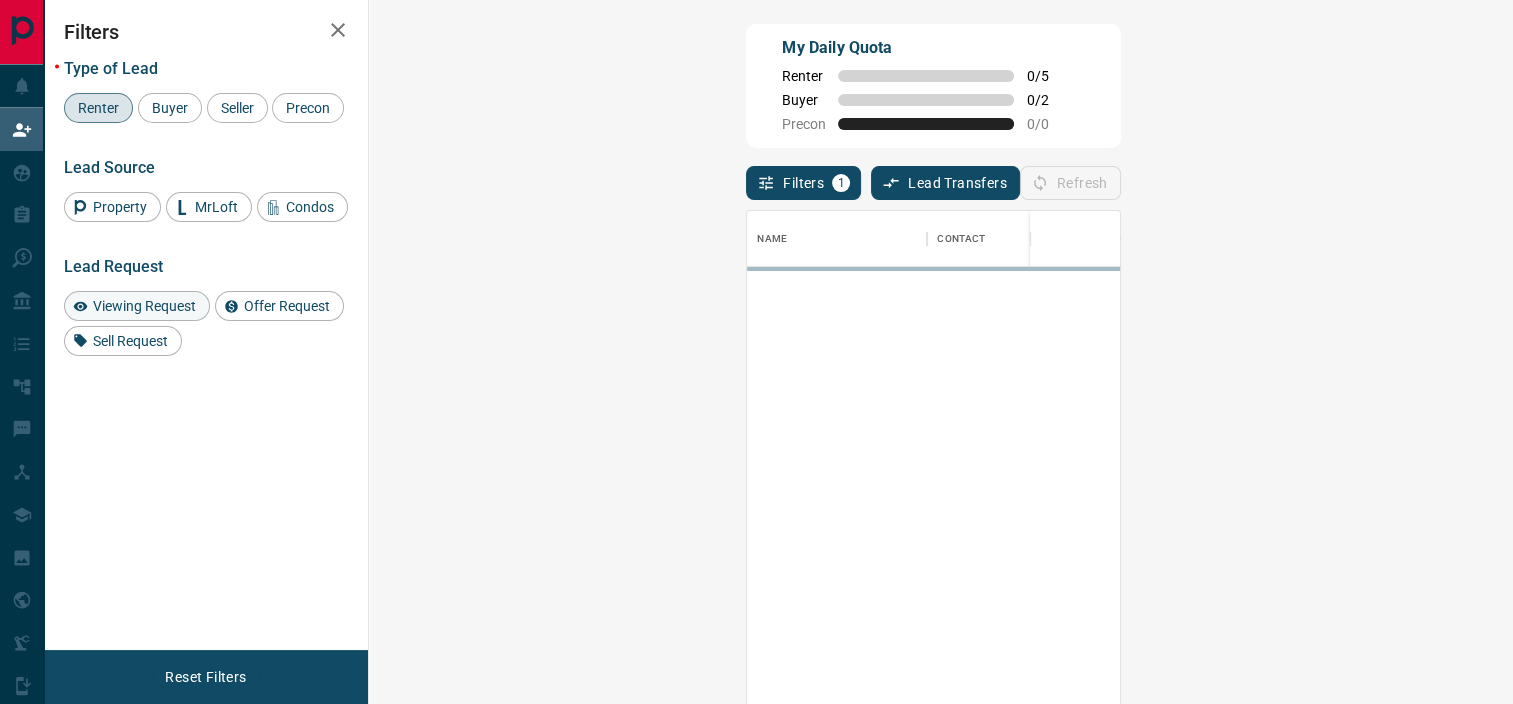 click on "Viewing Request" at bounding box center [144, 306] 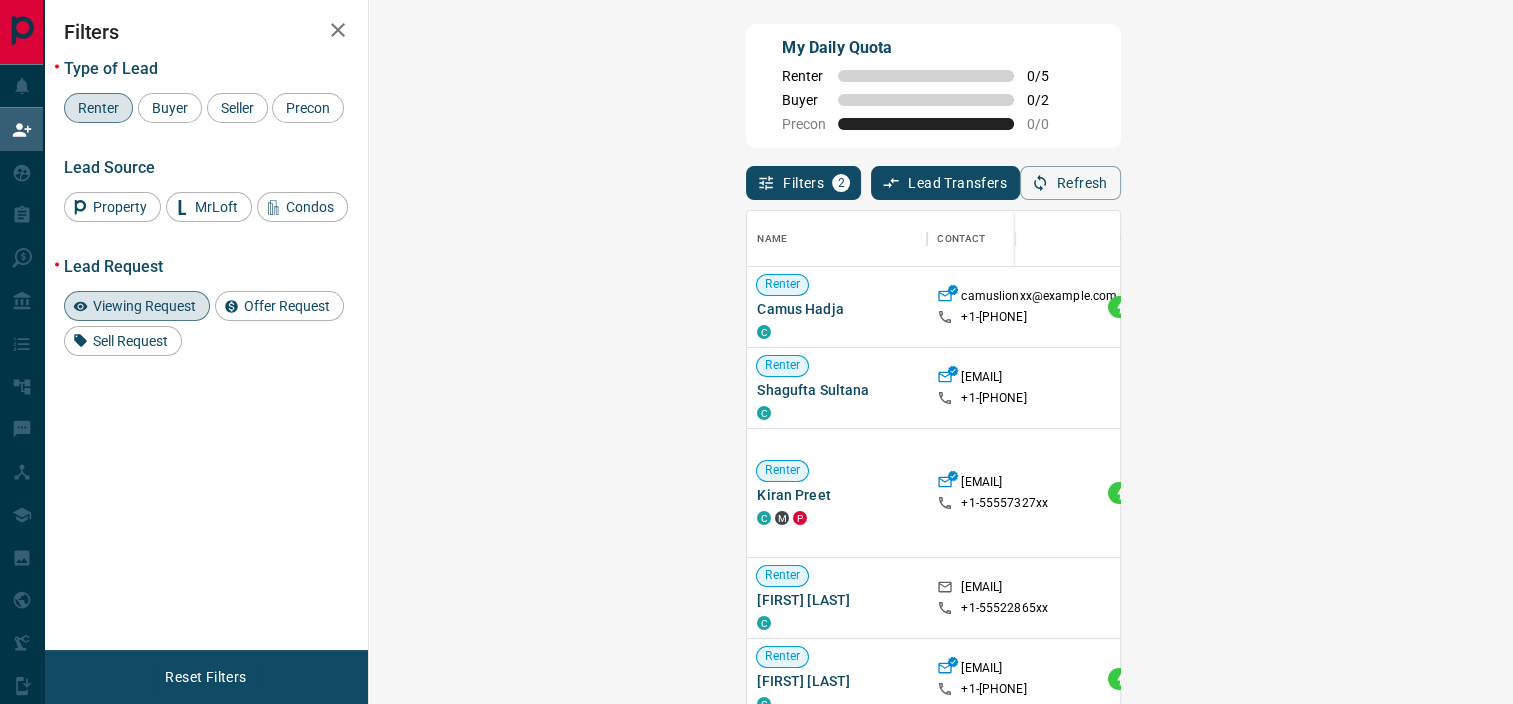 click on "Offer Request   ( 1 )" at bounding box center [1565, 508] 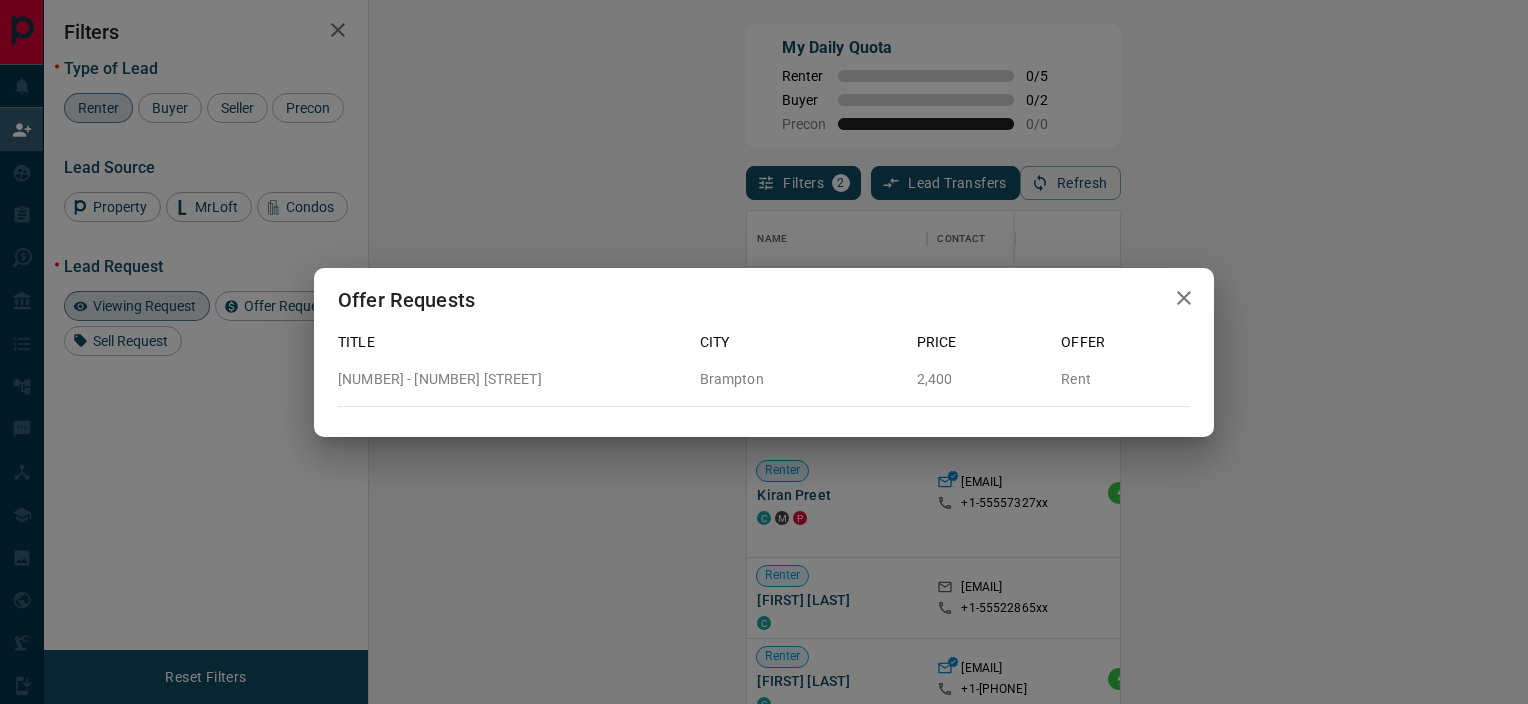 click 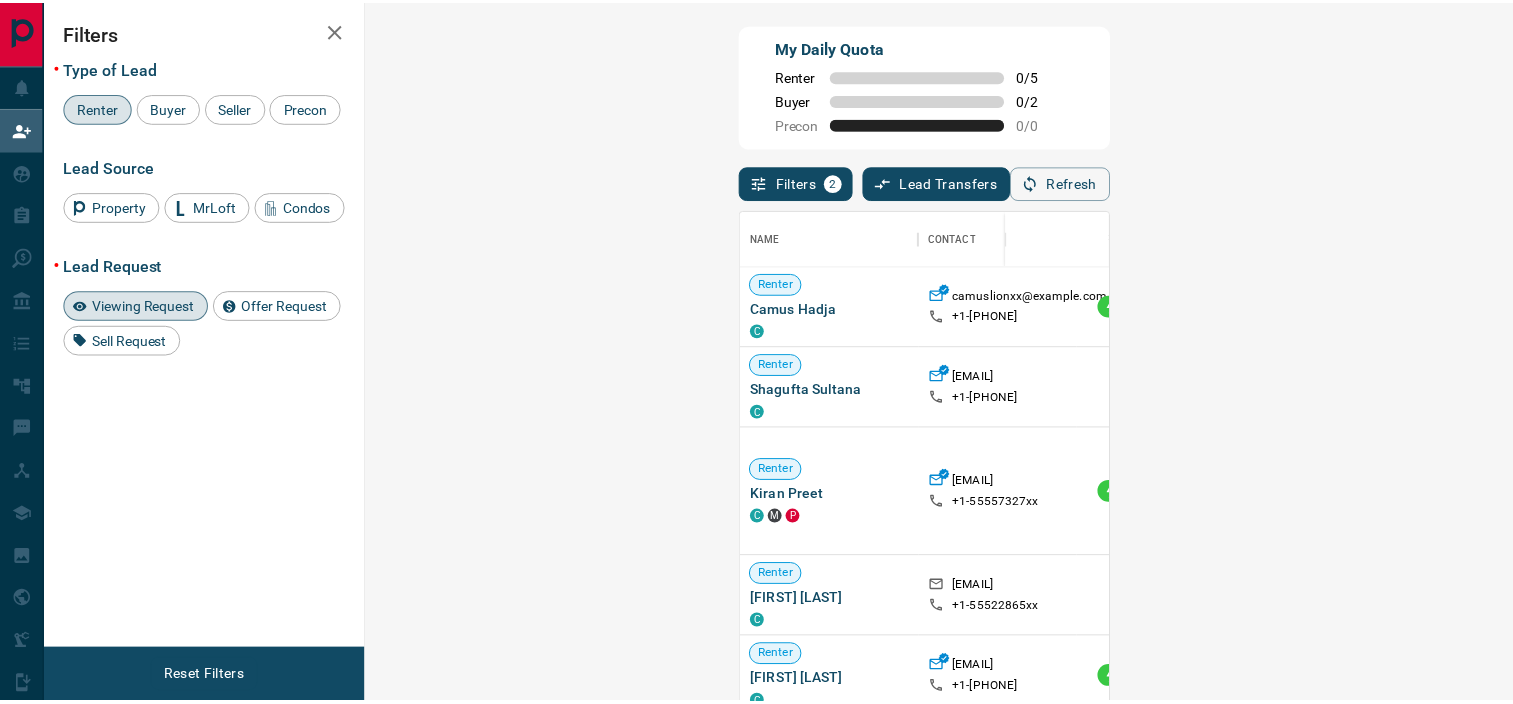 scroll, scrollTop: 16, scrollLeft: 16, axis: both 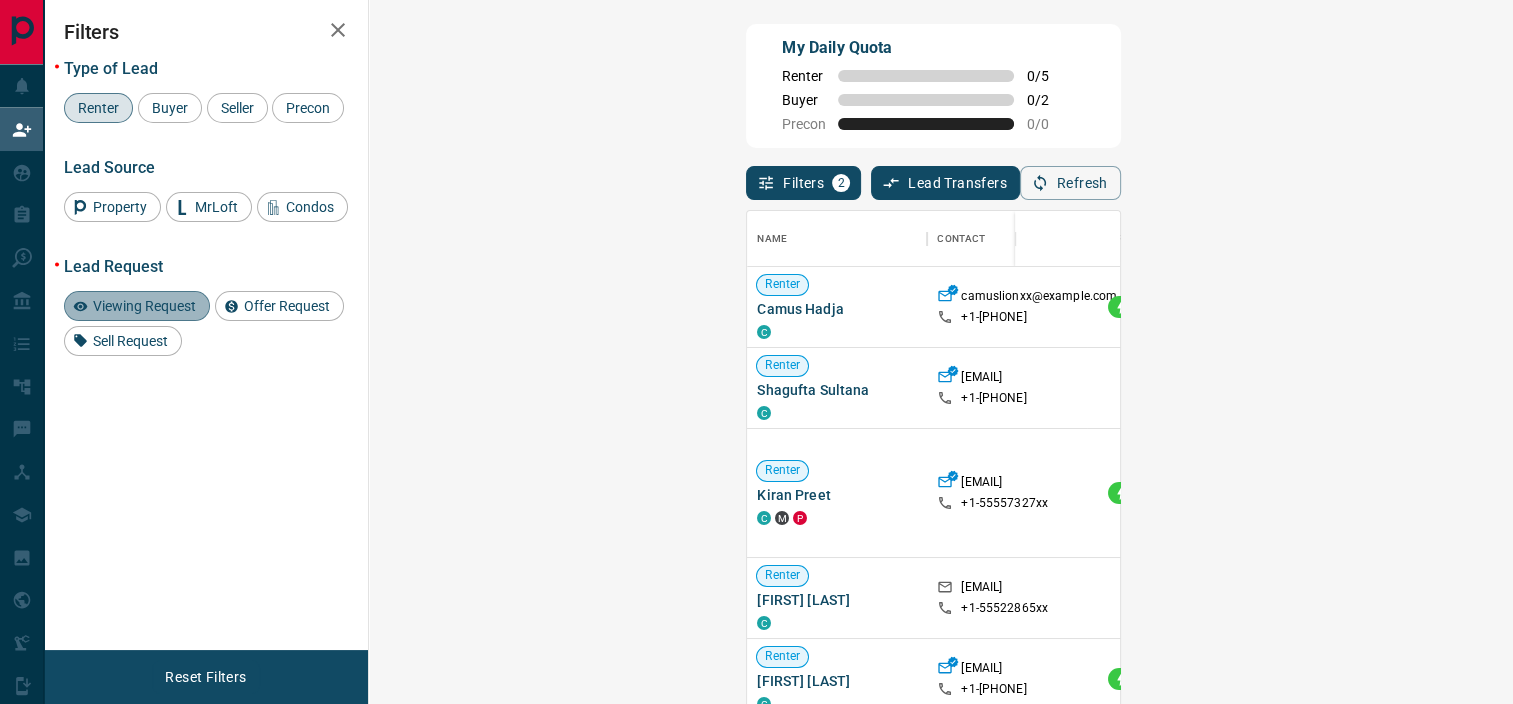 click on "Viewing Request" at bounding box center (144, 306) 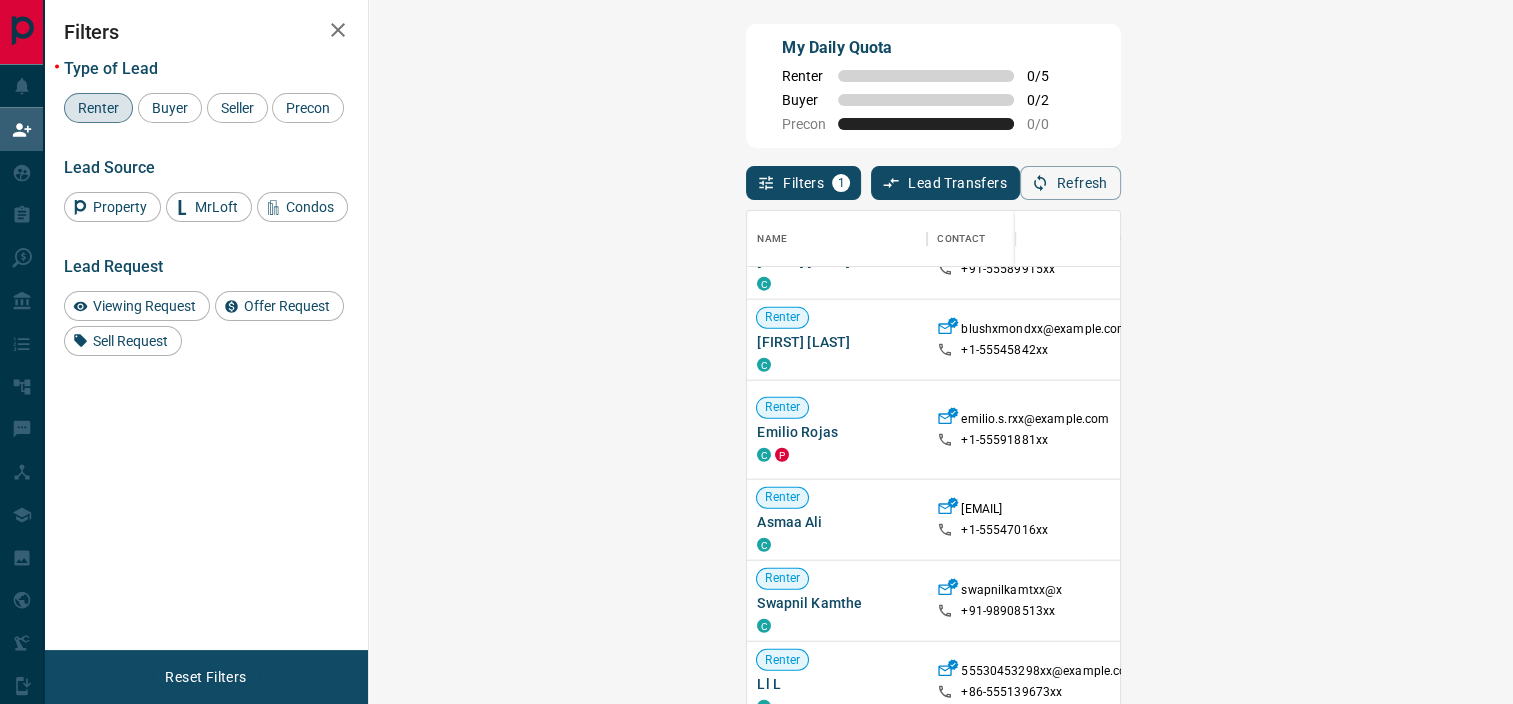 scroll, scrollTop: 453, scrollLeft: 0, axis: vertical 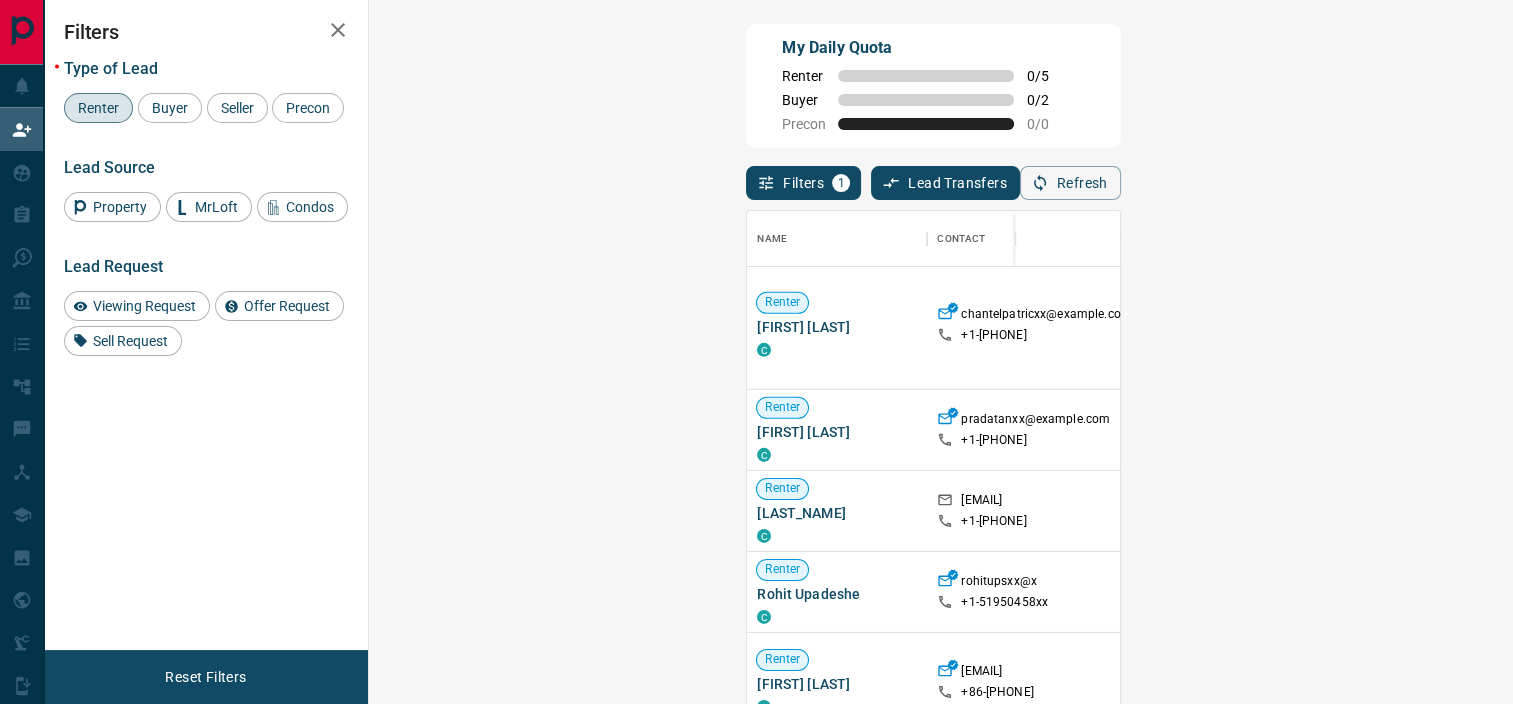 click on "Claim" at bounding box center [1803, 429] 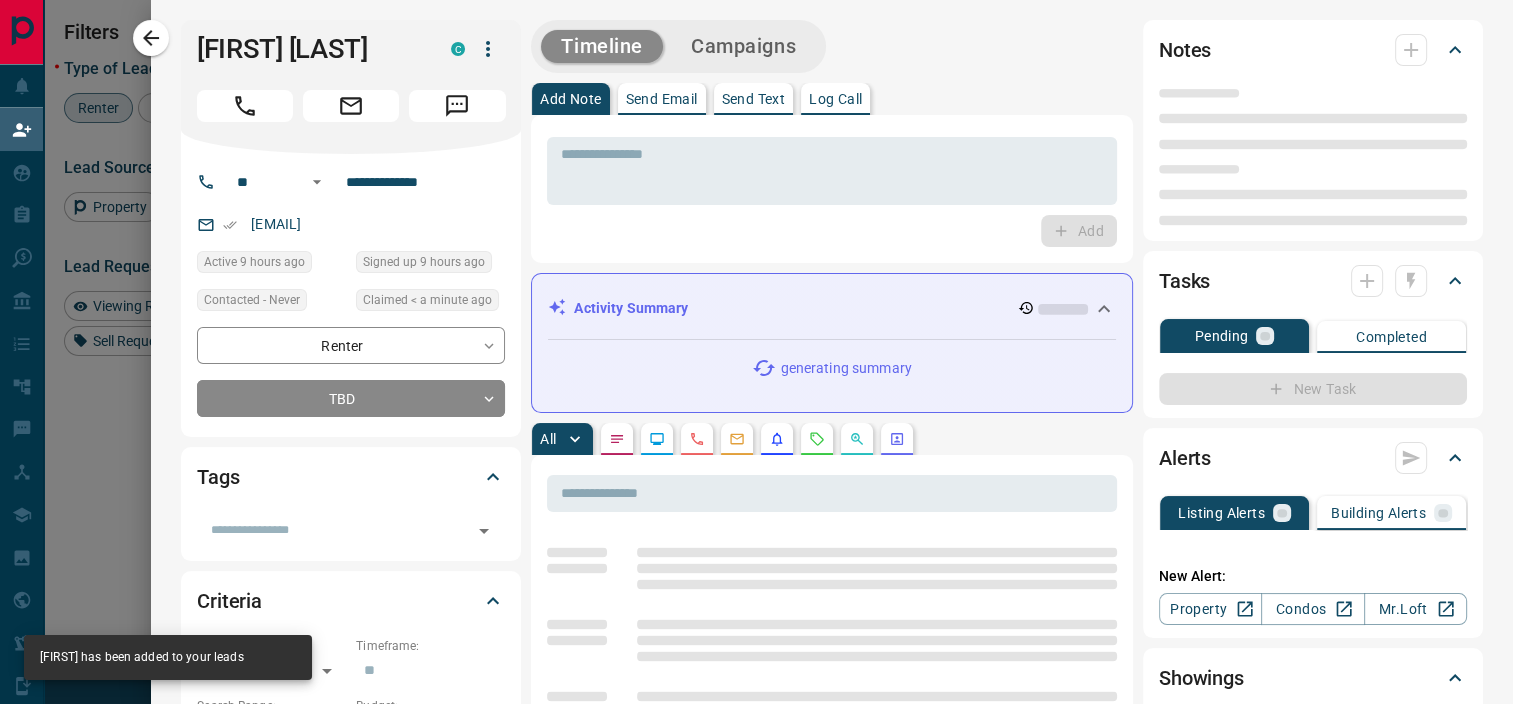 type on "**" 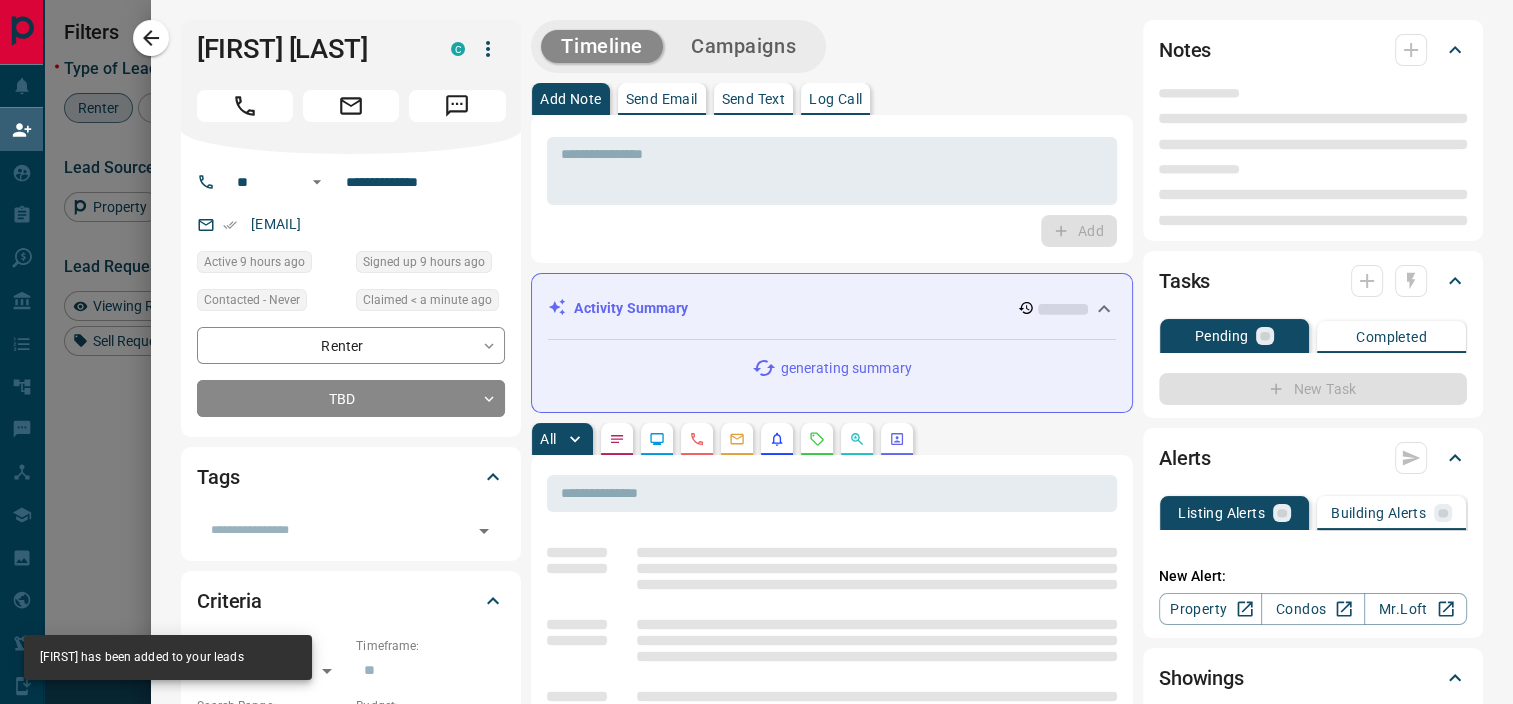 type on "**********" 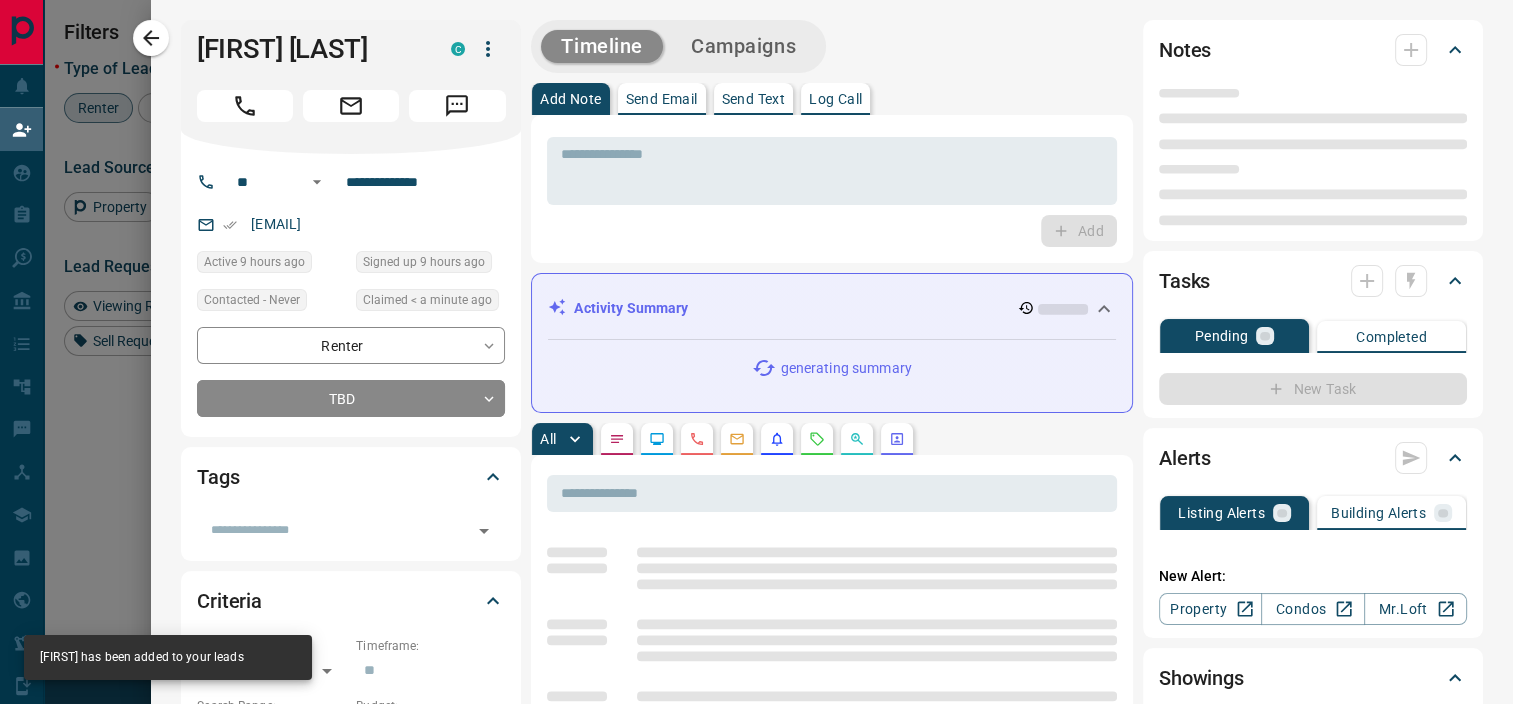 type on "**********" 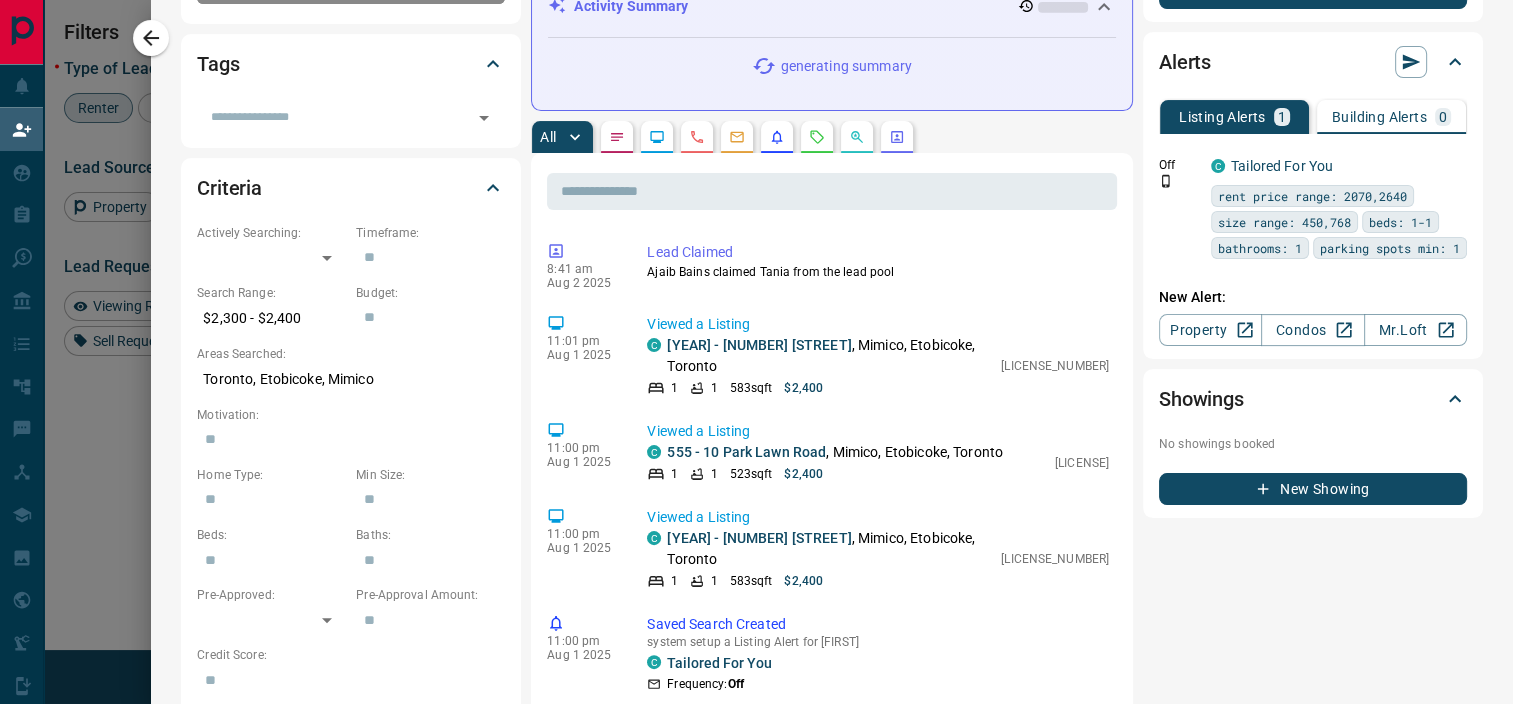 scroll, scrollTop: 0, scrollLeft: 0, axis: both 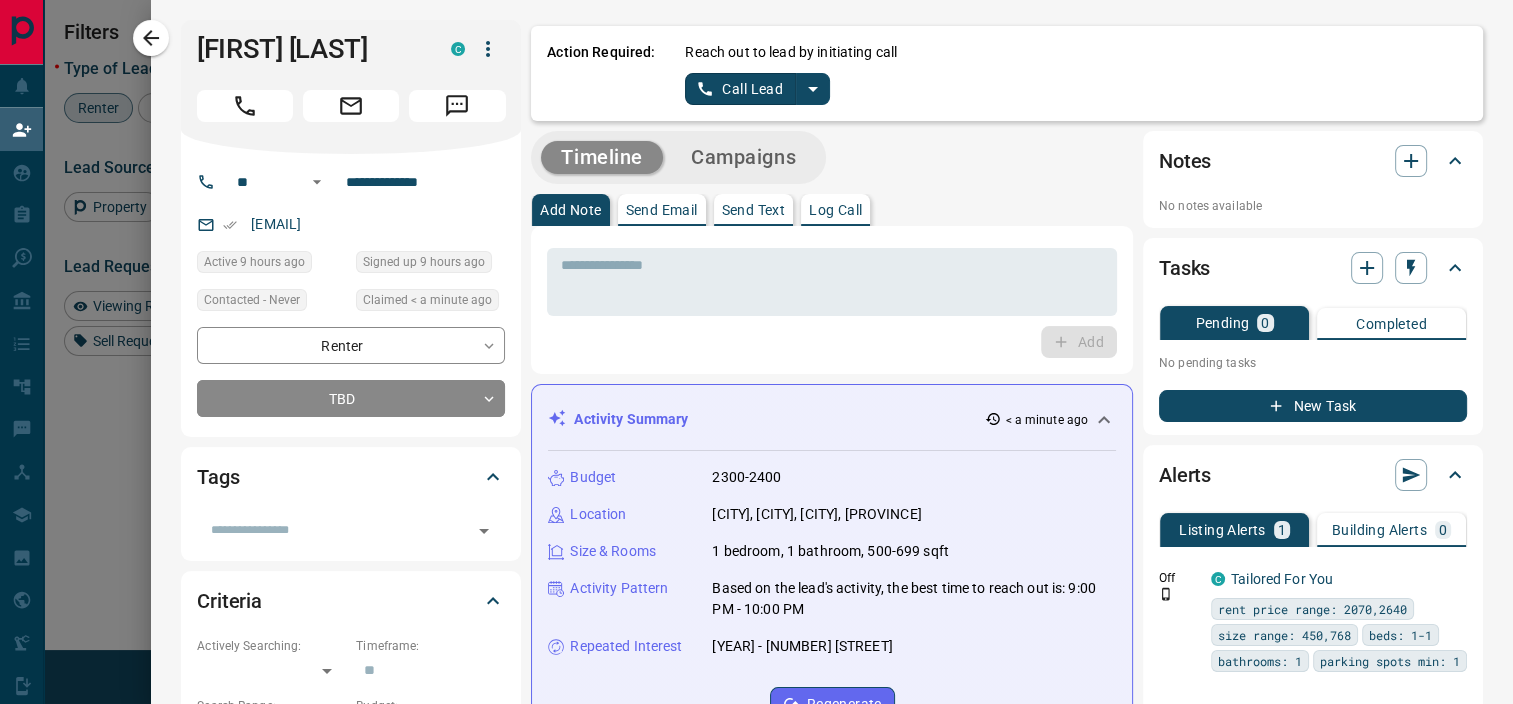 click on "Send Text" at bounding box center [754, 210] 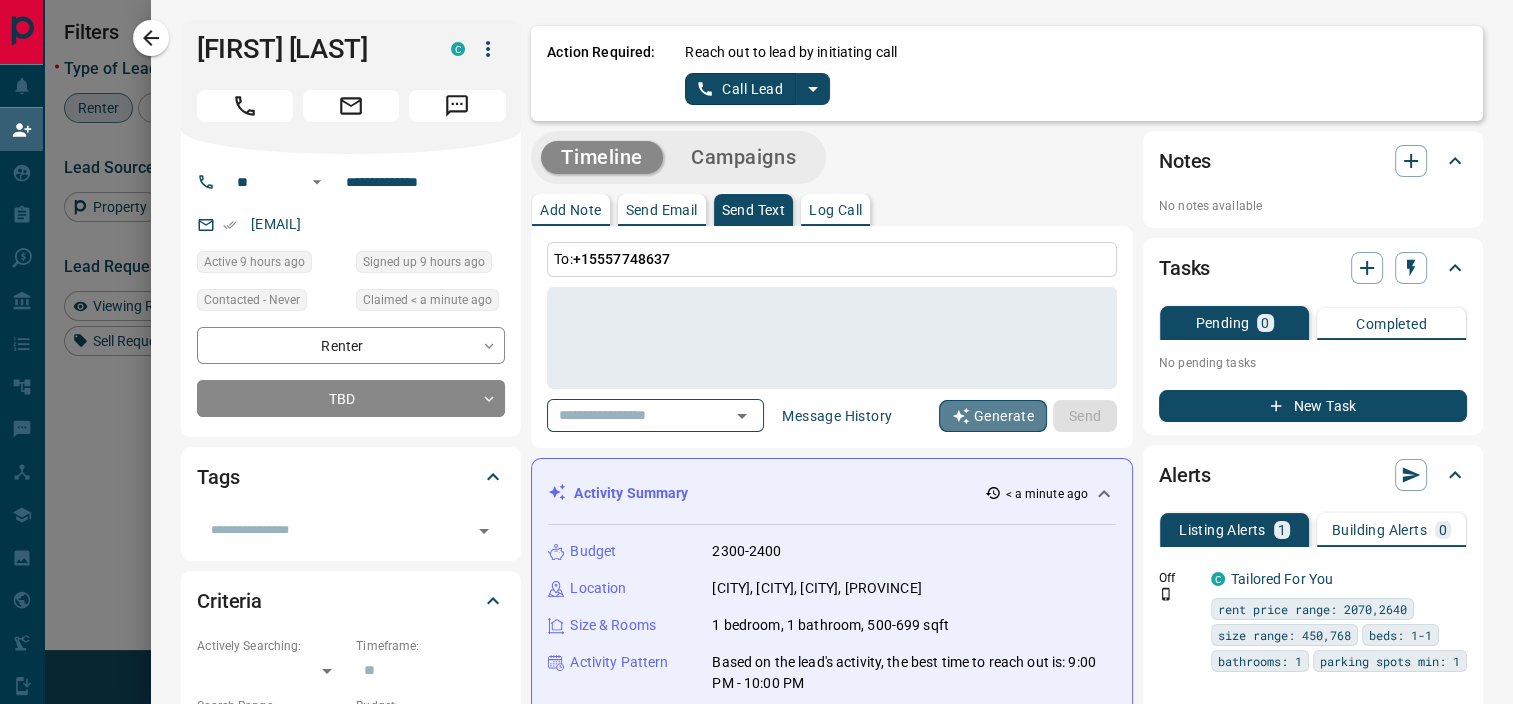 click 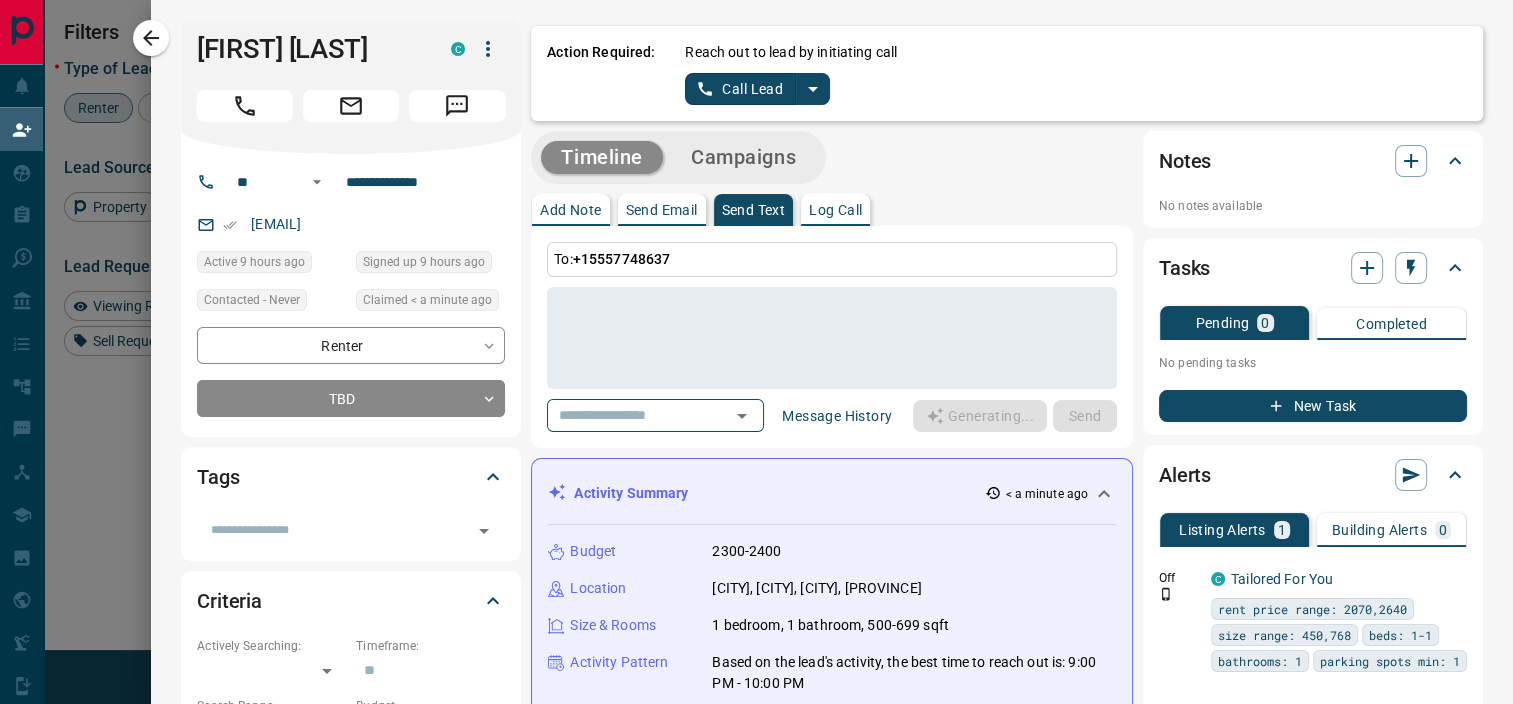 type on "**********" 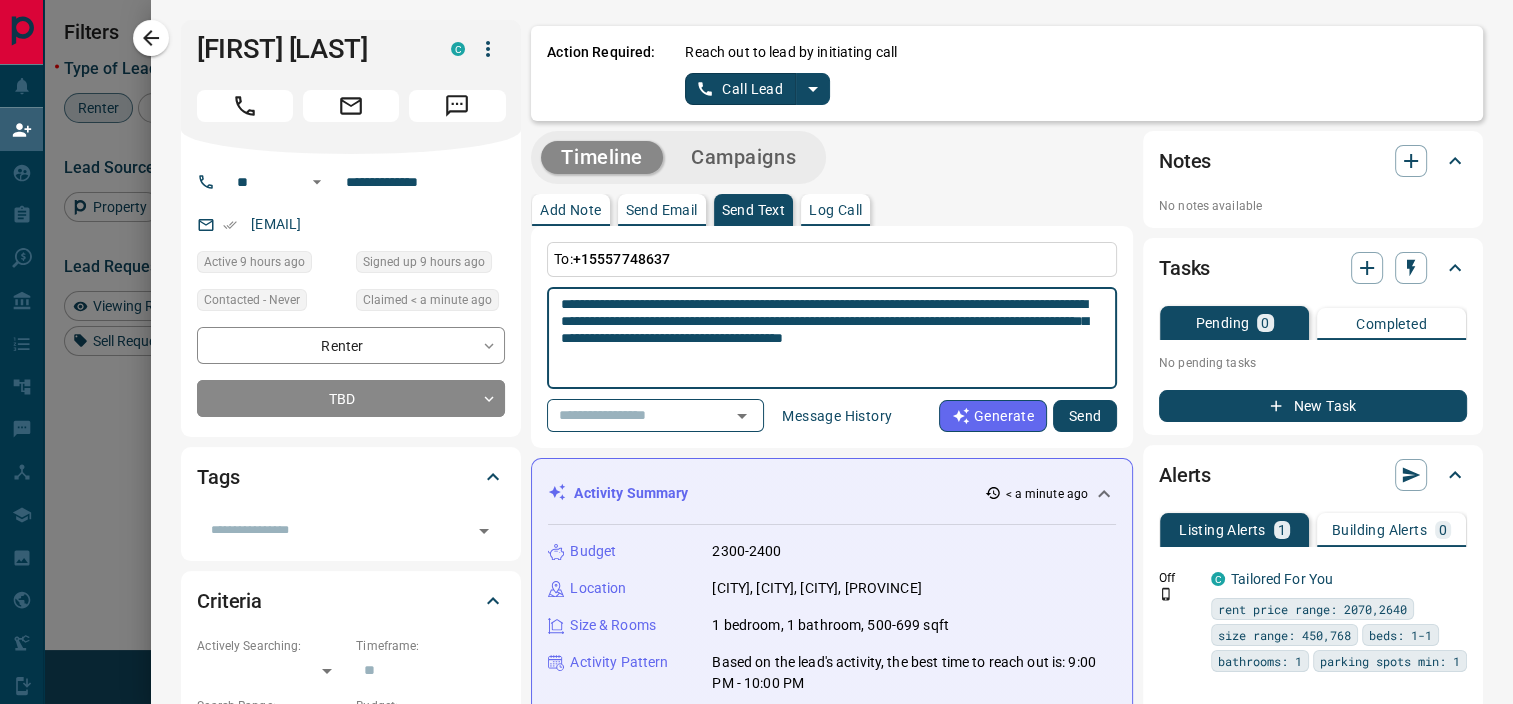click on "**********" at bounding box center (831, 338) 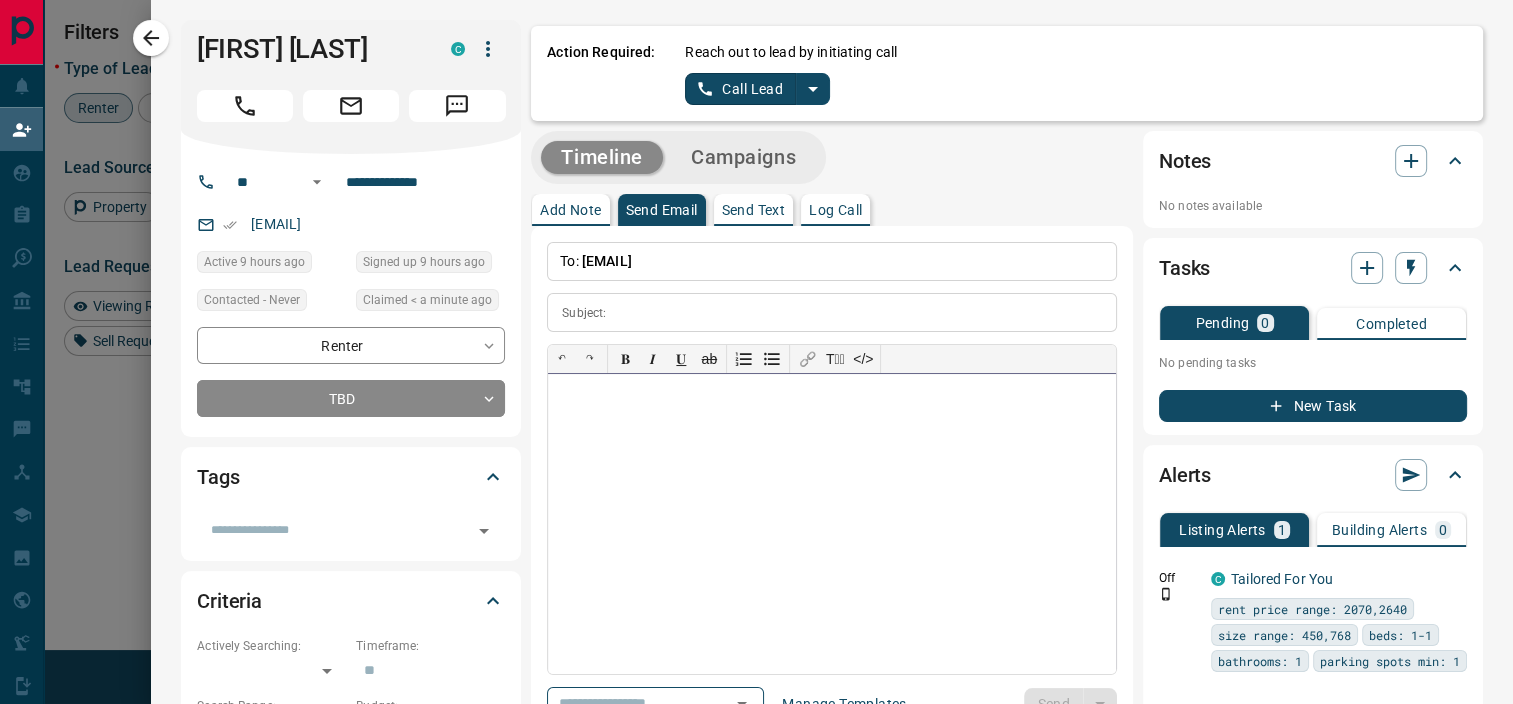 paste 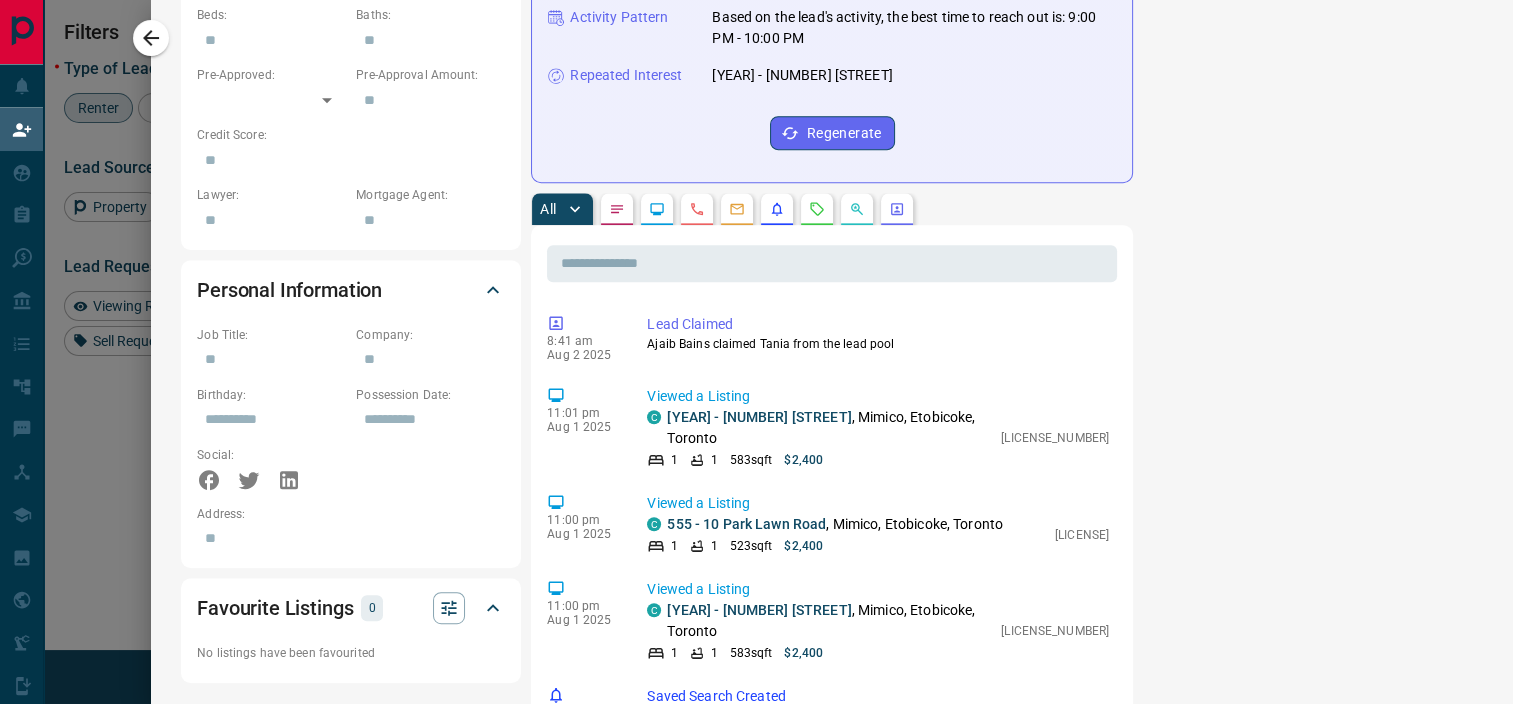scroll, scrollTop: 422, scrollLeft: 0, axis: vertical 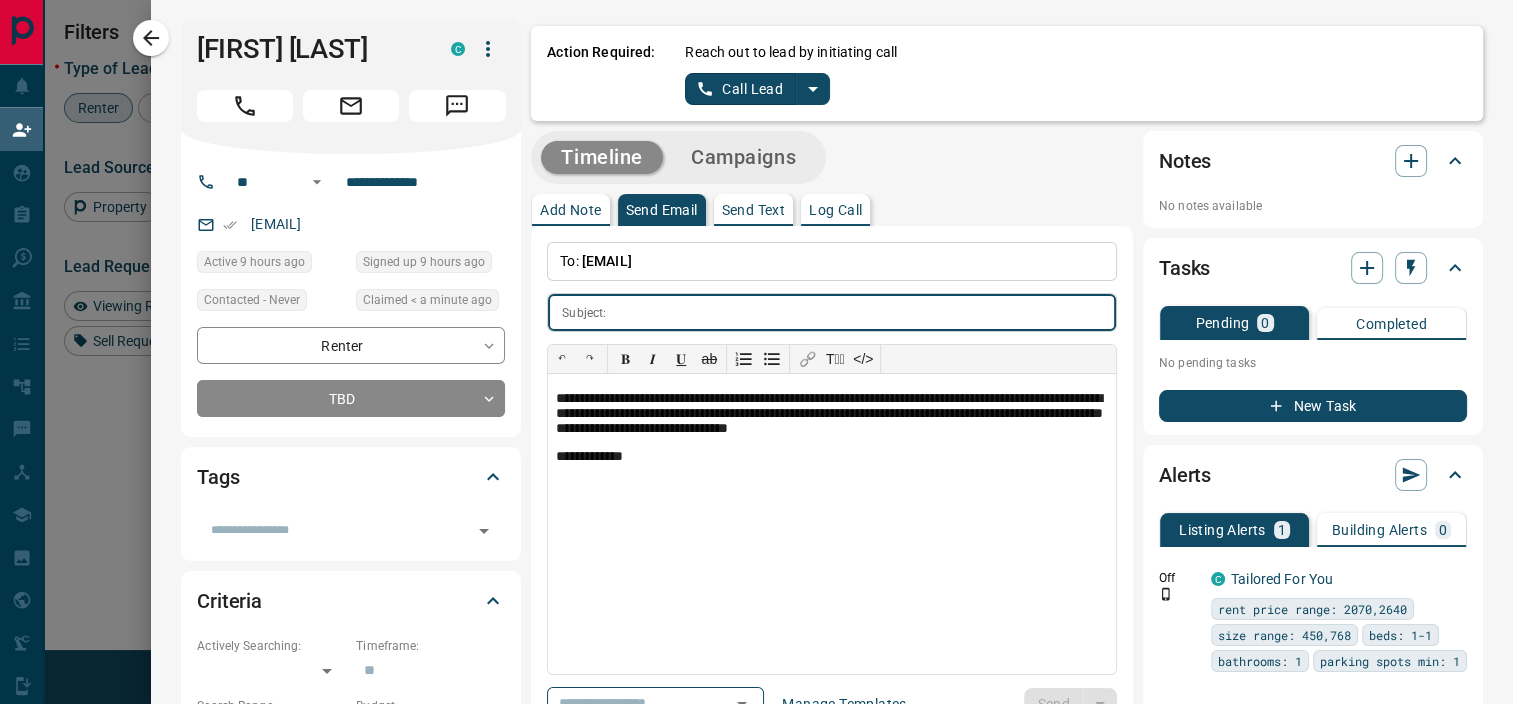 click at bounding box center [865, 312] 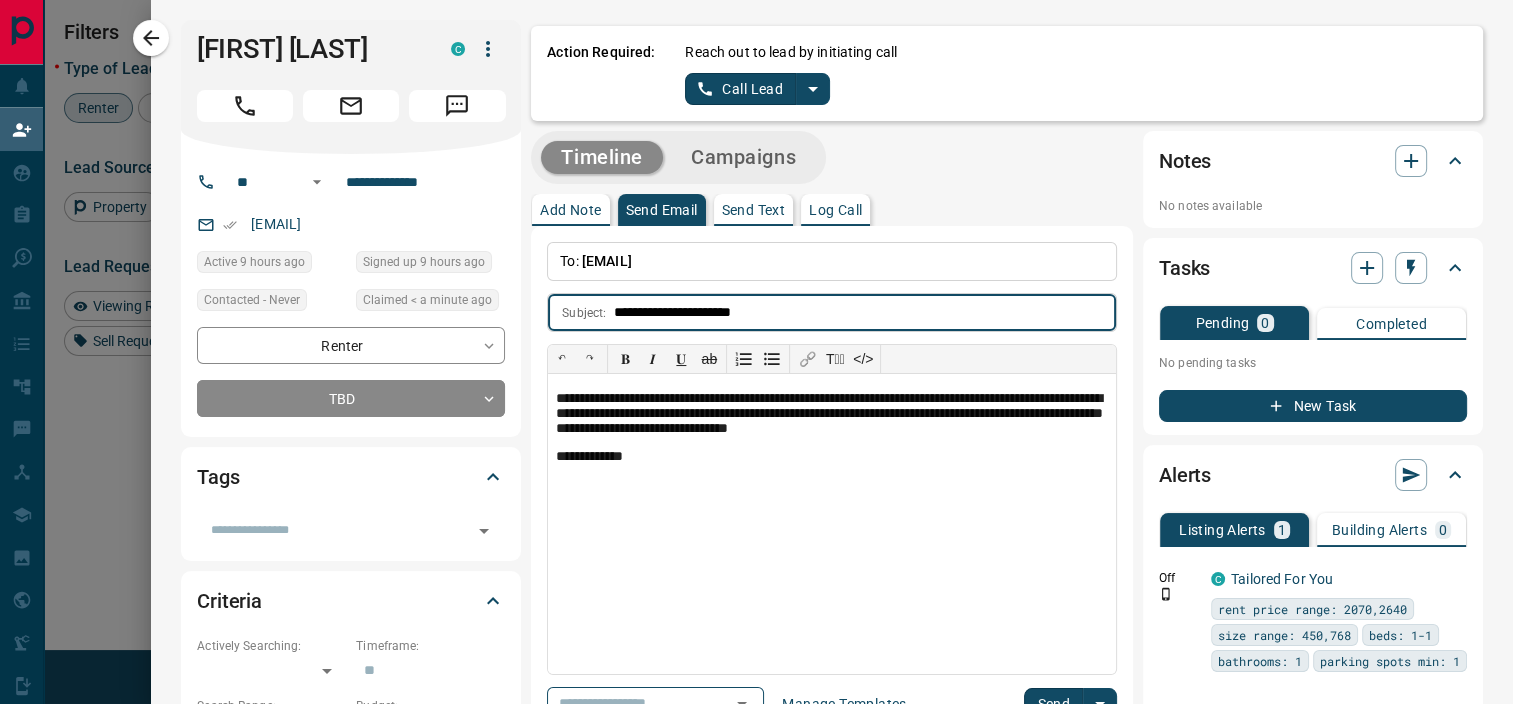 type on "**********" 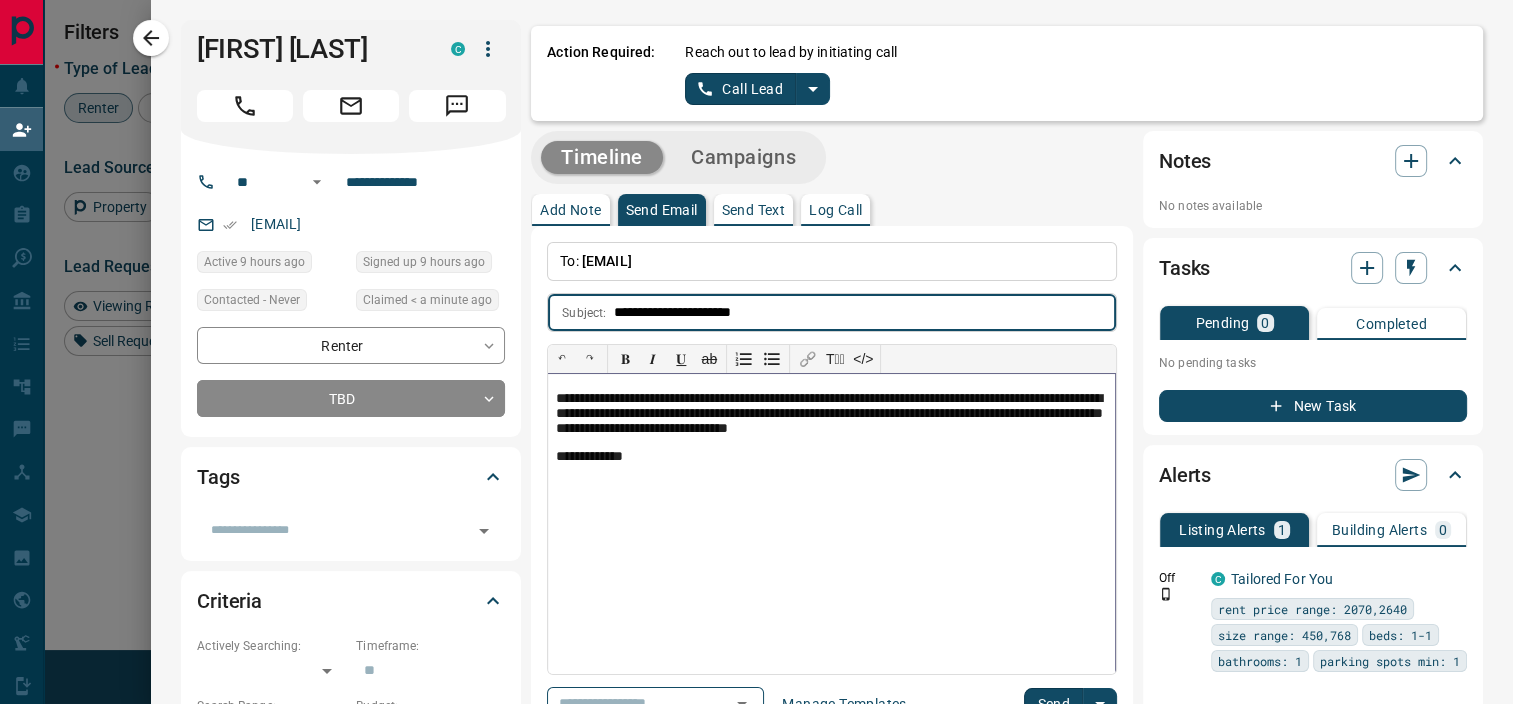 click on "**********" at bounding box center [831, 457] 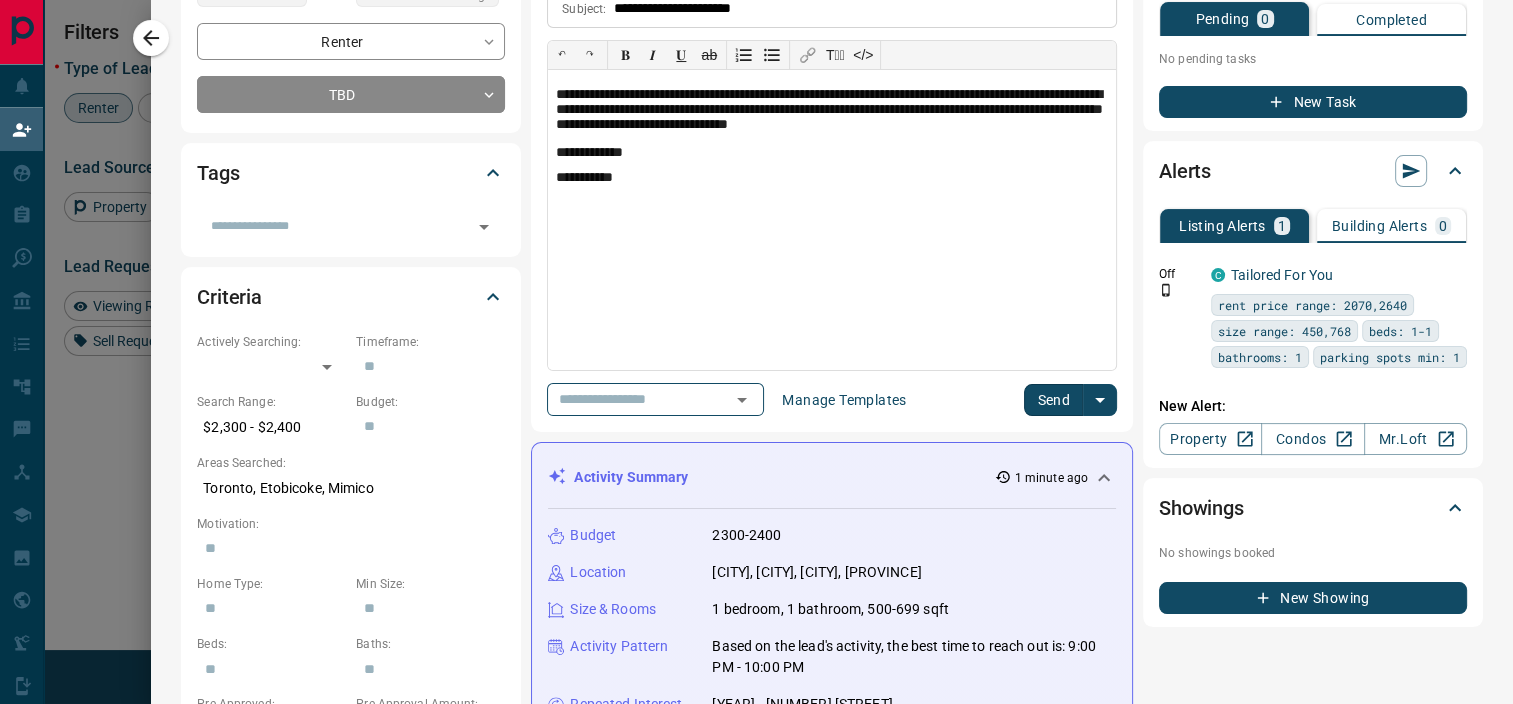 scroll, scrollTop: 300, scrollLeft: 0, axis: vertical 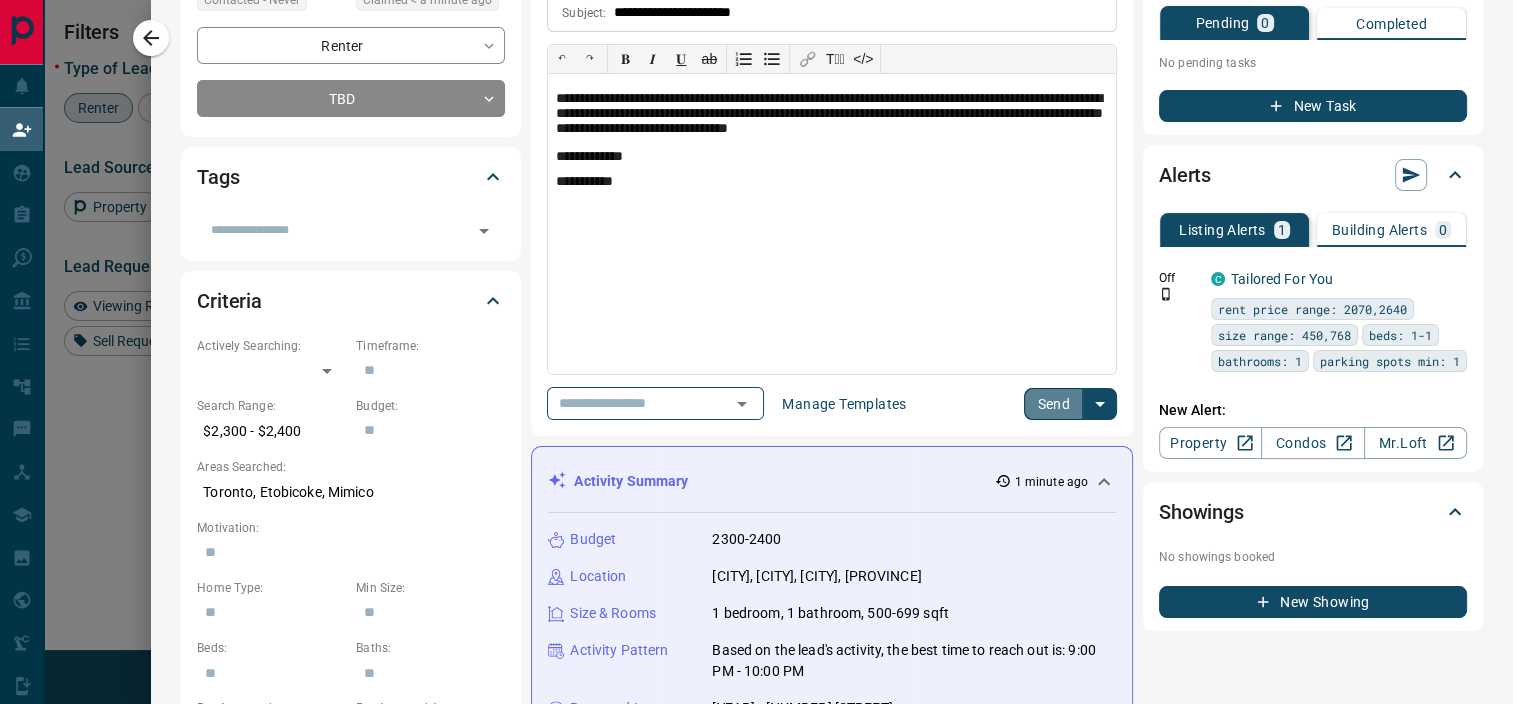 click on "Send" at bounding box center [1053, 404] 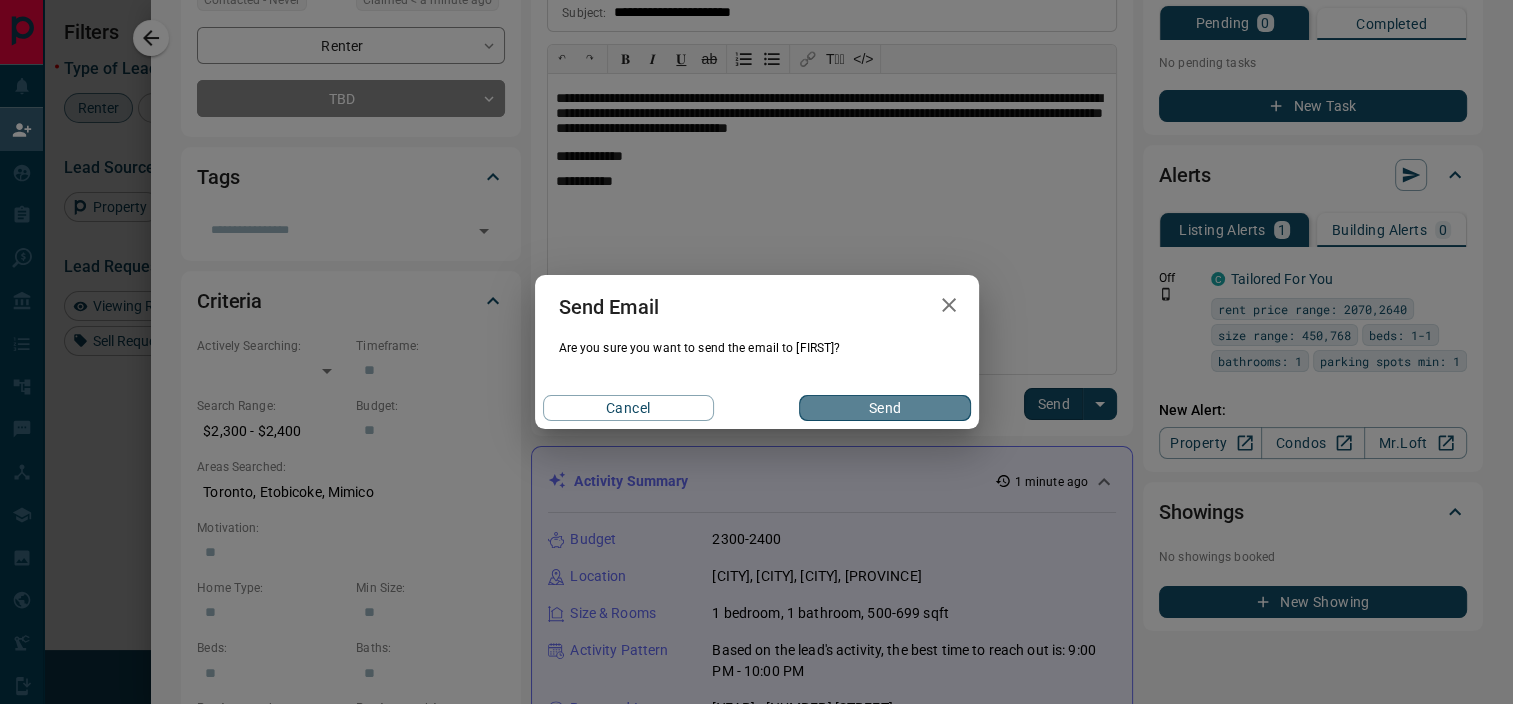 click on "Send" at bounding box center (884, 408) 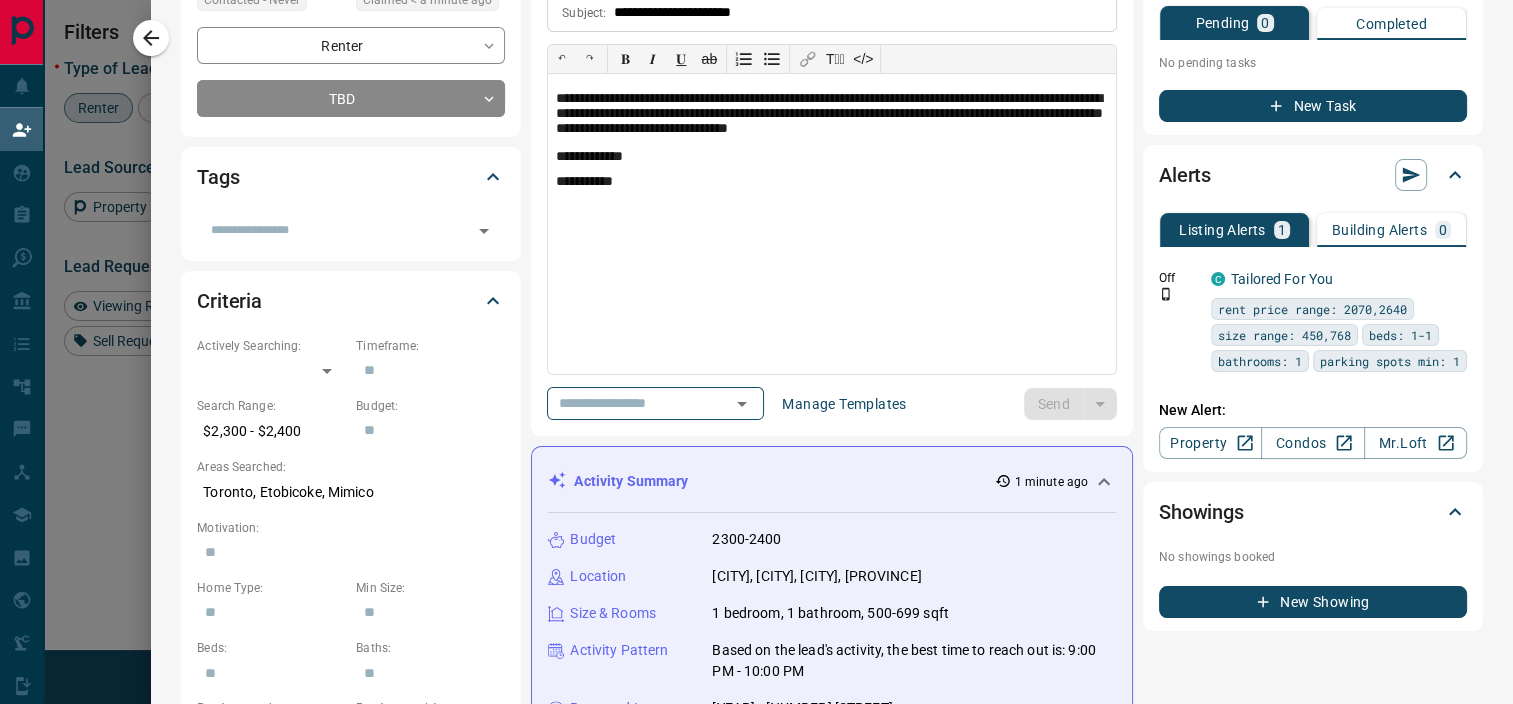 type 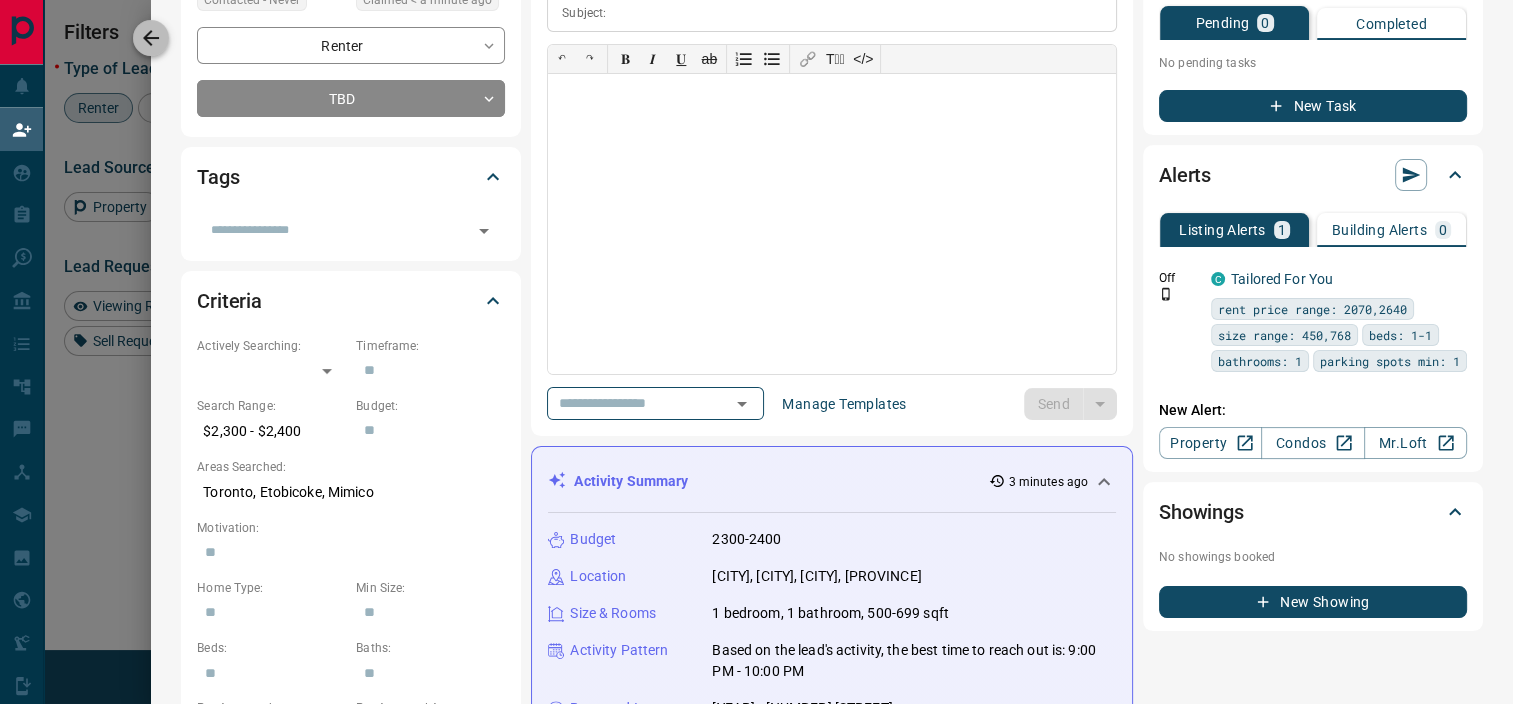 click 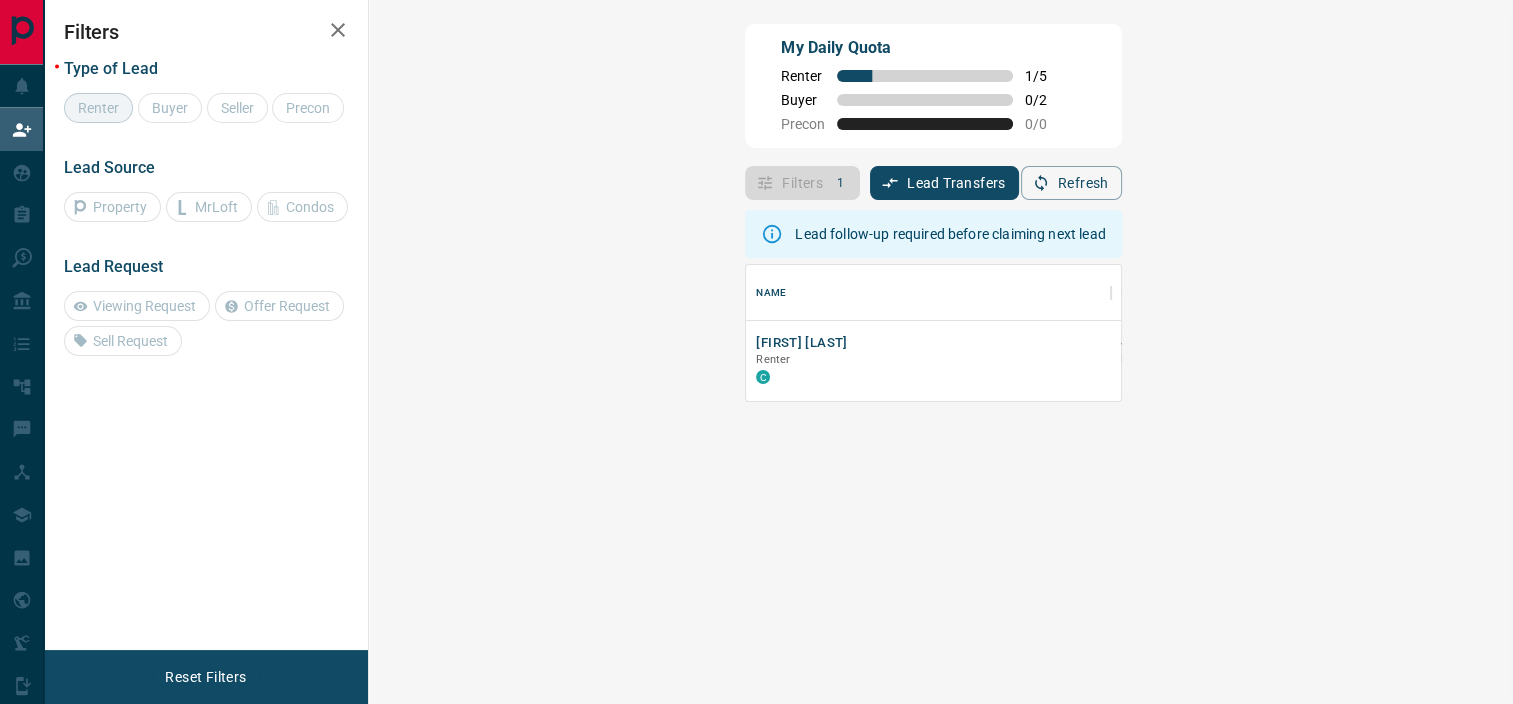 scroll, scrollTop: 16, scrollLeft: 16, axis: both 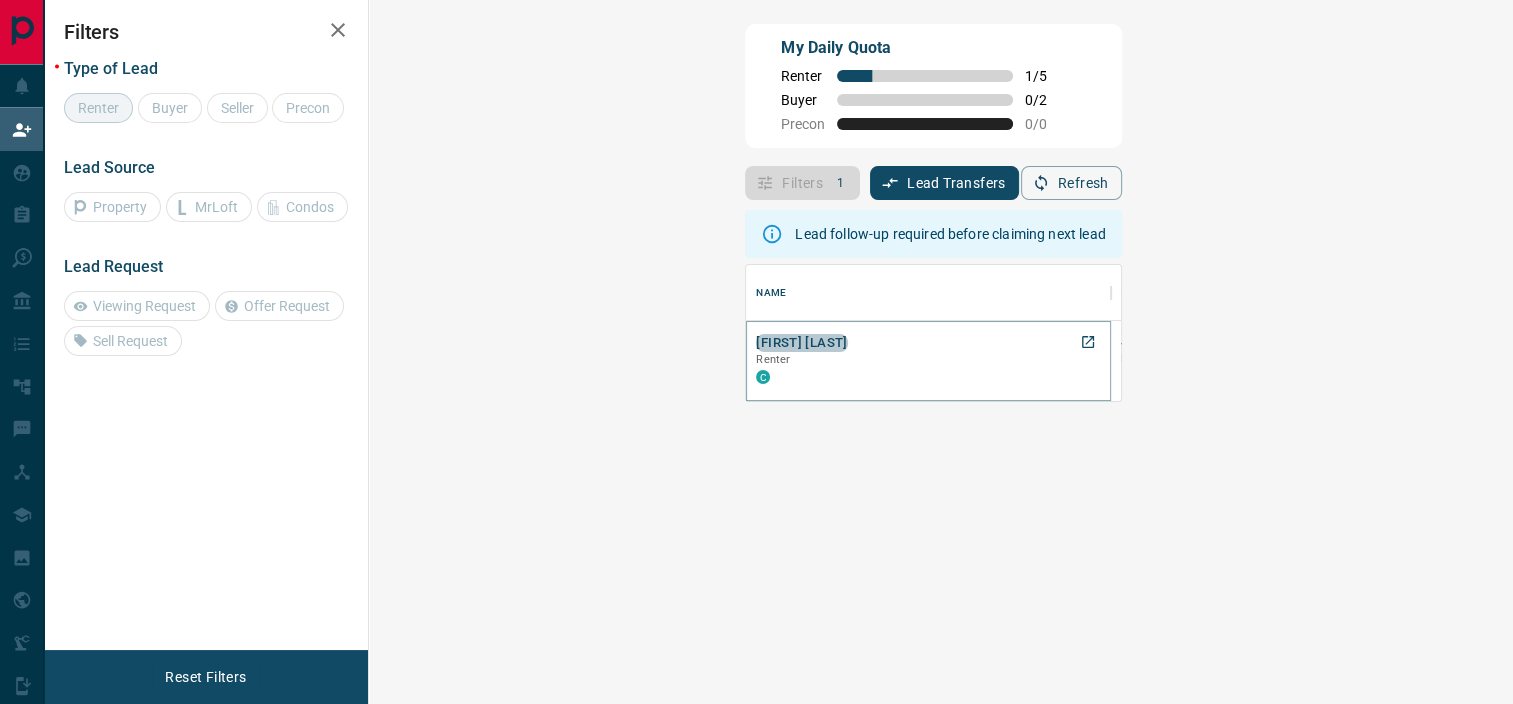click on "[FIRST] [LAST]" at bounding box center [801, 343] 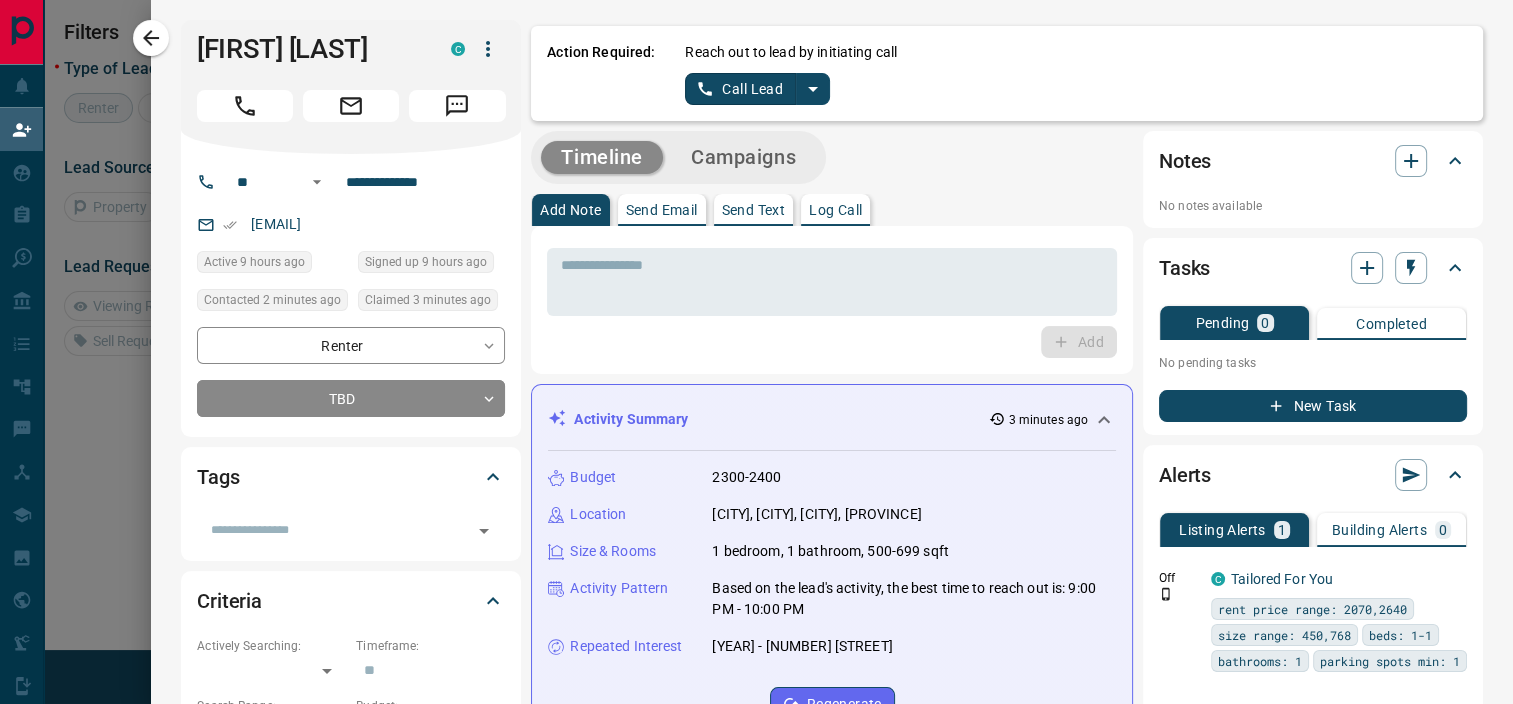 click 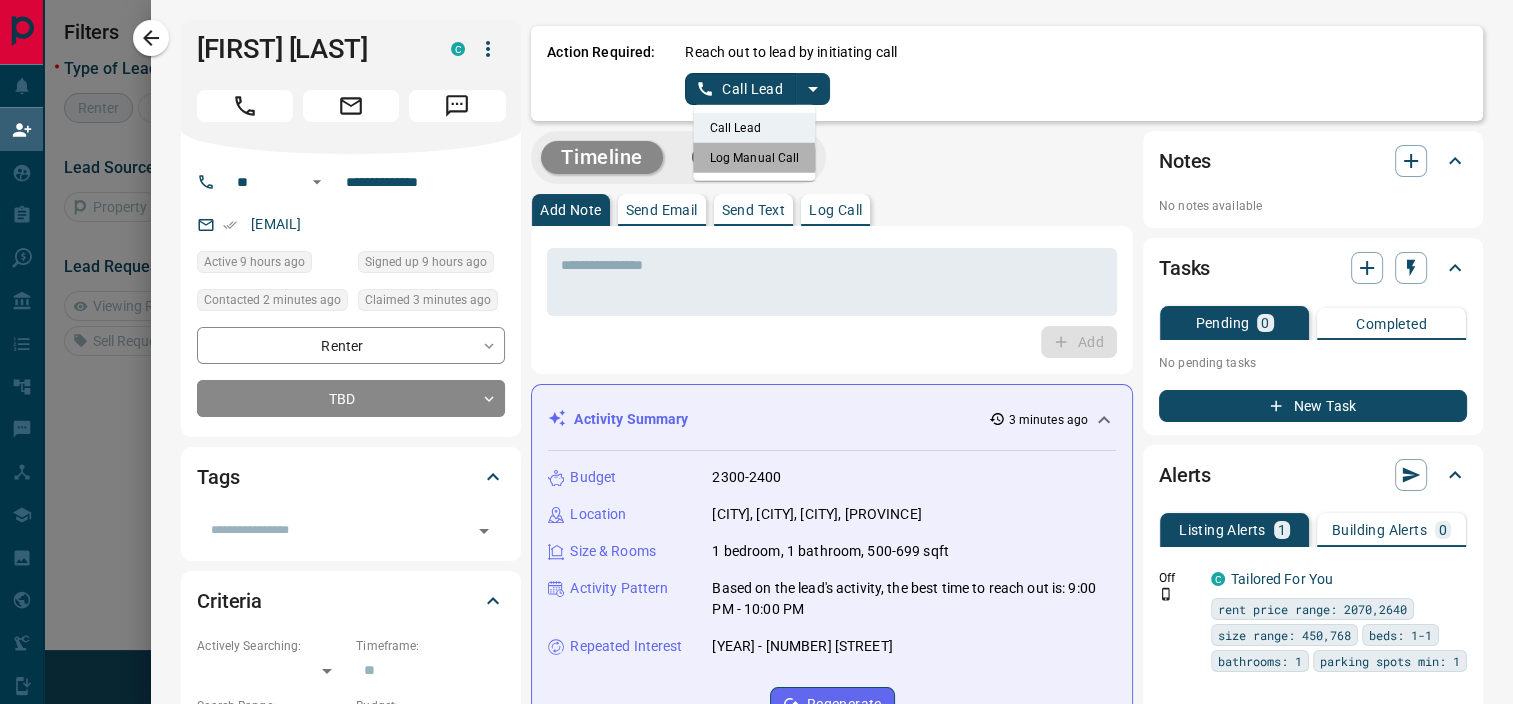 click on "Log Manual Call" at bounding box center (755, 158) 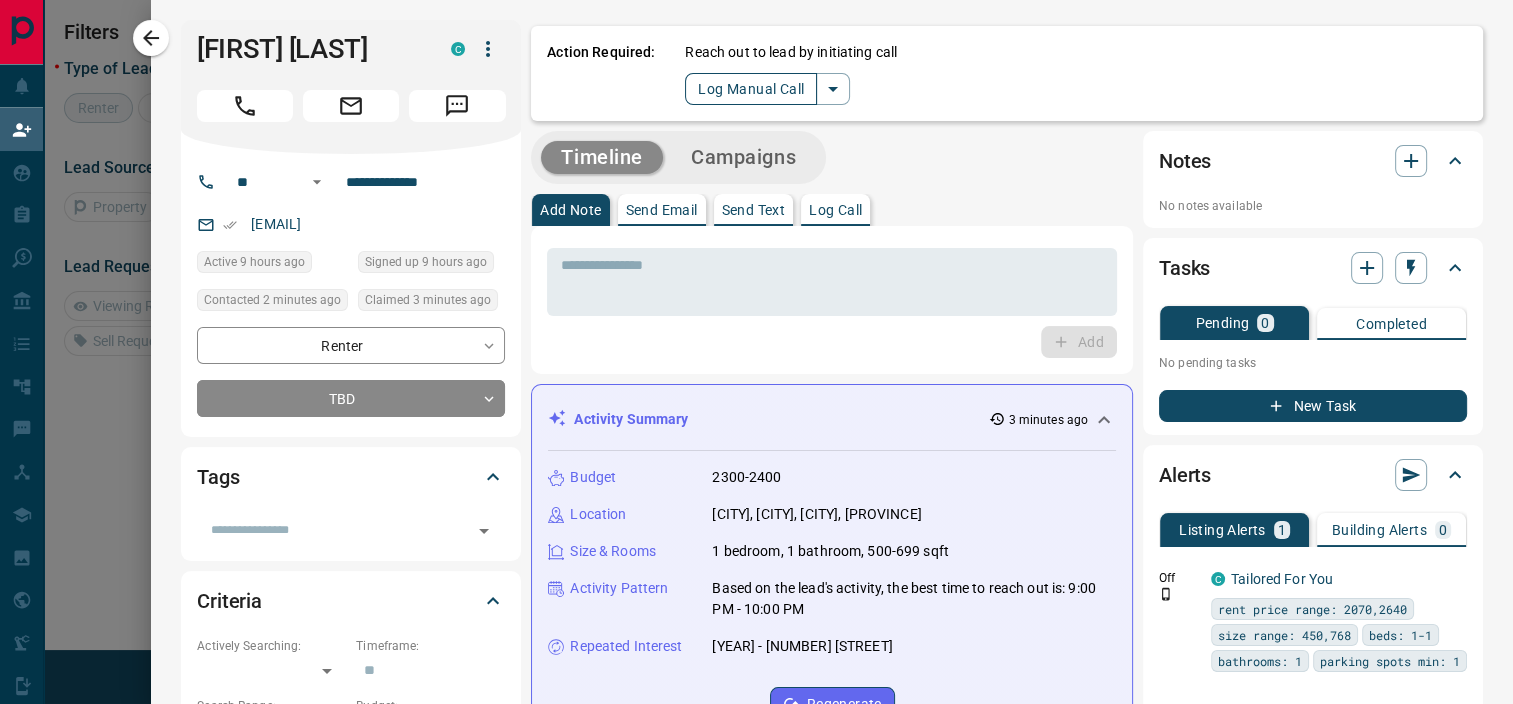 click on "Log Manual Call" at bounding box center [751, 89] 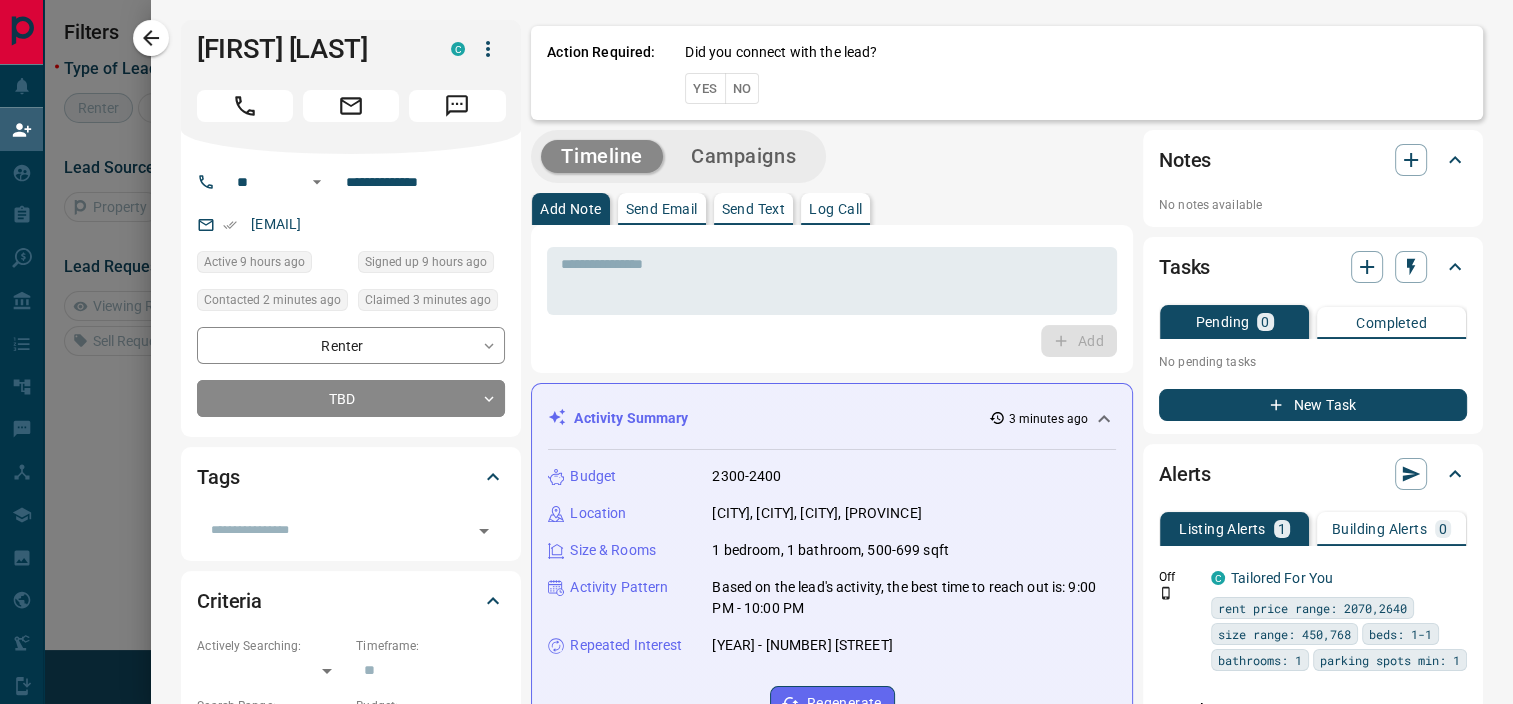 click on "Send Email" at bounding box center (662, 209) 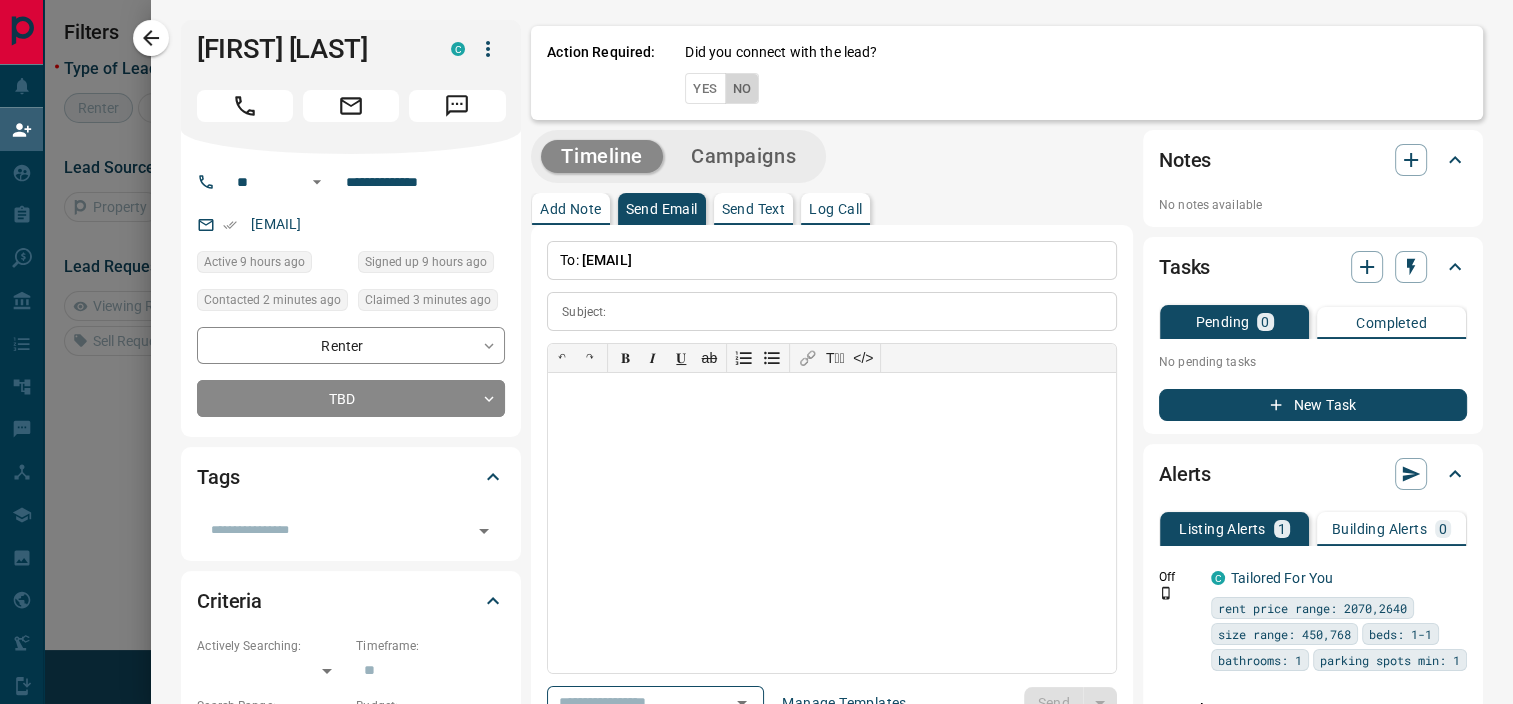 click on "No" at bounding box center (742, 88) 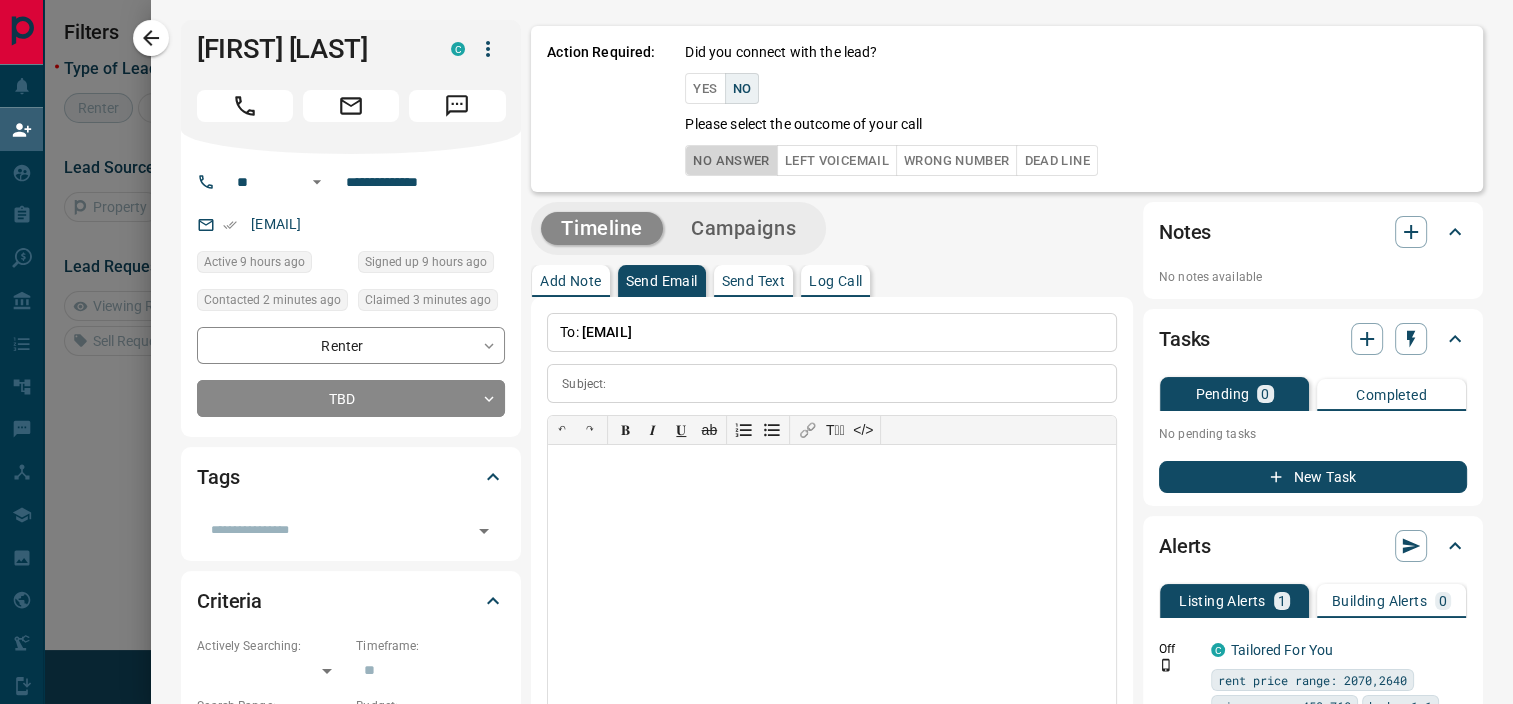 click on "No Answer" at bounding box center (731, 160) 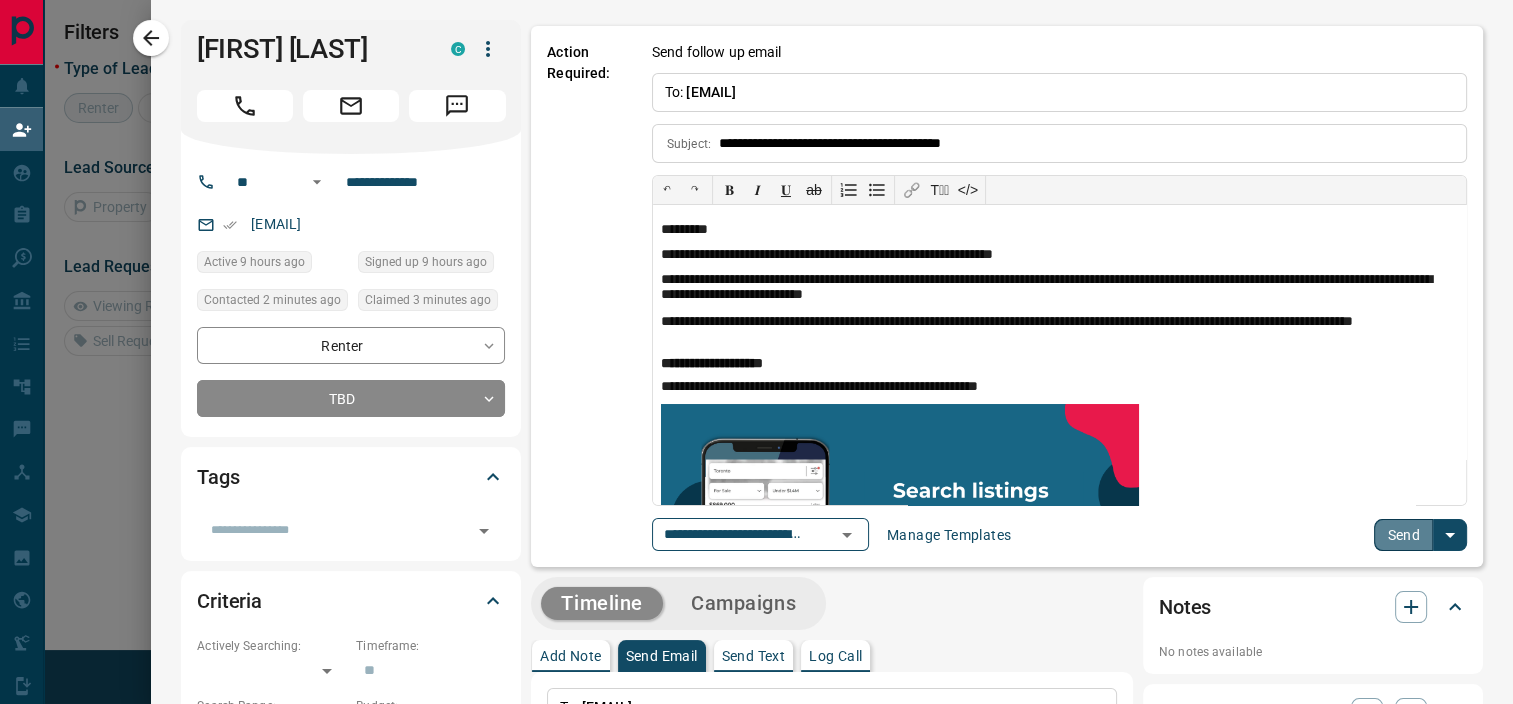 click on "Send" at bounding box center (1403, 535) 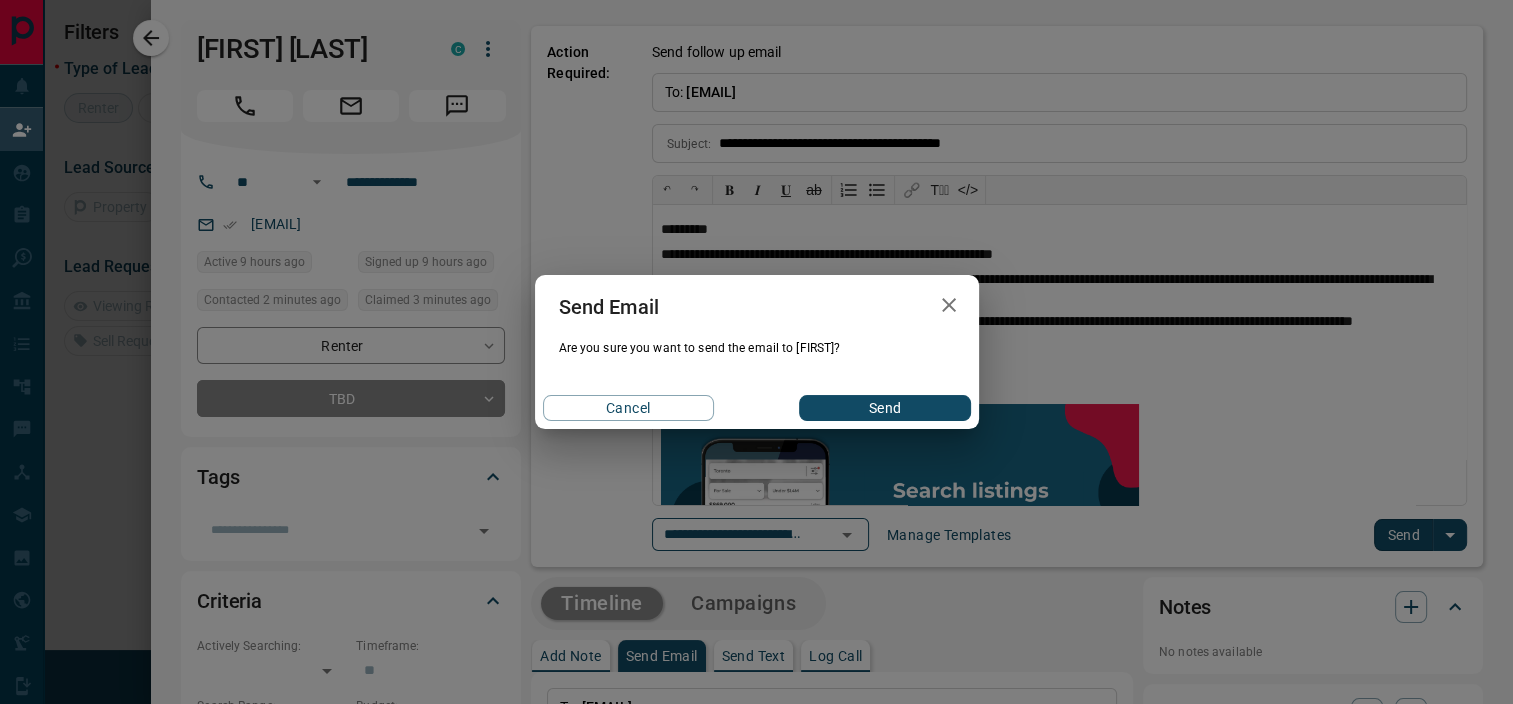 click on "Send" at bounding box center [884, 408] 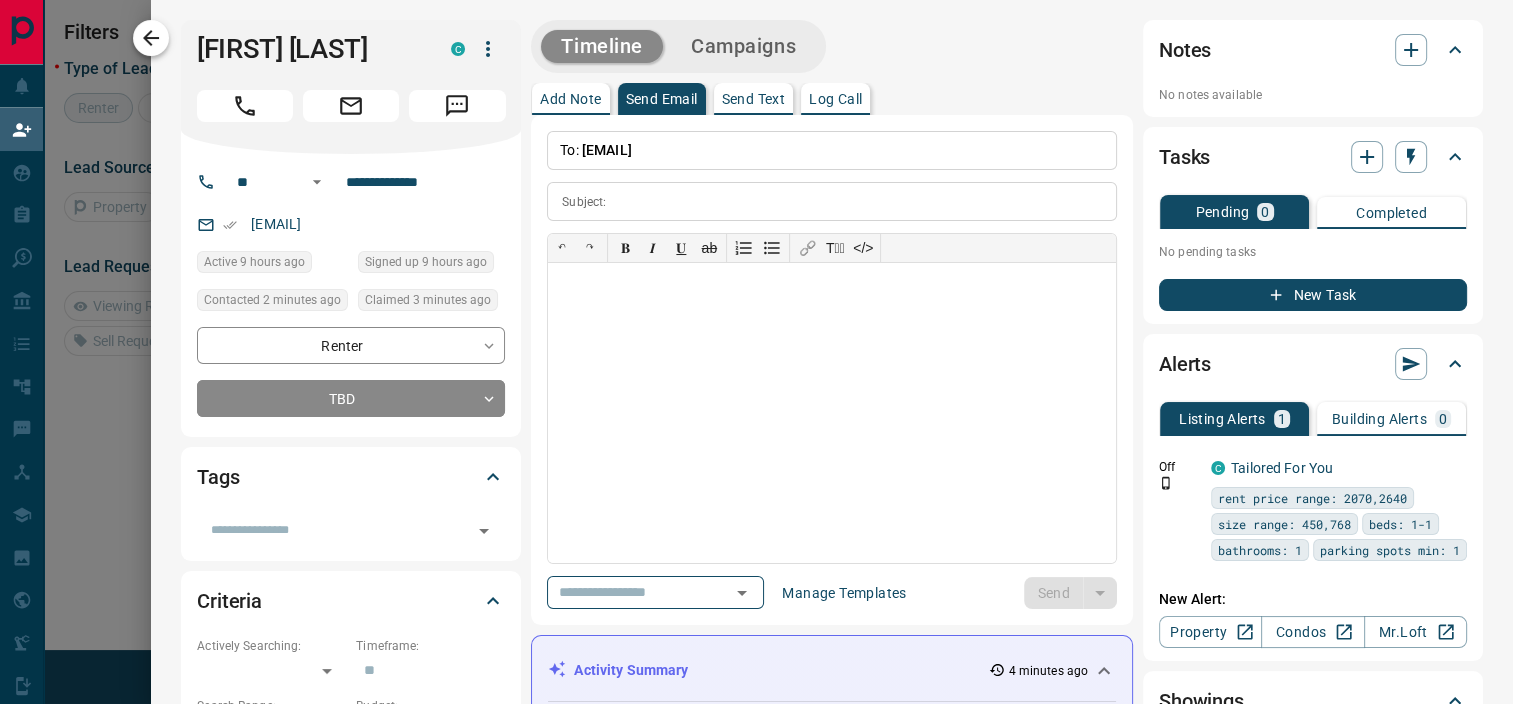 click 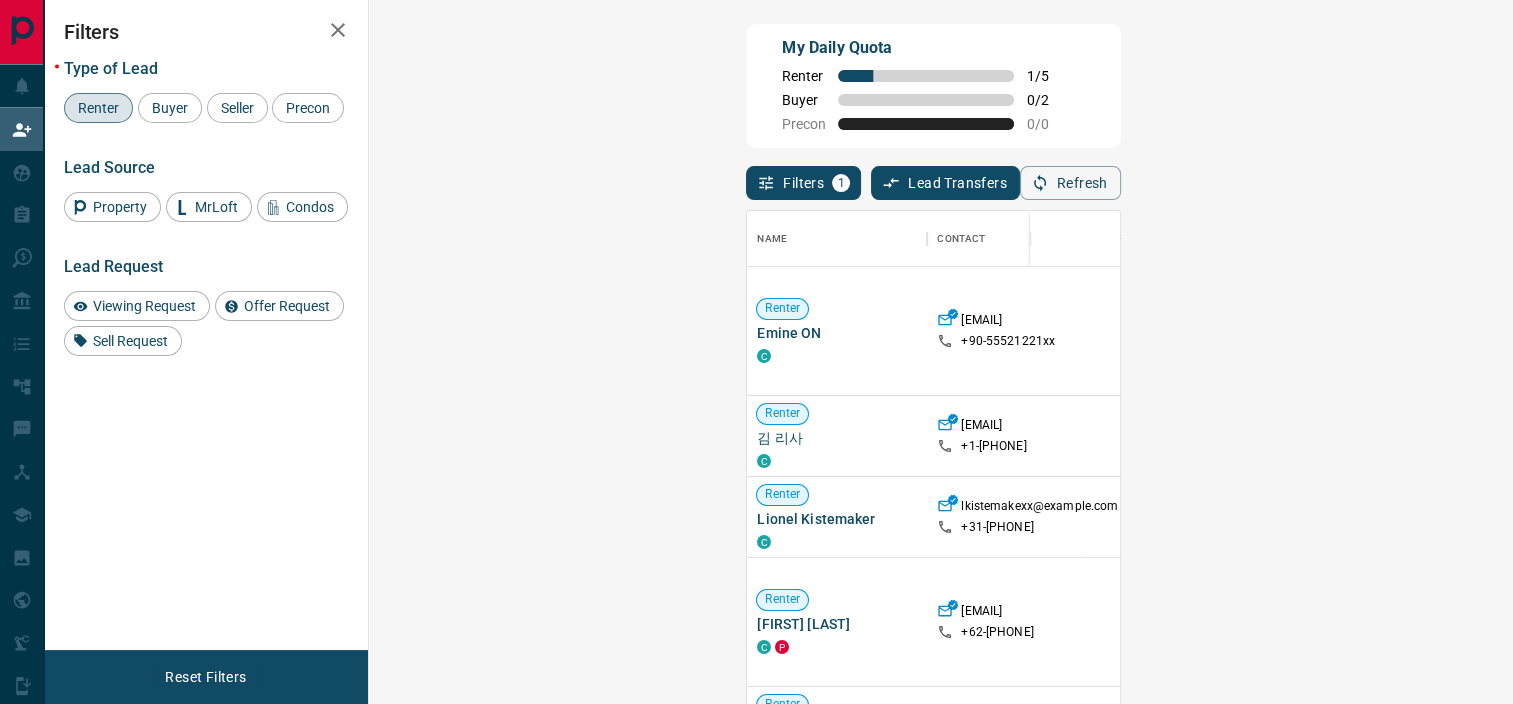 scroll, scrollTop: 16, scrollLeft: 16, axis: both 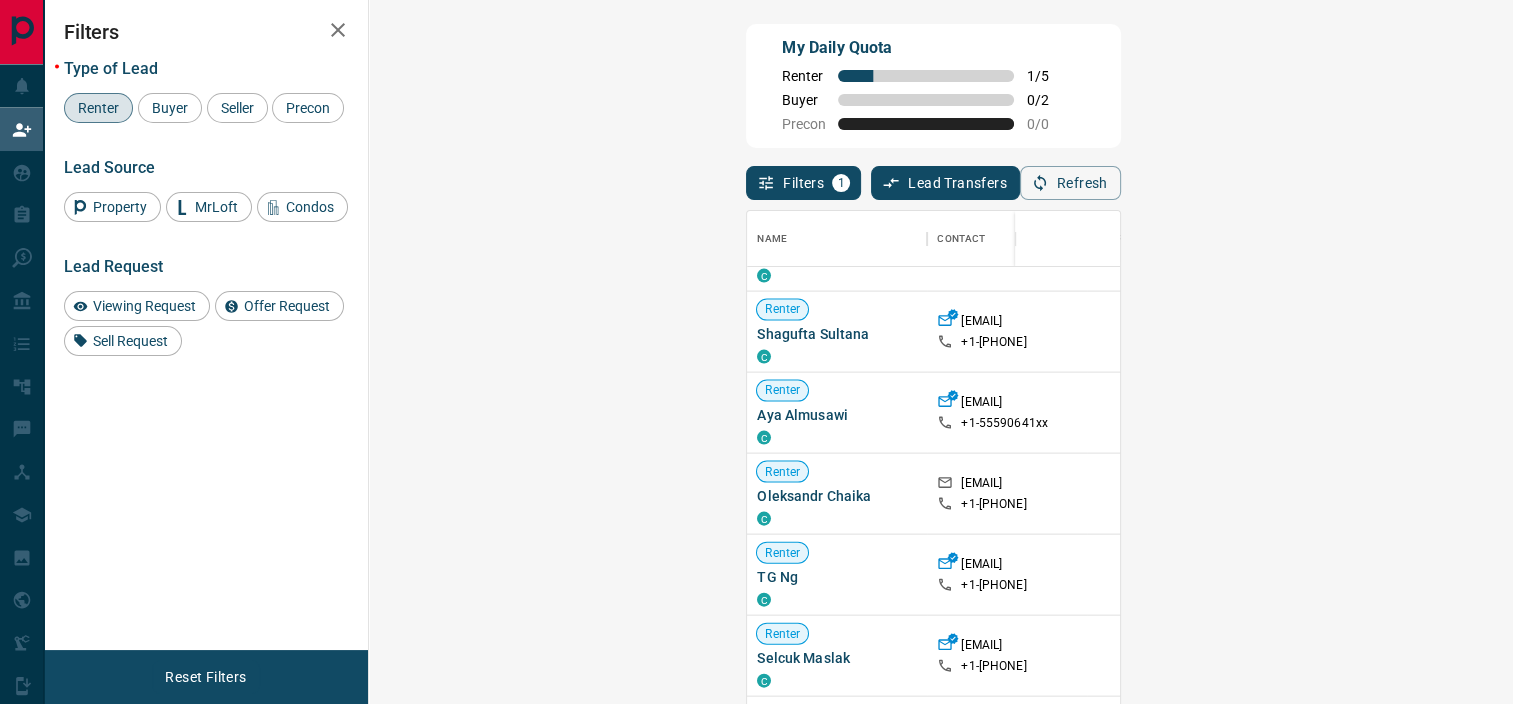 click on "Claim" at bounding box center [1803, 493] 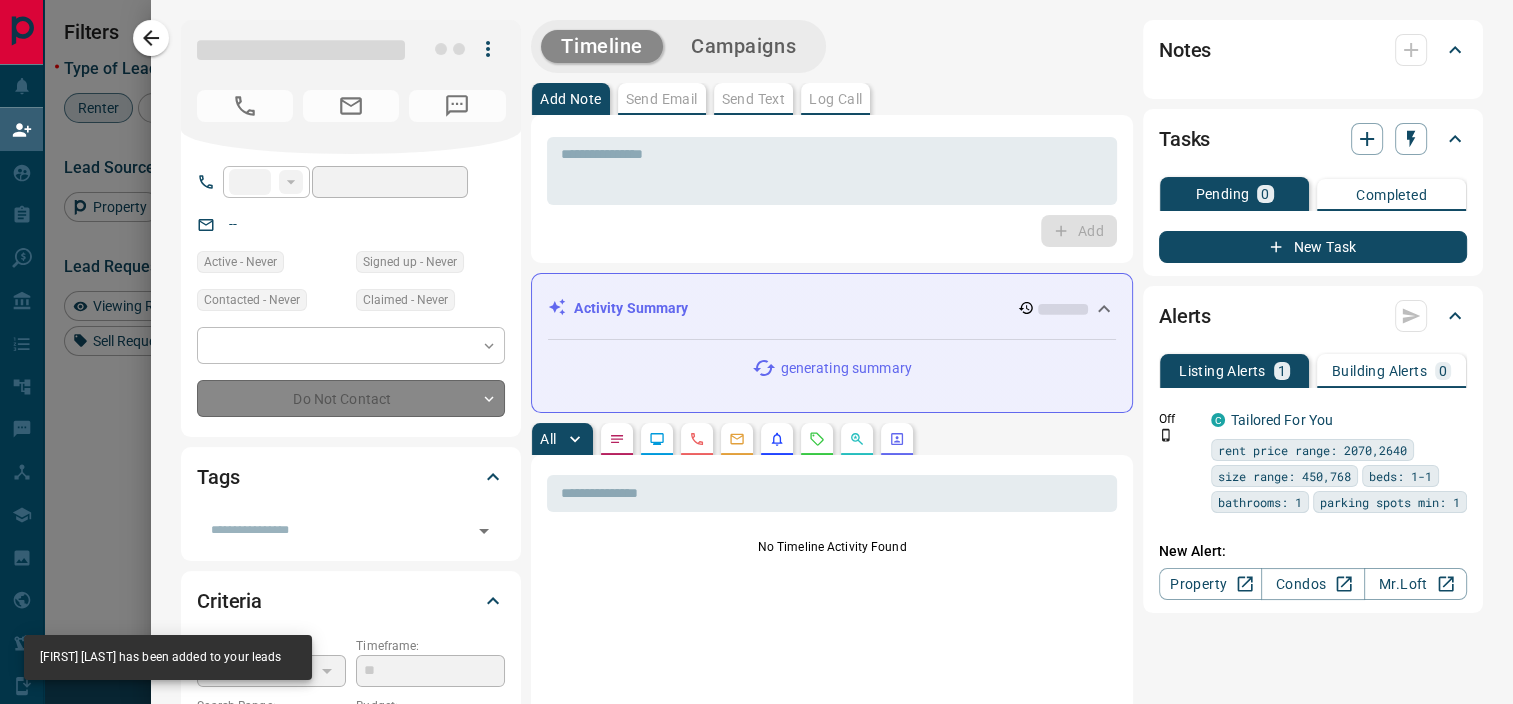 type on "**" 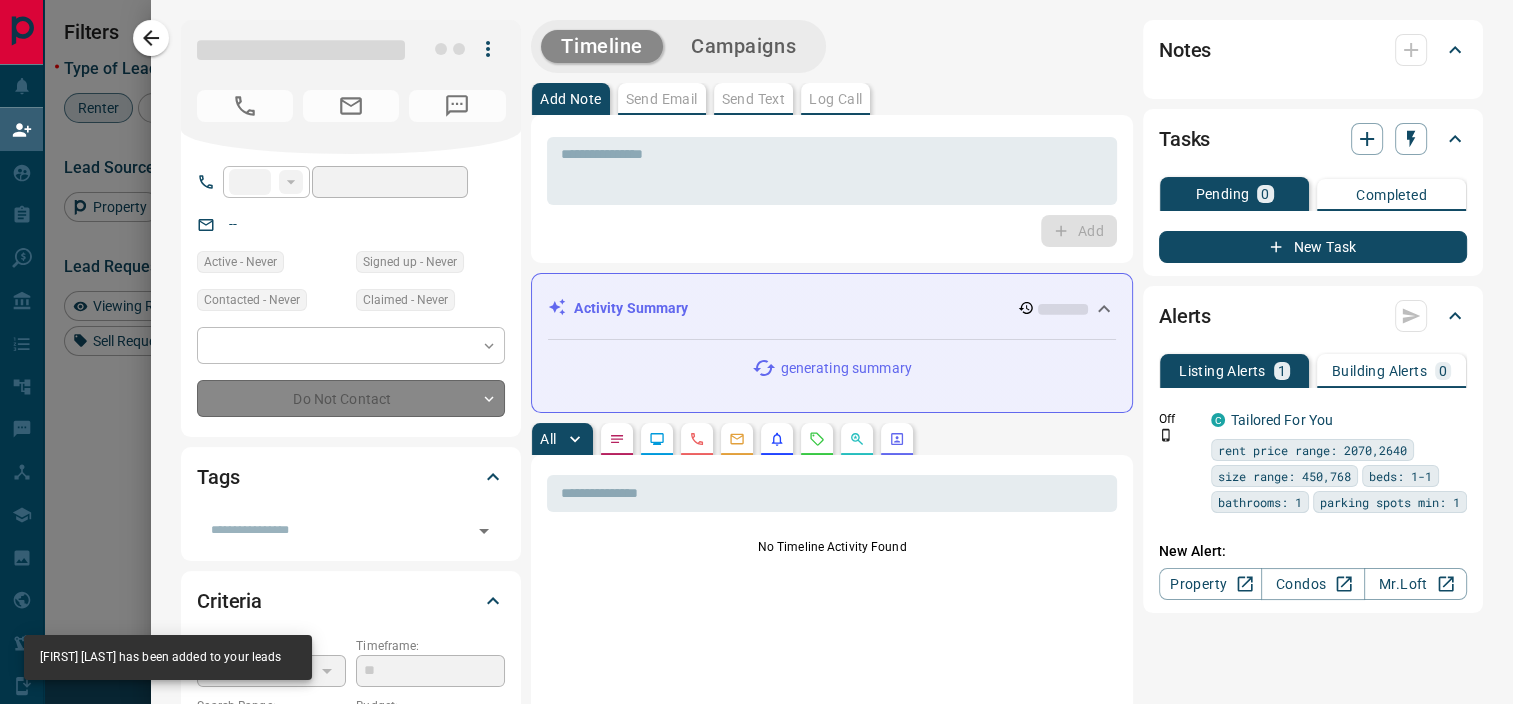 type on "**********" 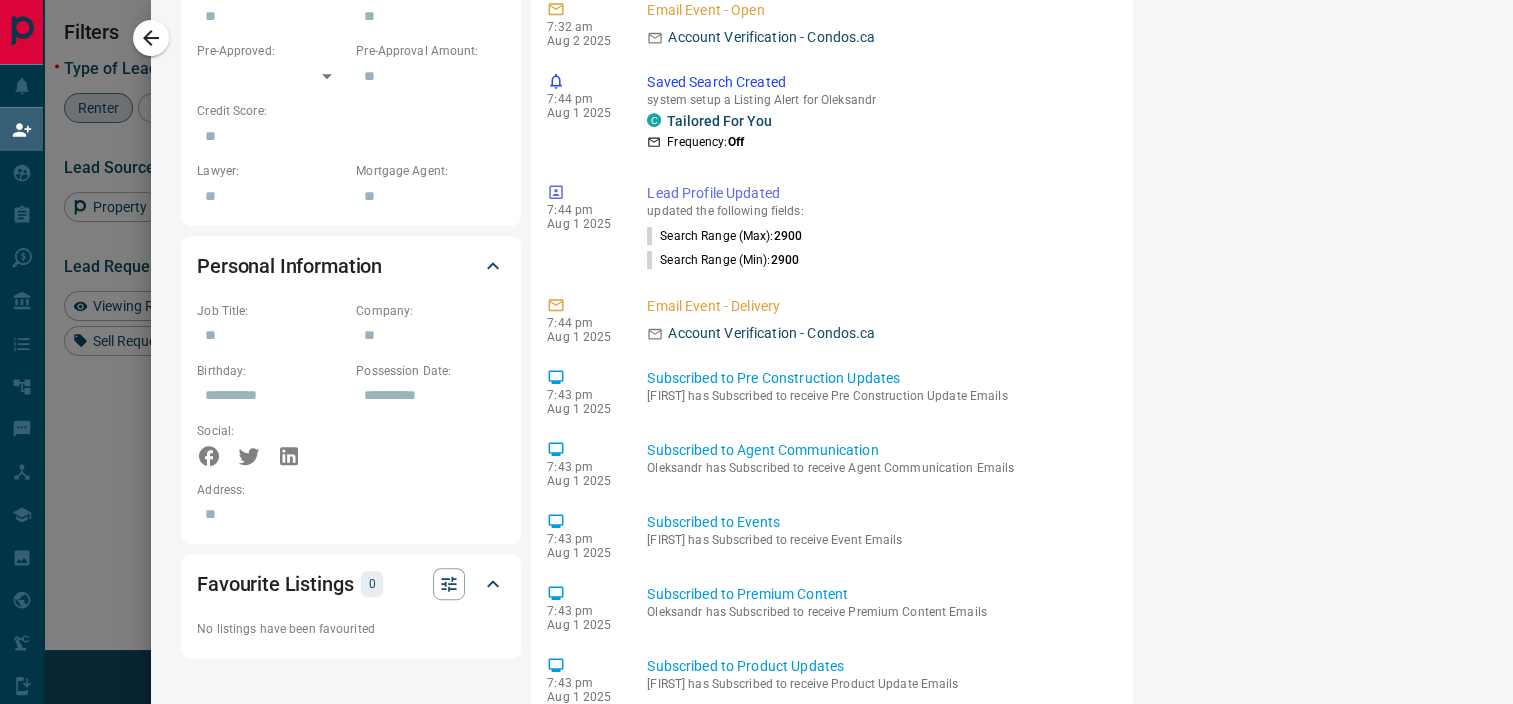 scroll, scrollTop: 970, scrollLeft: 0, axis: vertical 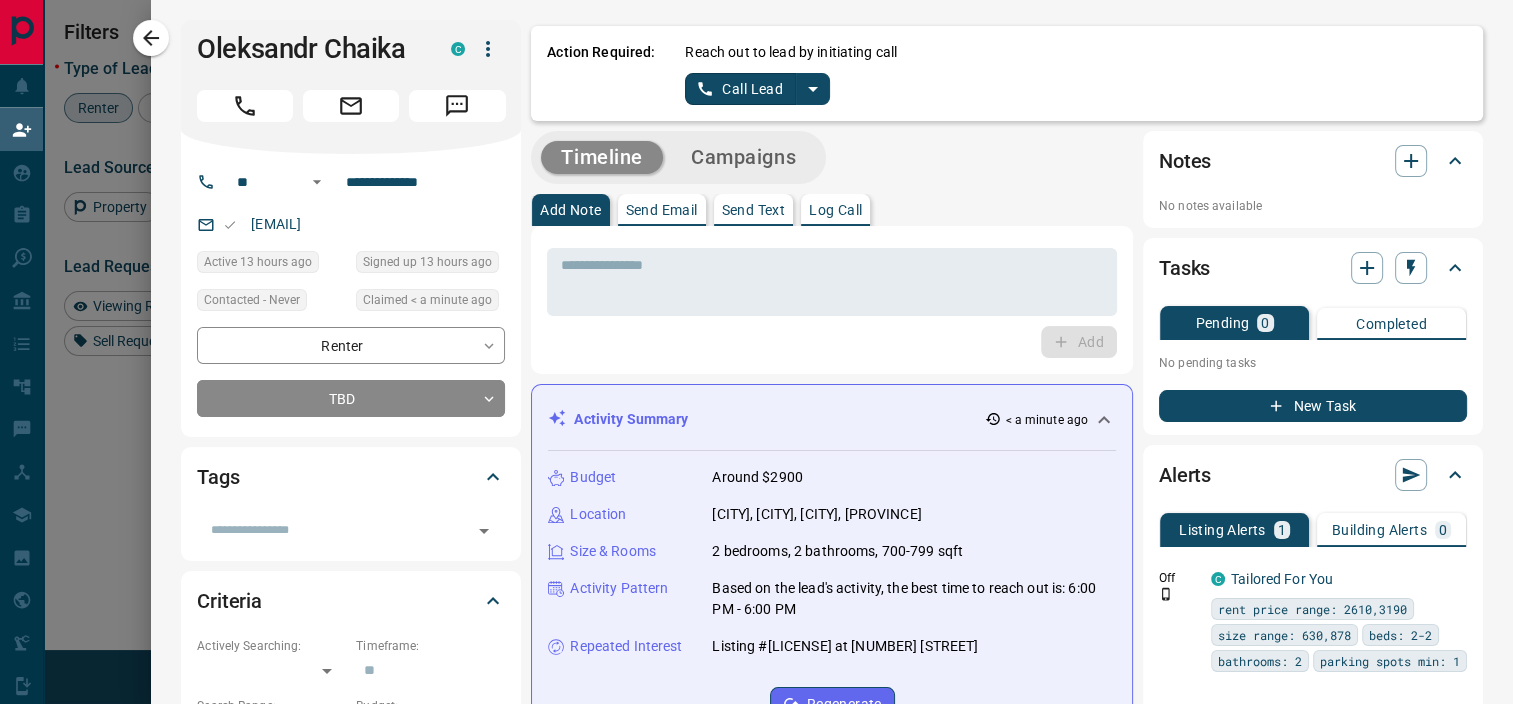 click on "Send Text" at bounding box center [754, 210] 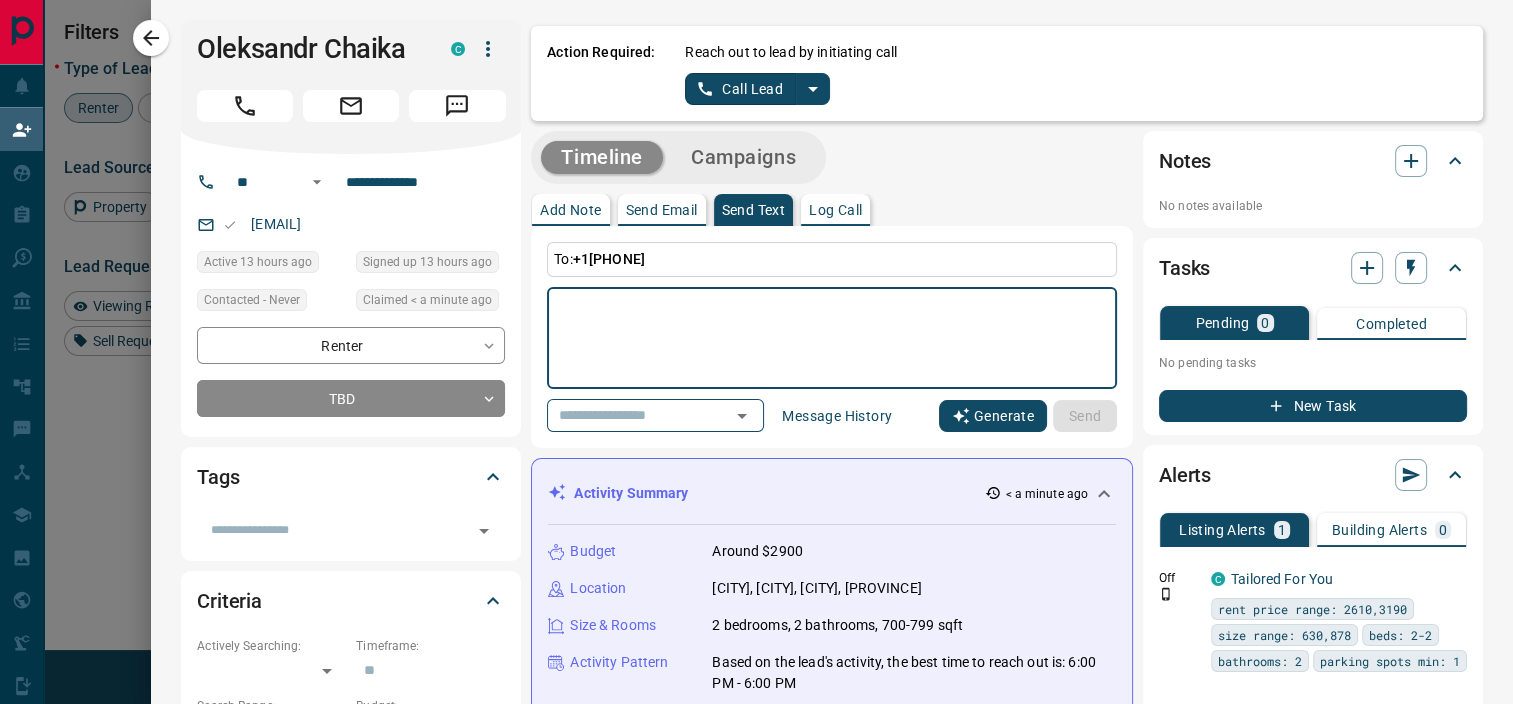 click on "Generate" at bounding box center (993, 416) 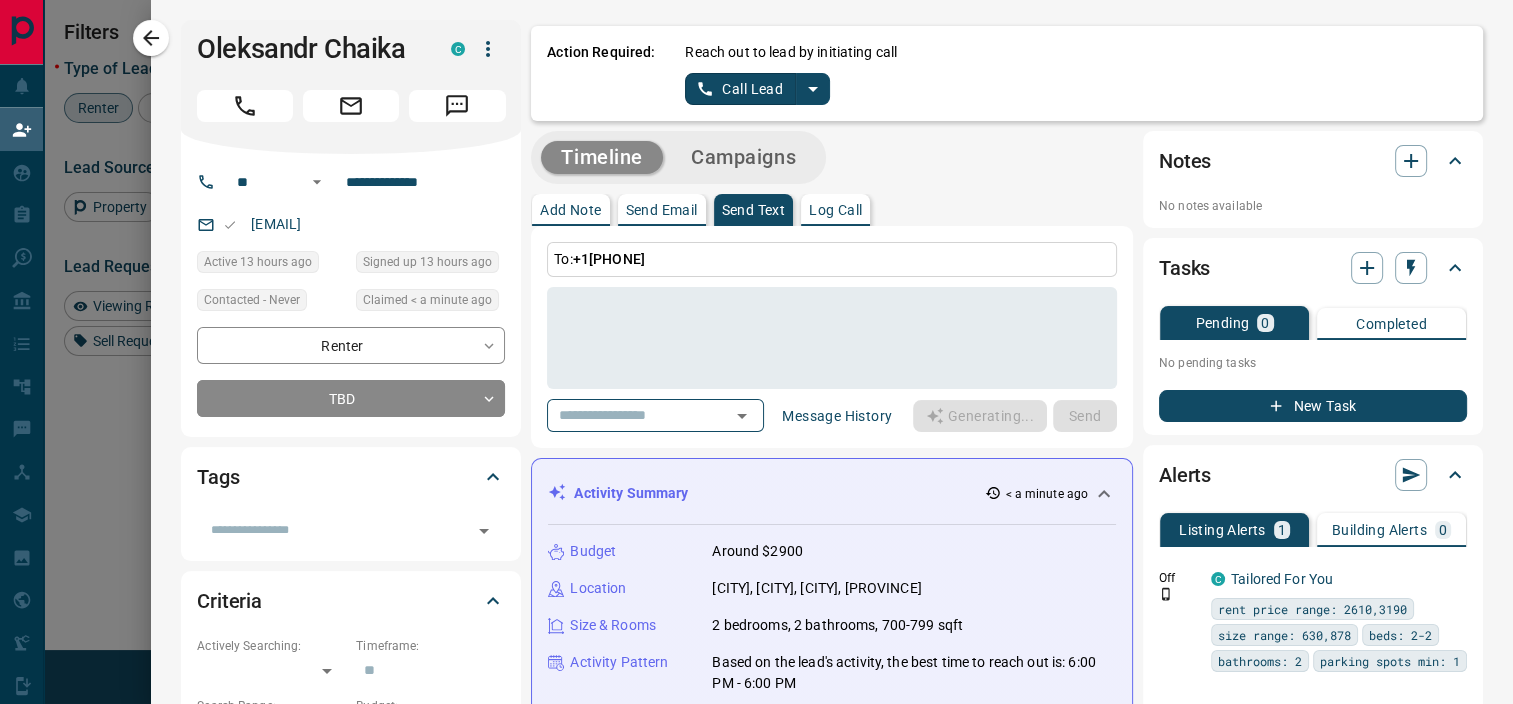 type on "**********" 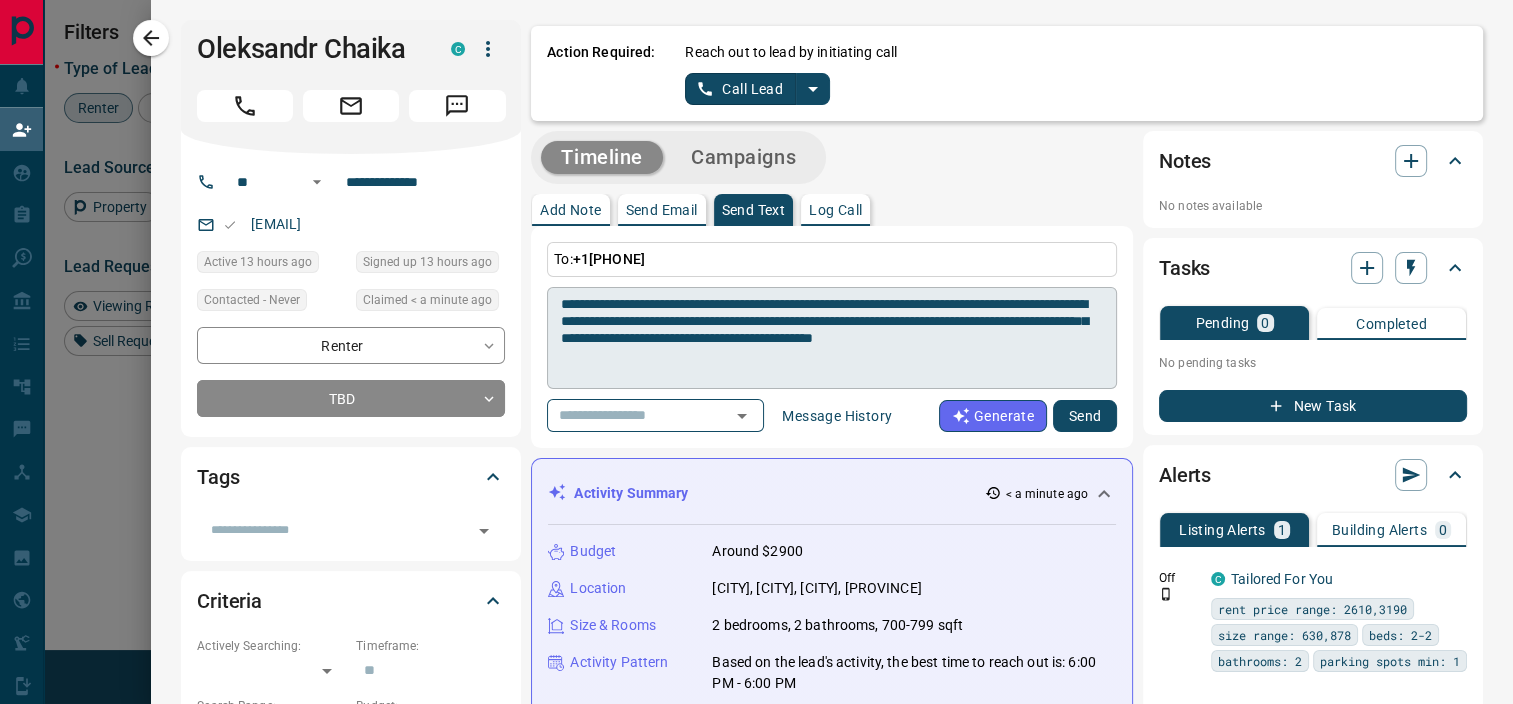 click on "**********" at bounding box center [831, 338] 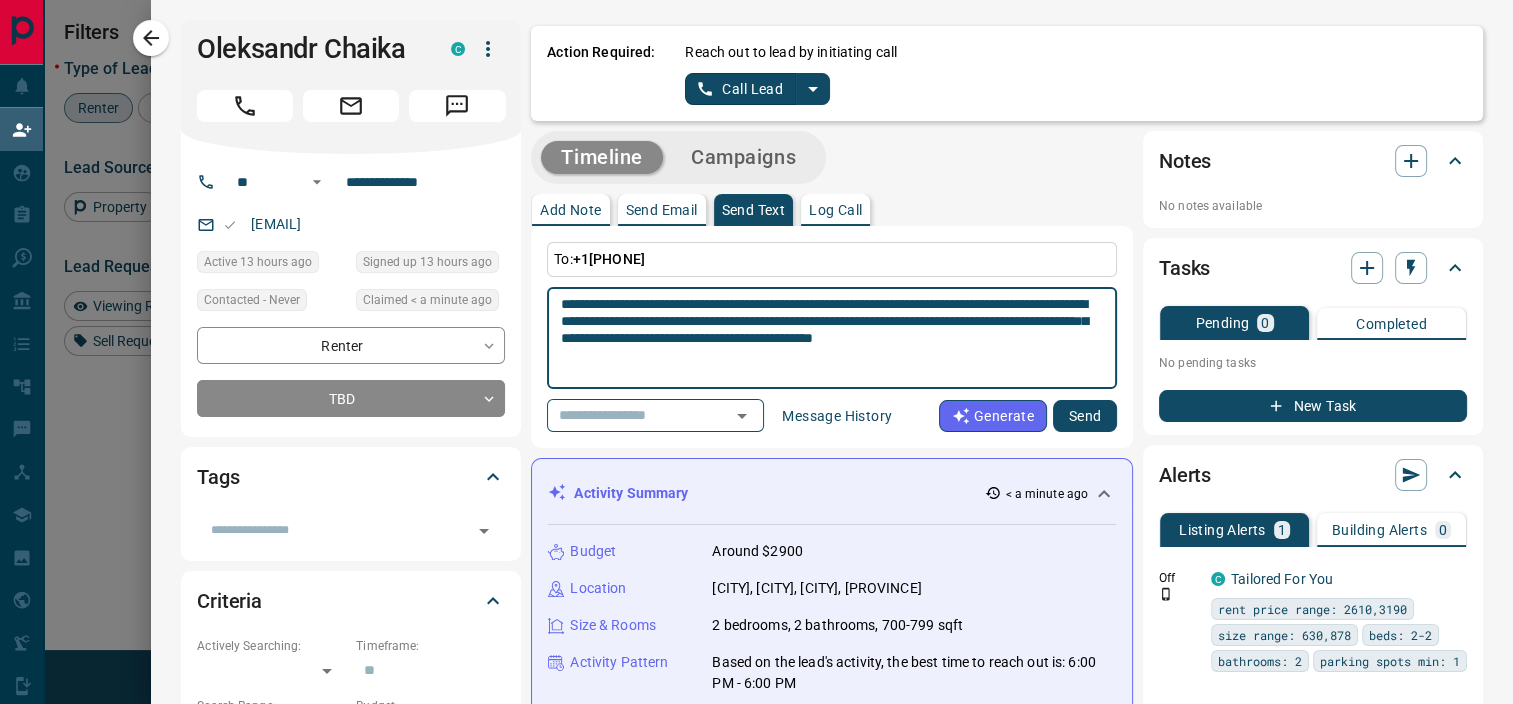 drag, startPoint x: 547, startPoint y: 300, endPoint x: 726, endPoint y: 358, distance: 188.16217 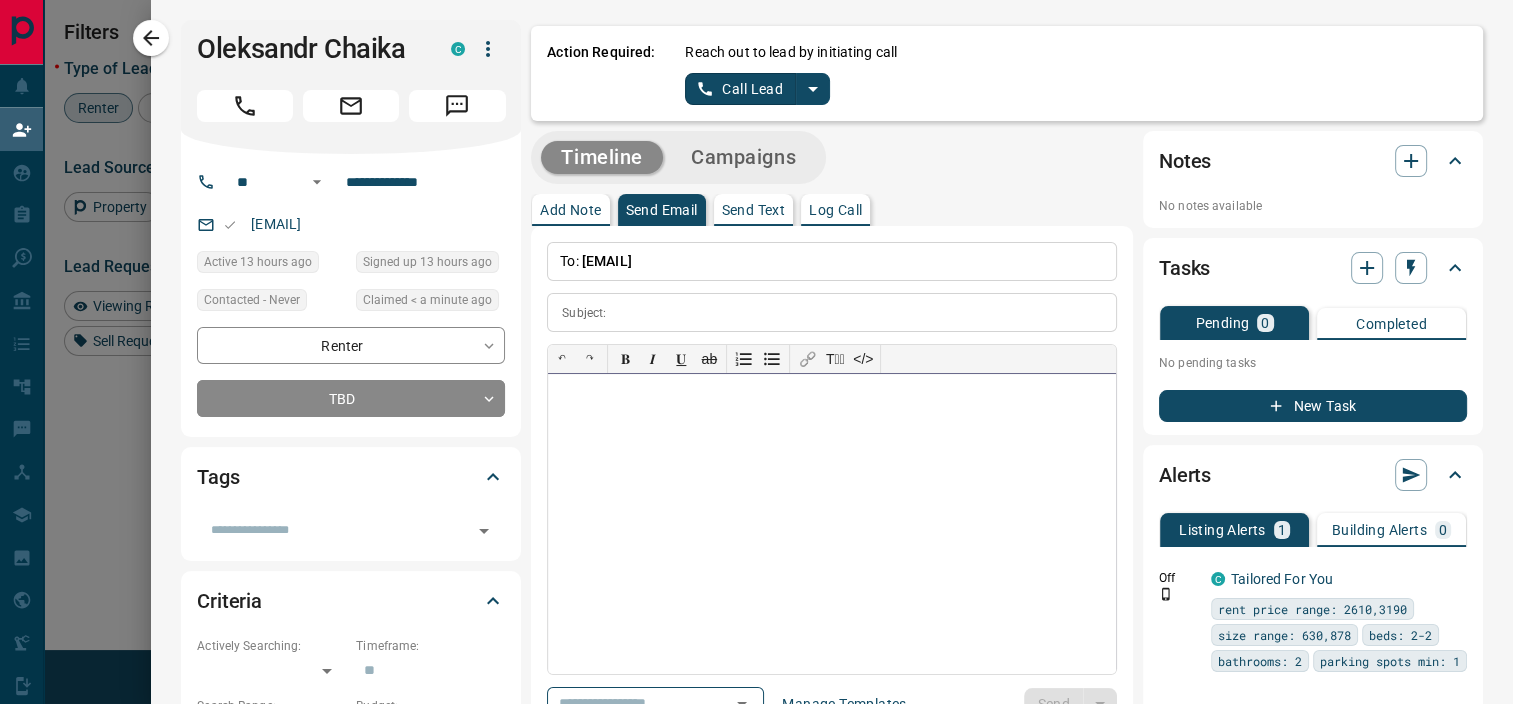 paste 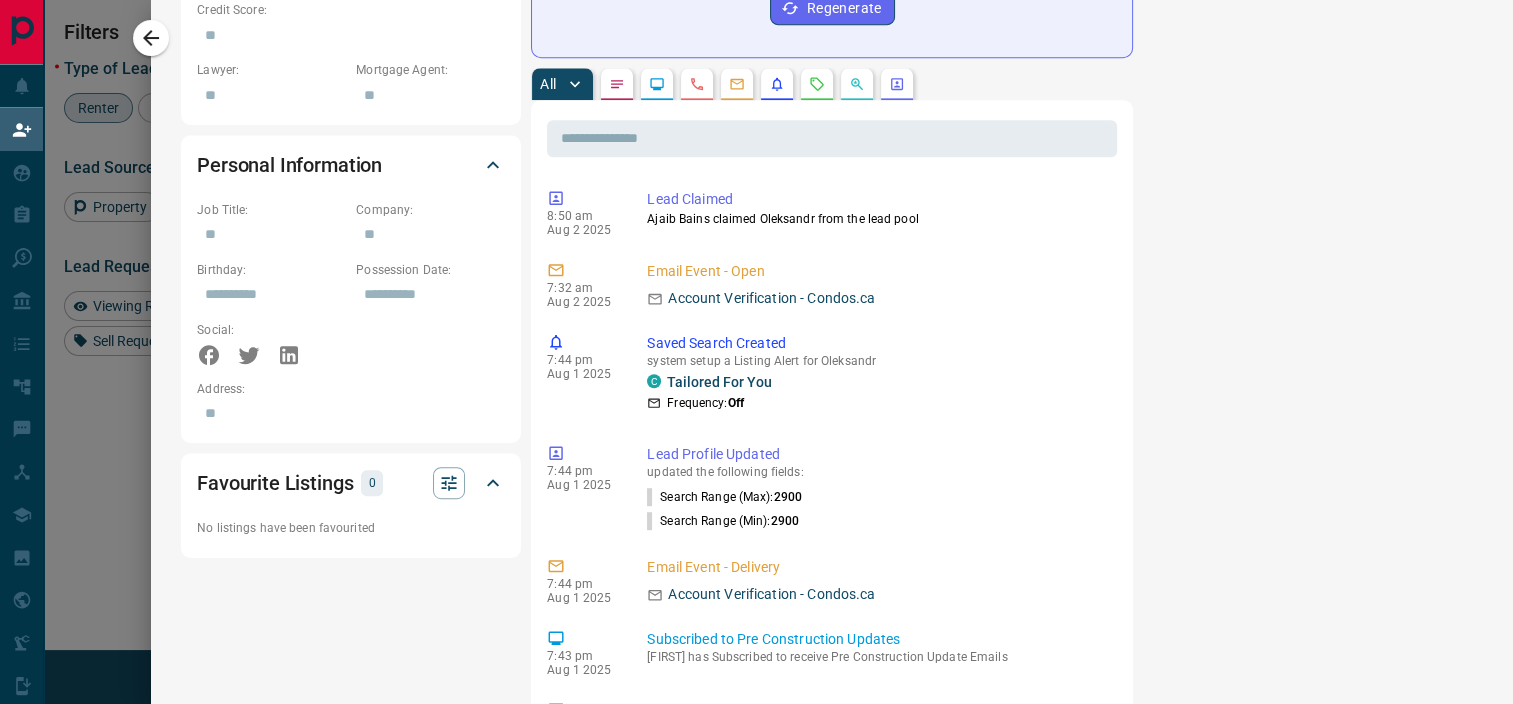 scroll, scrollTop: 325, scrollLeft: 0, axis: vertical 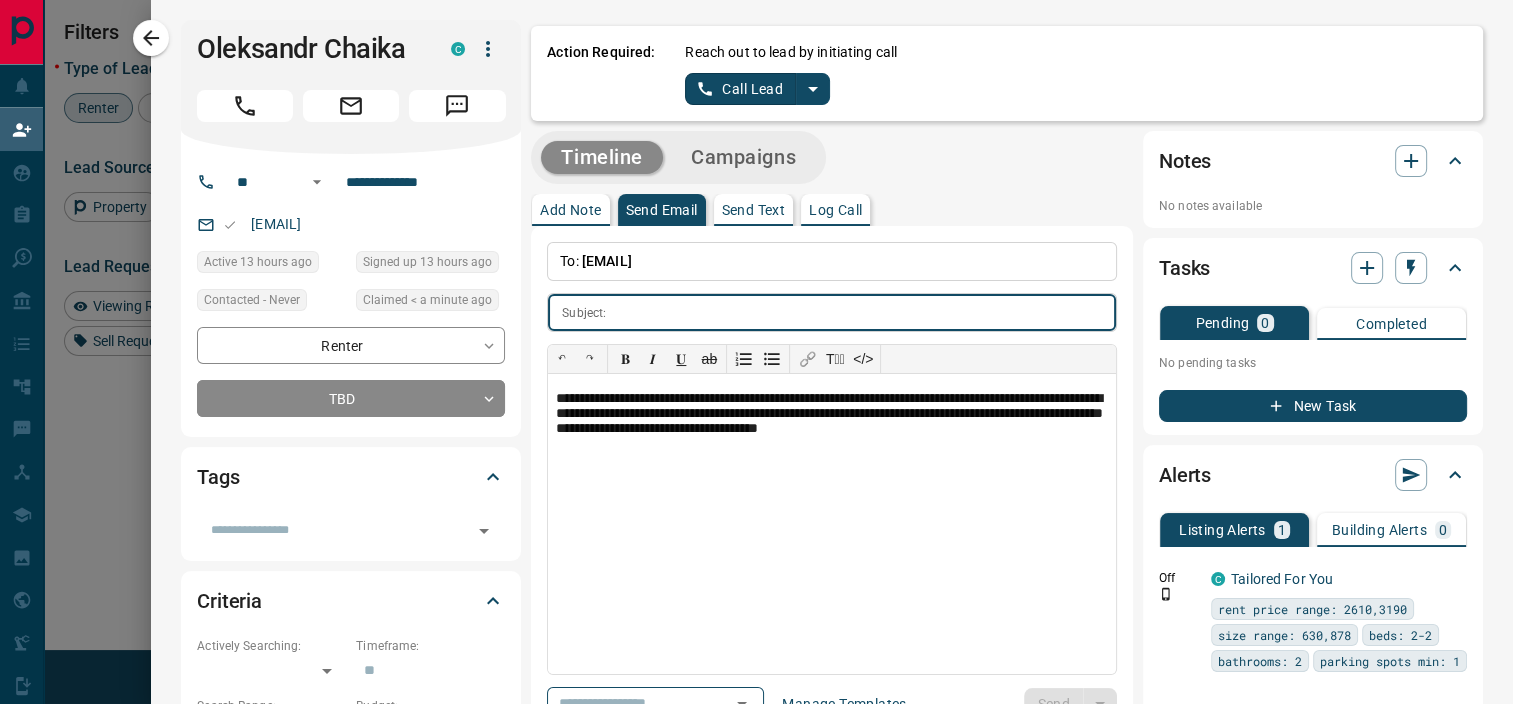 click at bounding box center (865, 312) 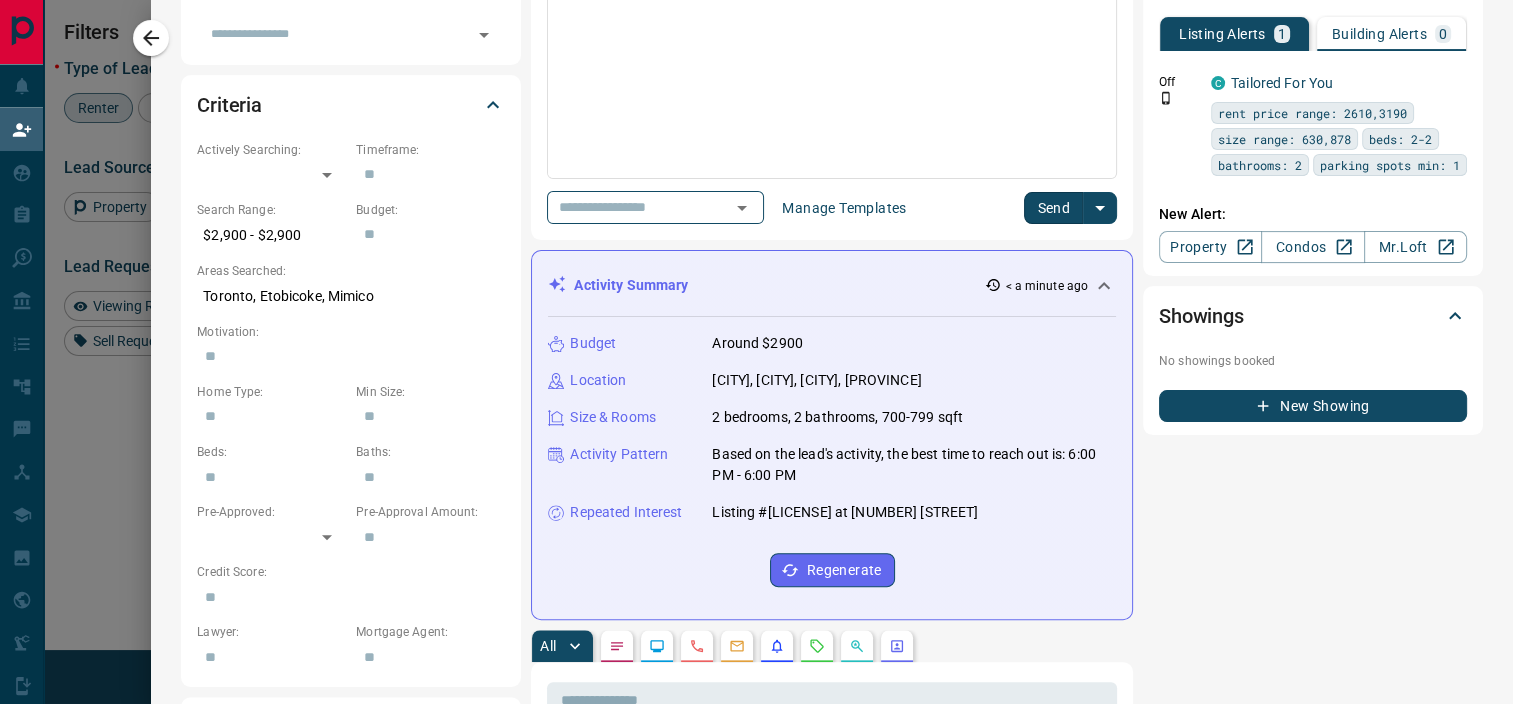 scroll, scrollTop: 0, scrollLeft: 0, axis: both 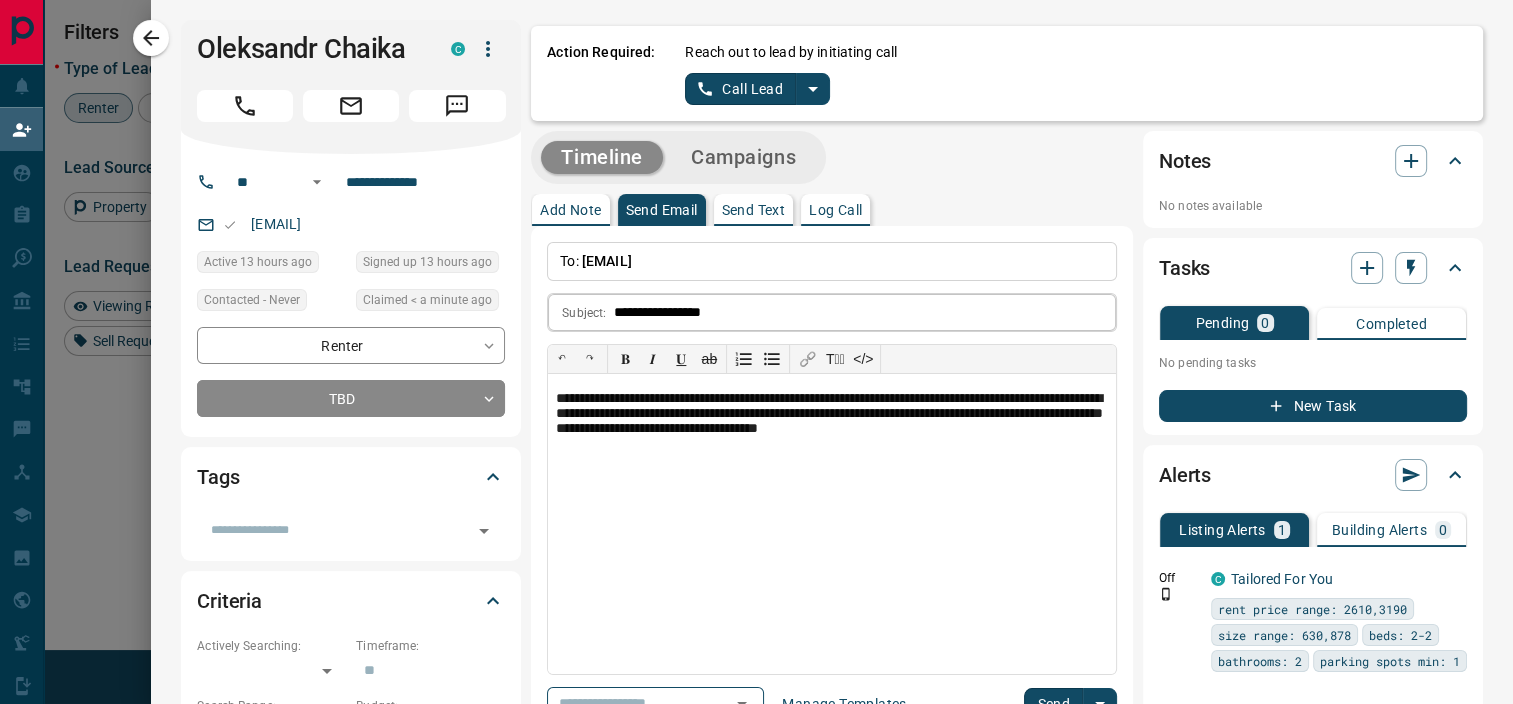 click on "**********" at bounding box center (865, 312) 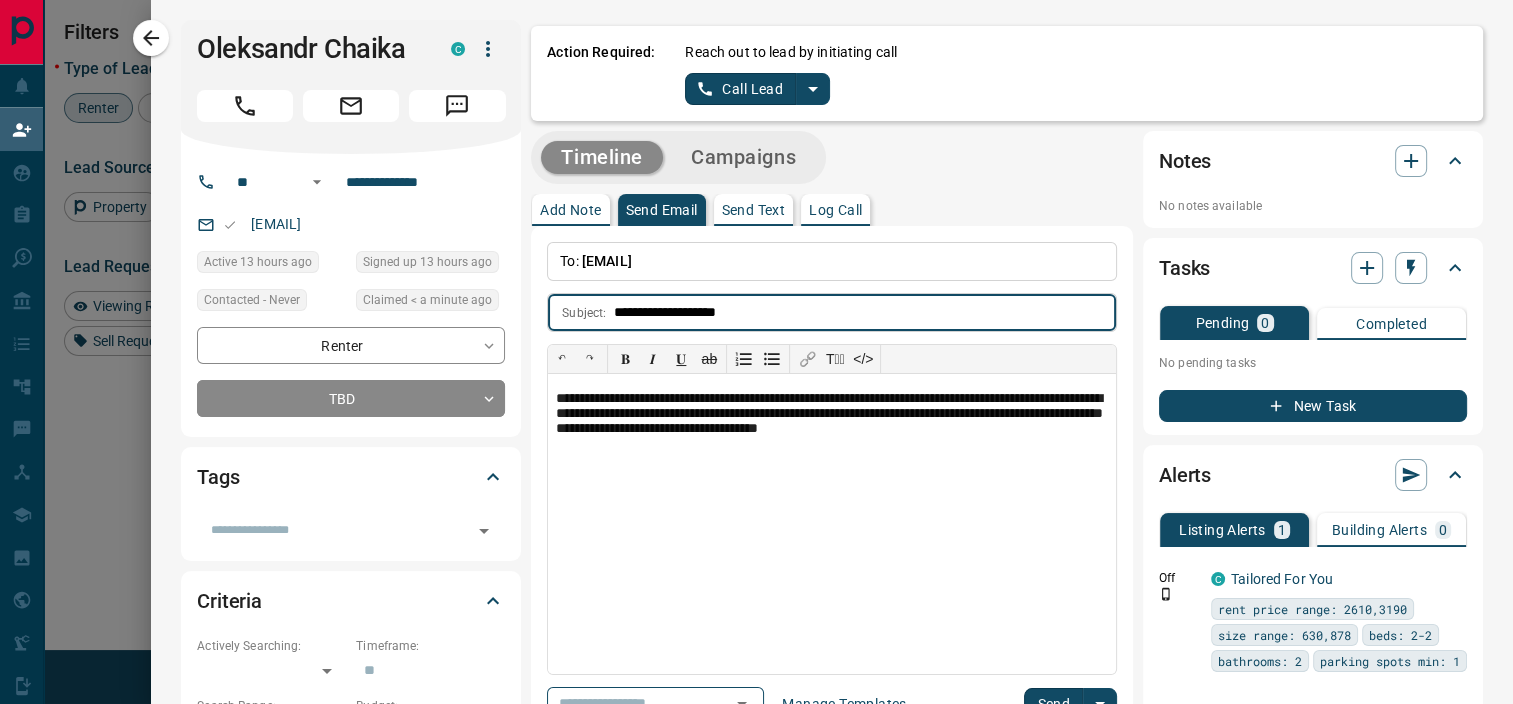 type on "**********" 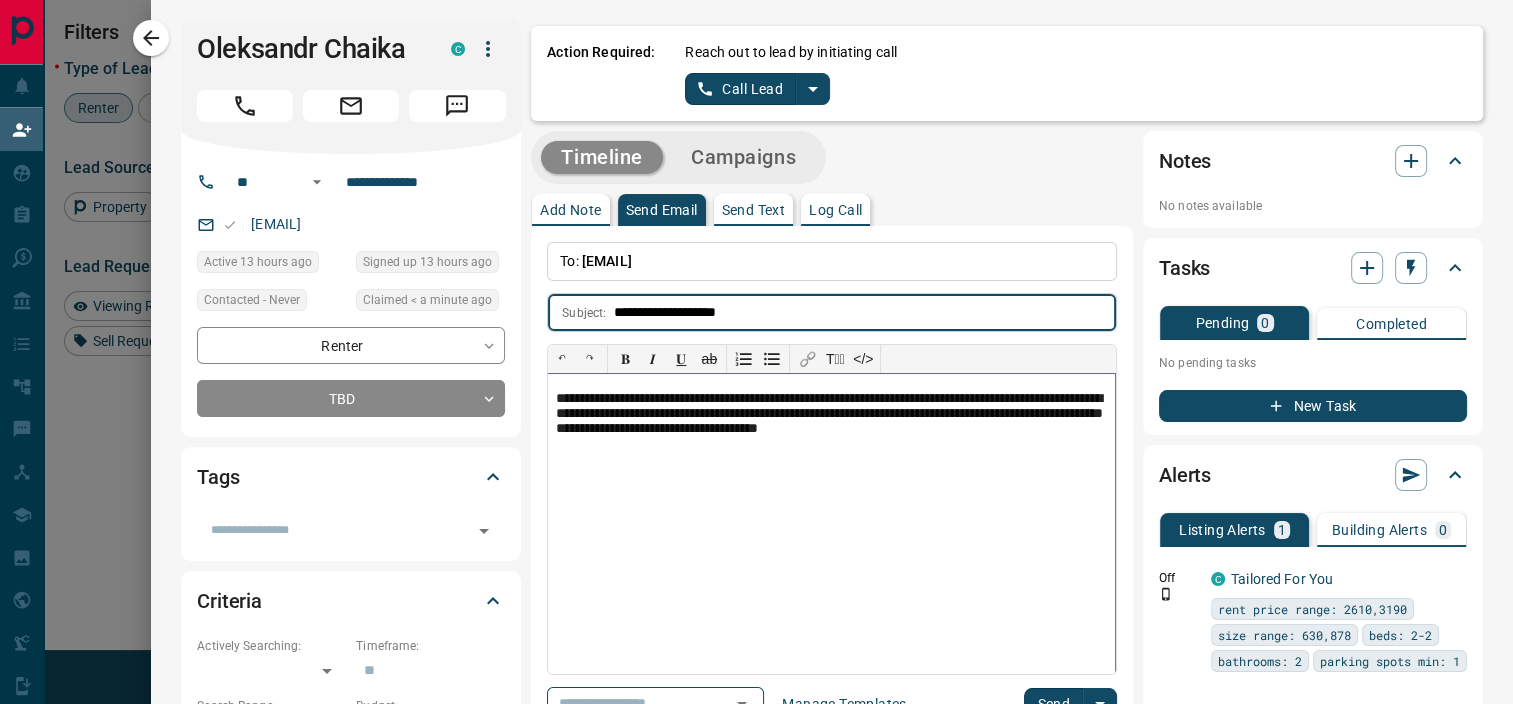 click on "**********" at bounding box center [831, 524] 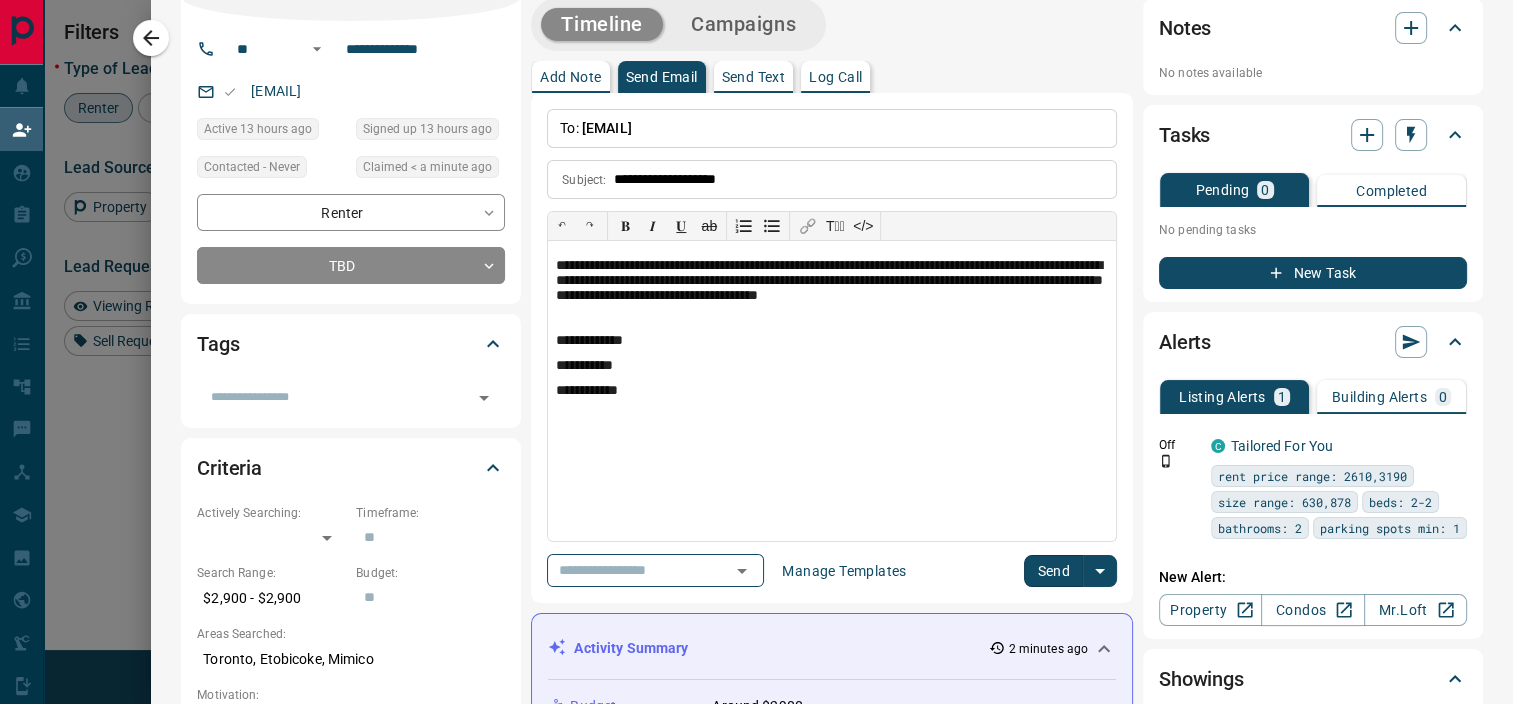 scroll, scrollTop: 128, scrollLeft: 0, axis: vertical 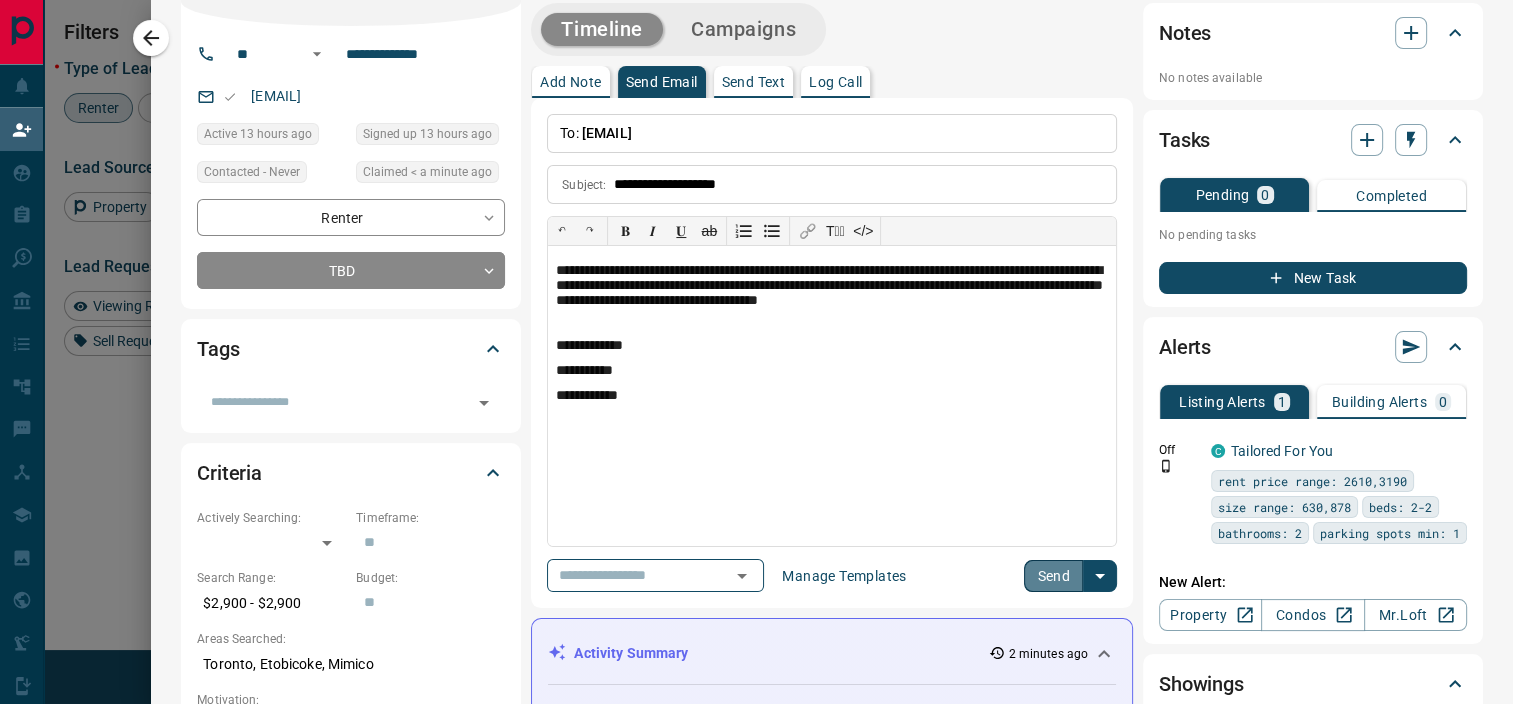 click on "Send" at bounding box center (1053, 576) 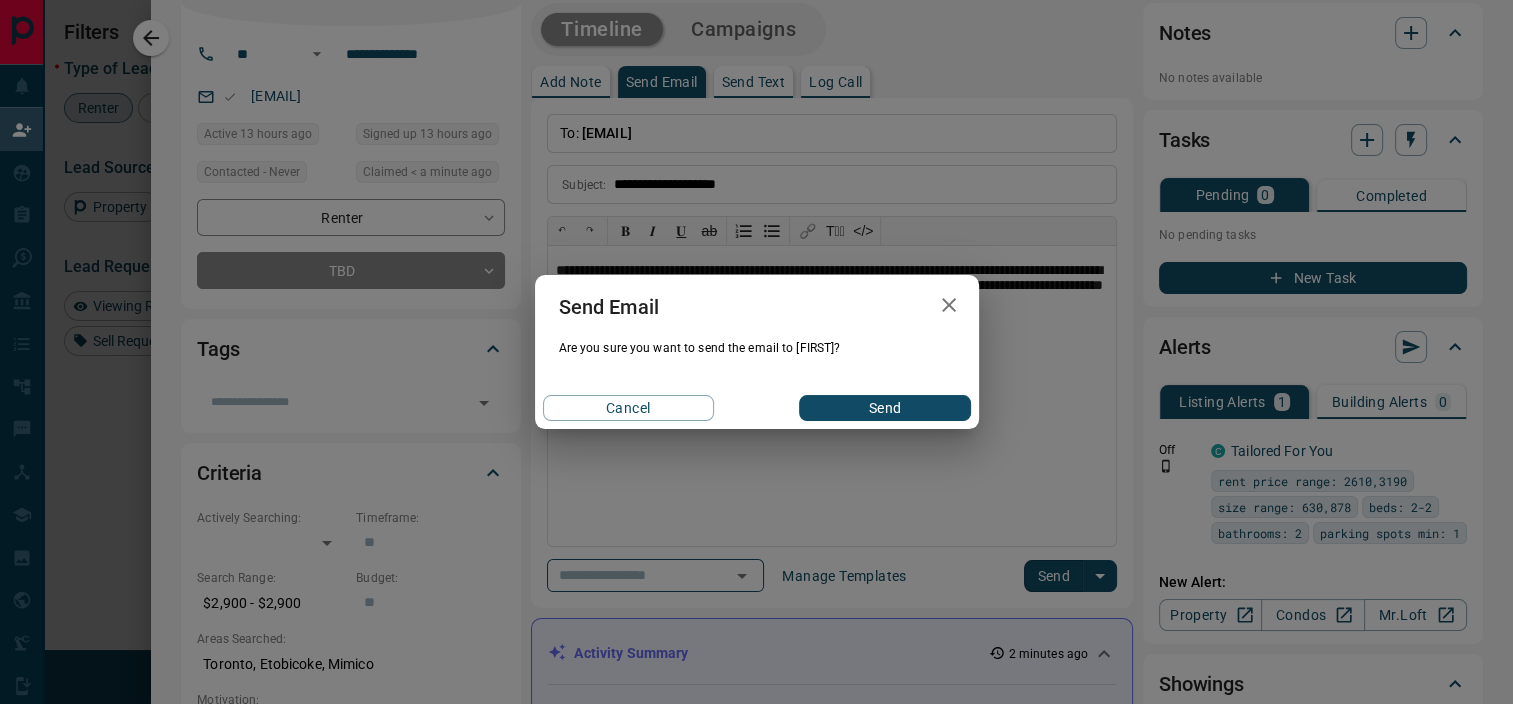 click on "Send" at bounding box center (884, 408) 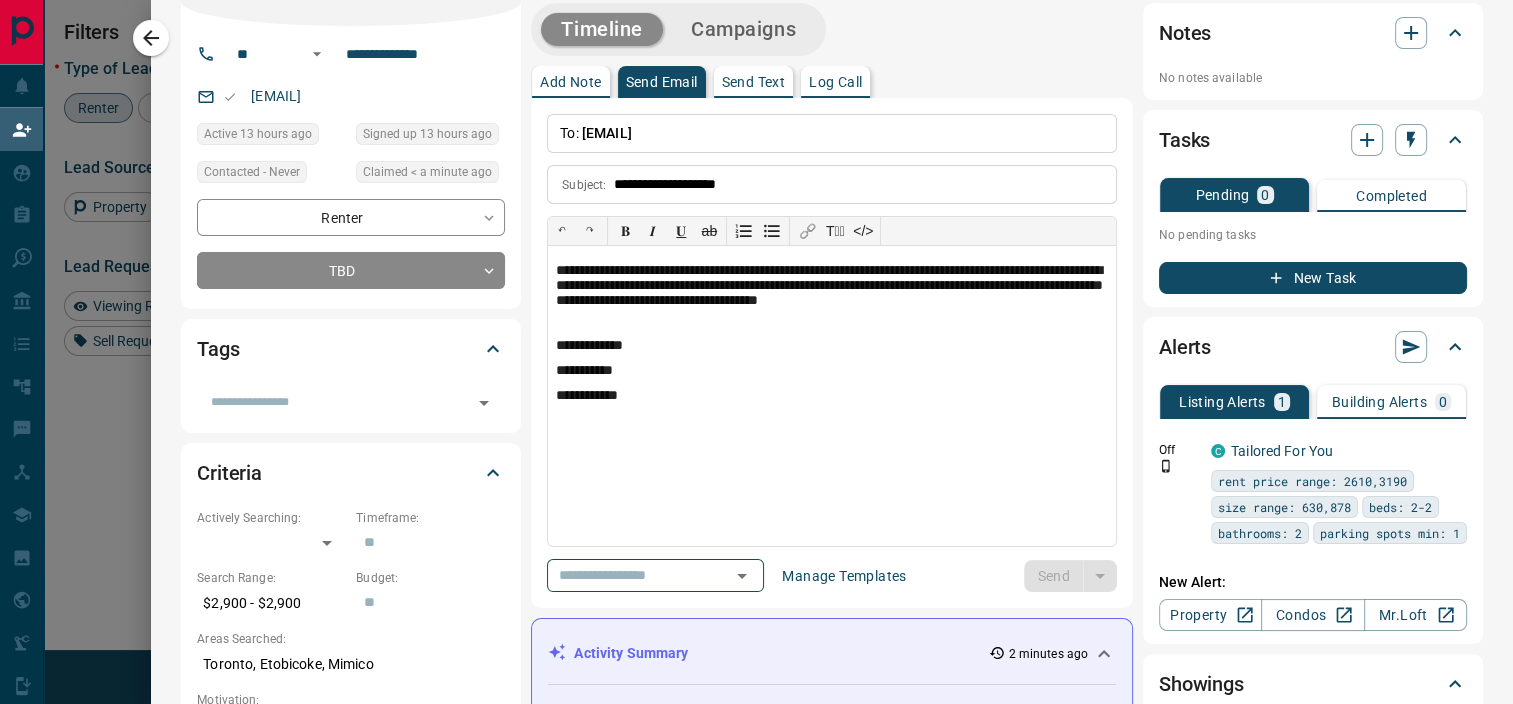 type 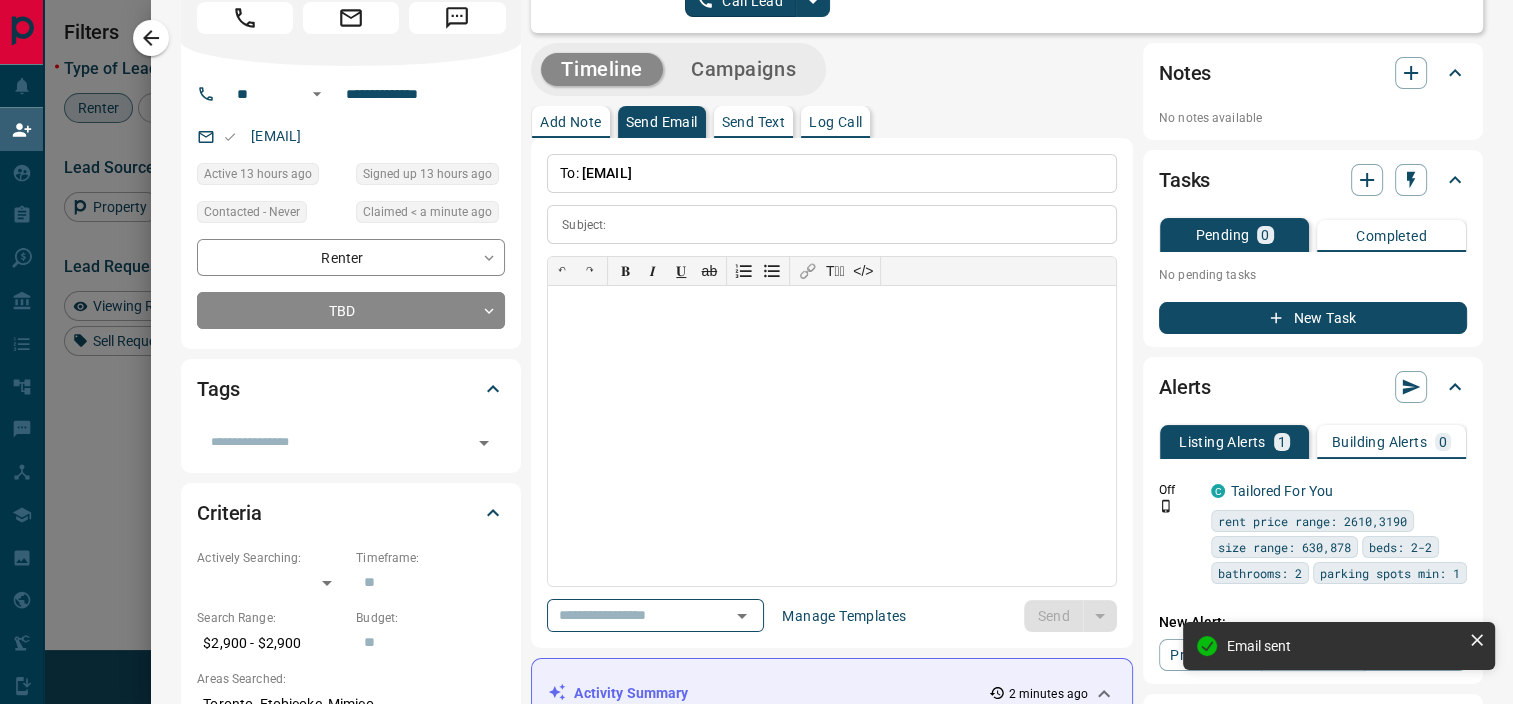 scroll, scrollTop: 0, scrollLeft: 0, axis: both 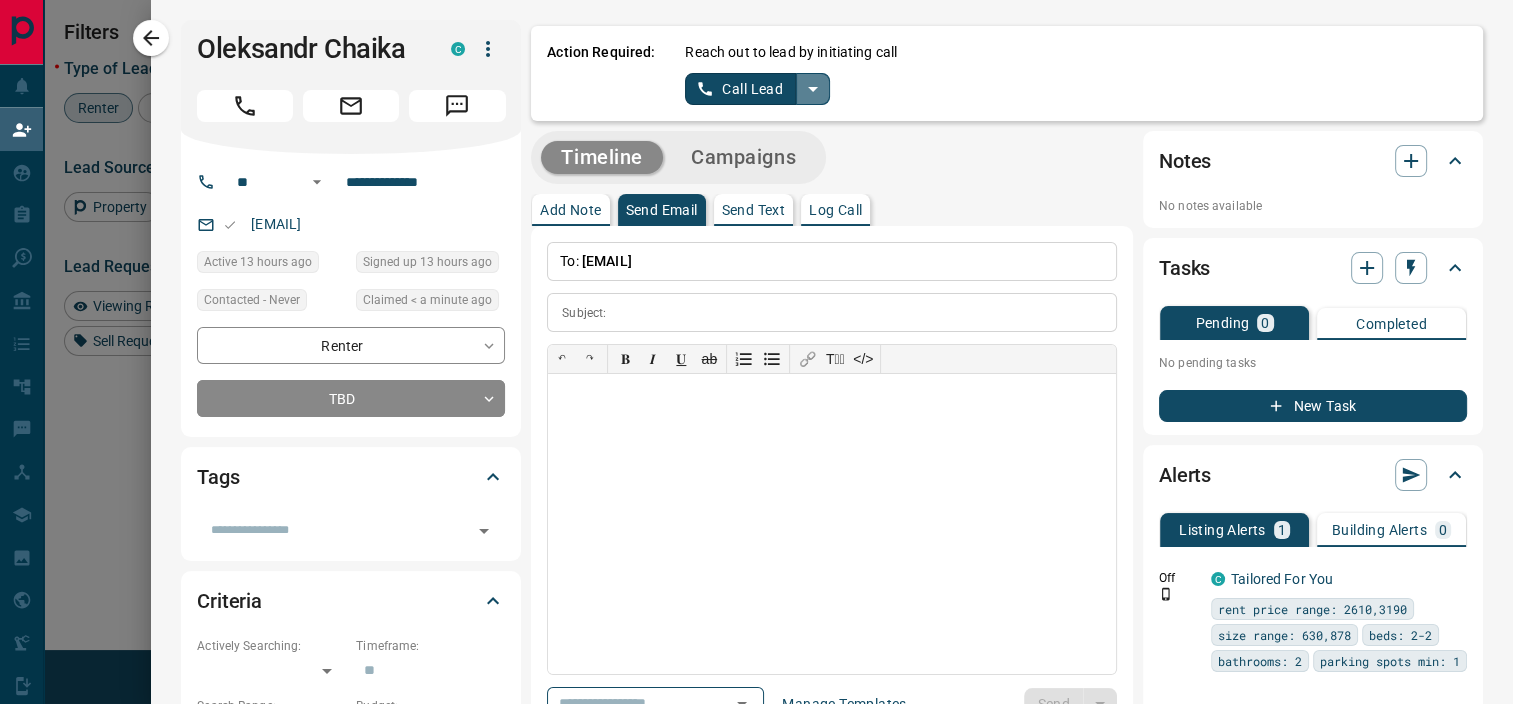 click 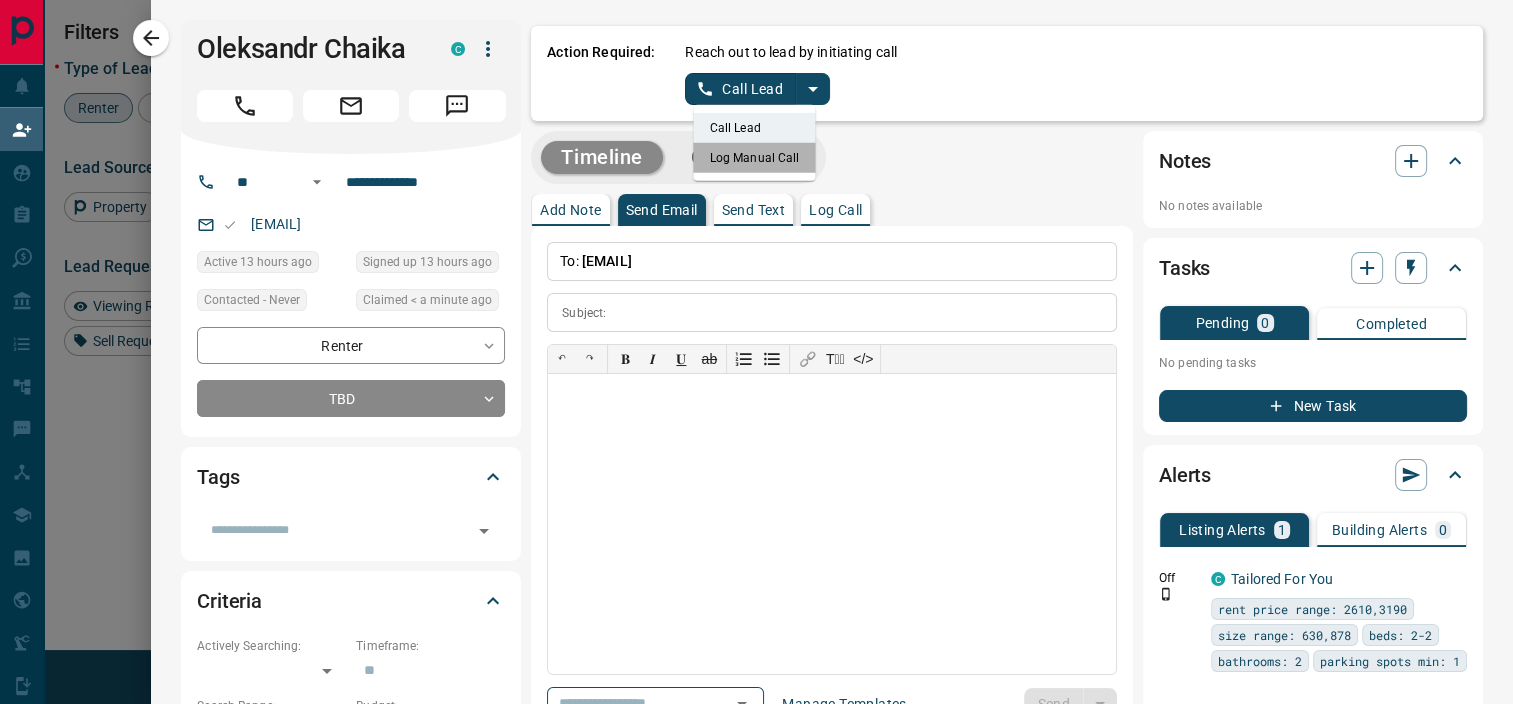 click on "Log Manual Call" at bounding box center (755, 158) 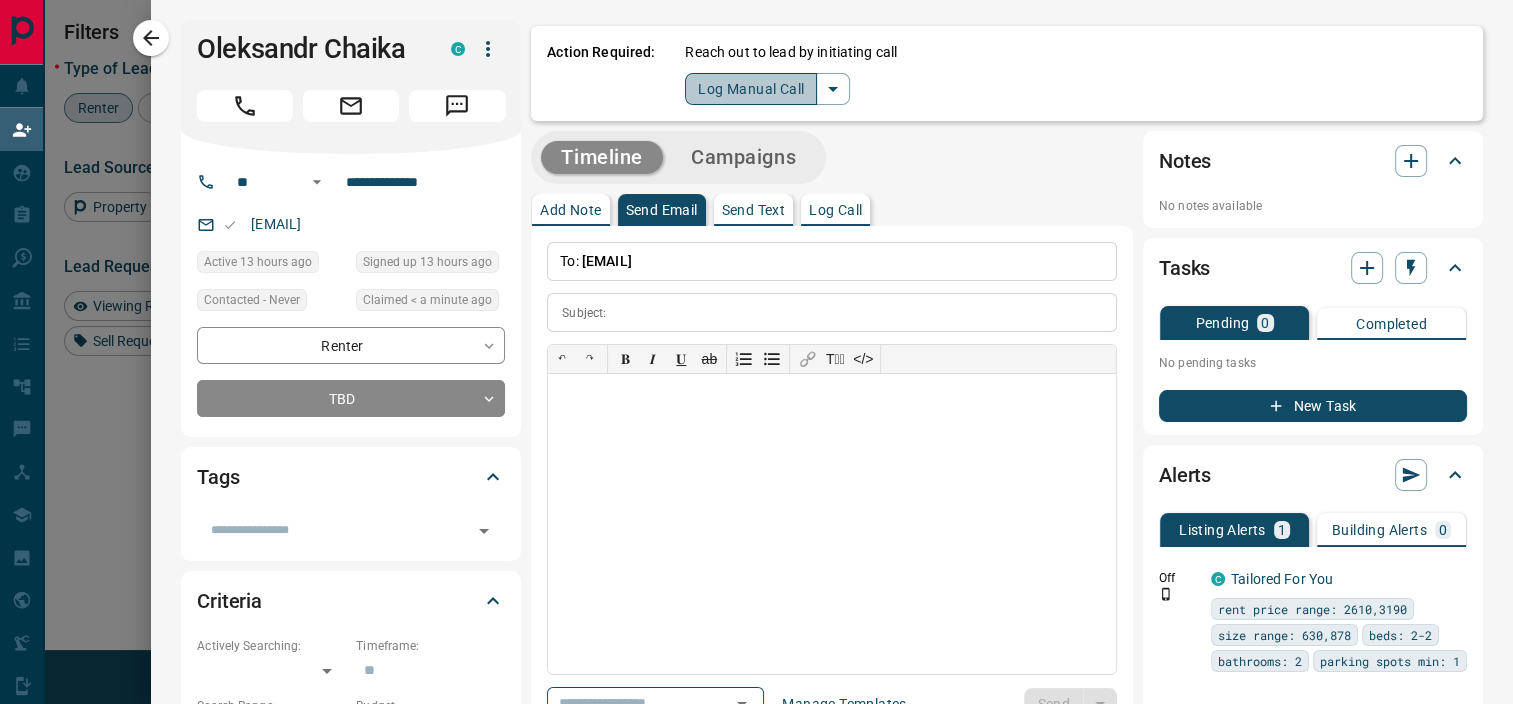 click on "Log Manual Call" at bounding box center (751, 89) 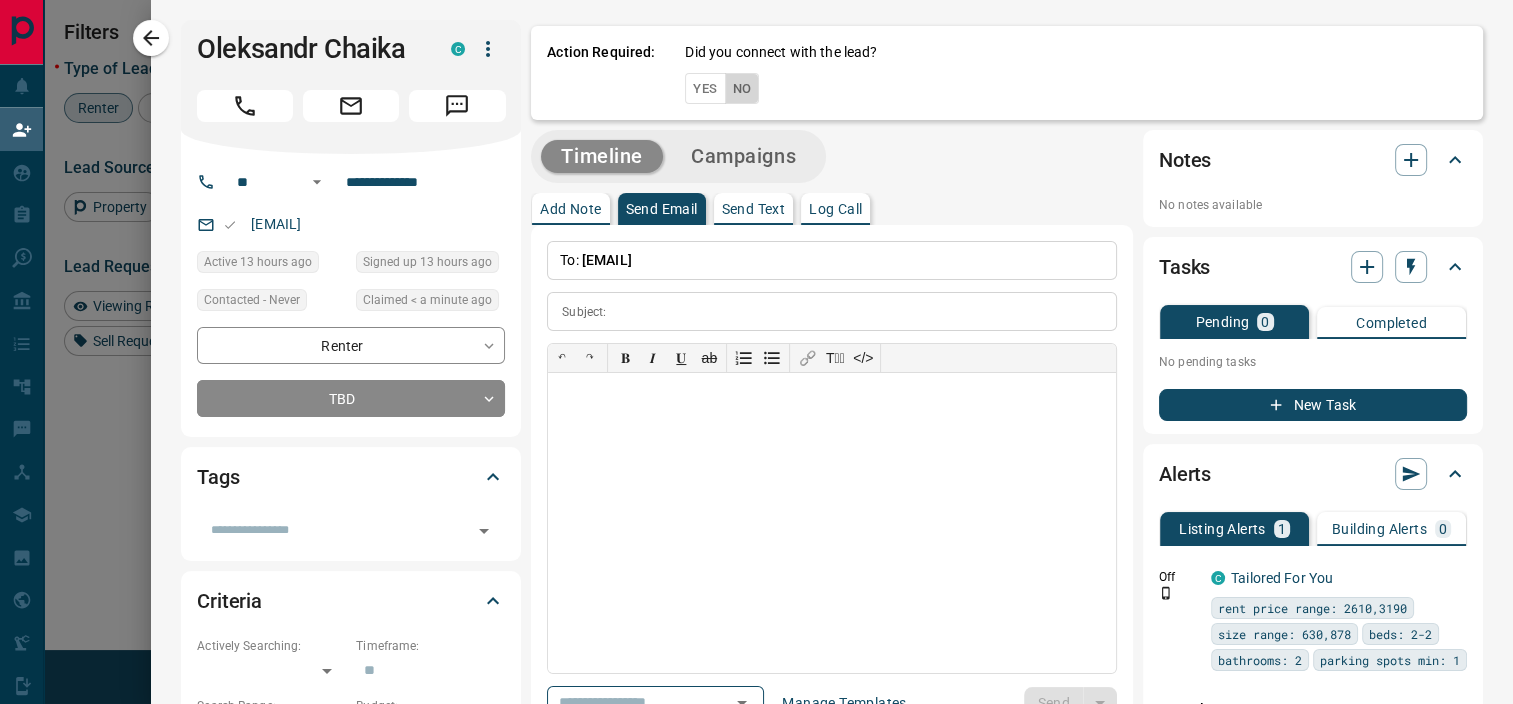 click on "No" at bounding box center [742, 88] 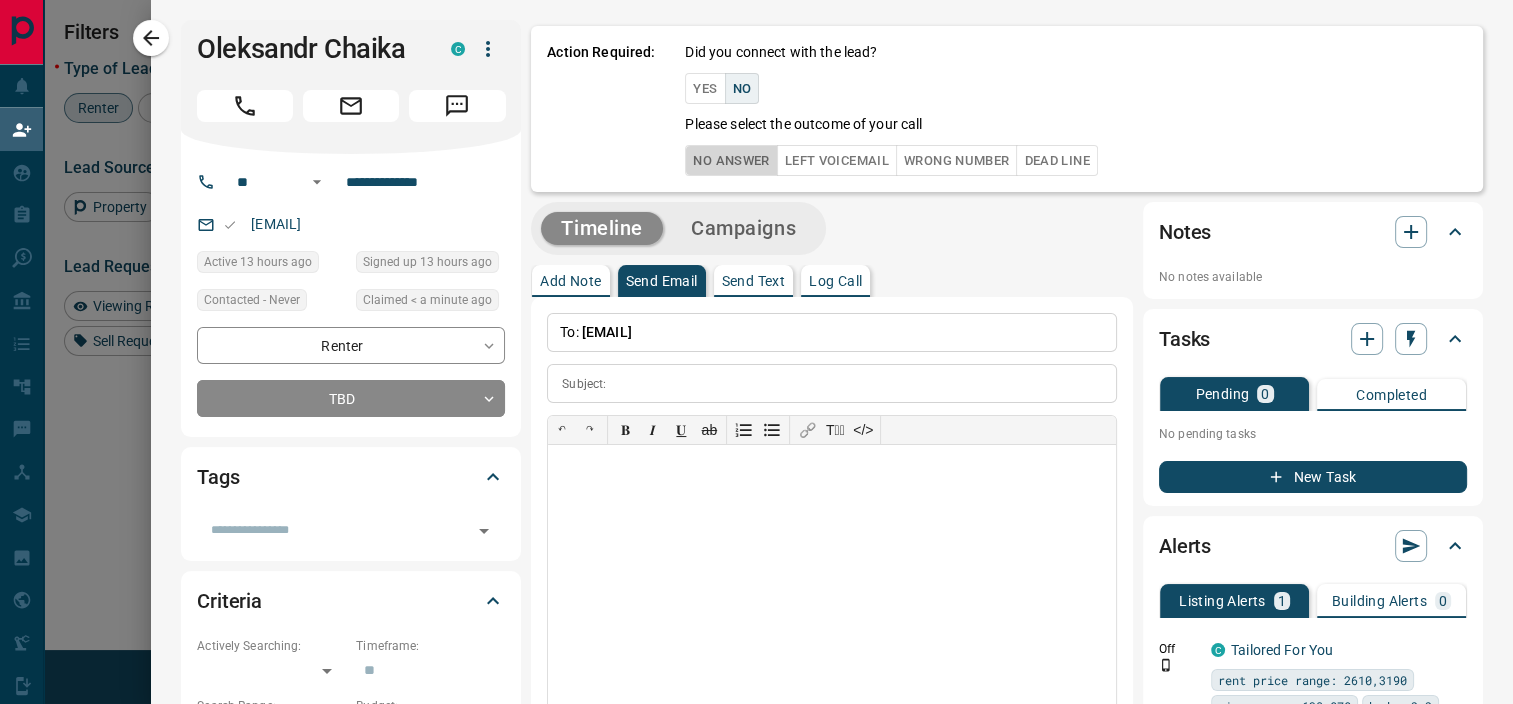 click on "No Answer" at bounding box center [731, 160] 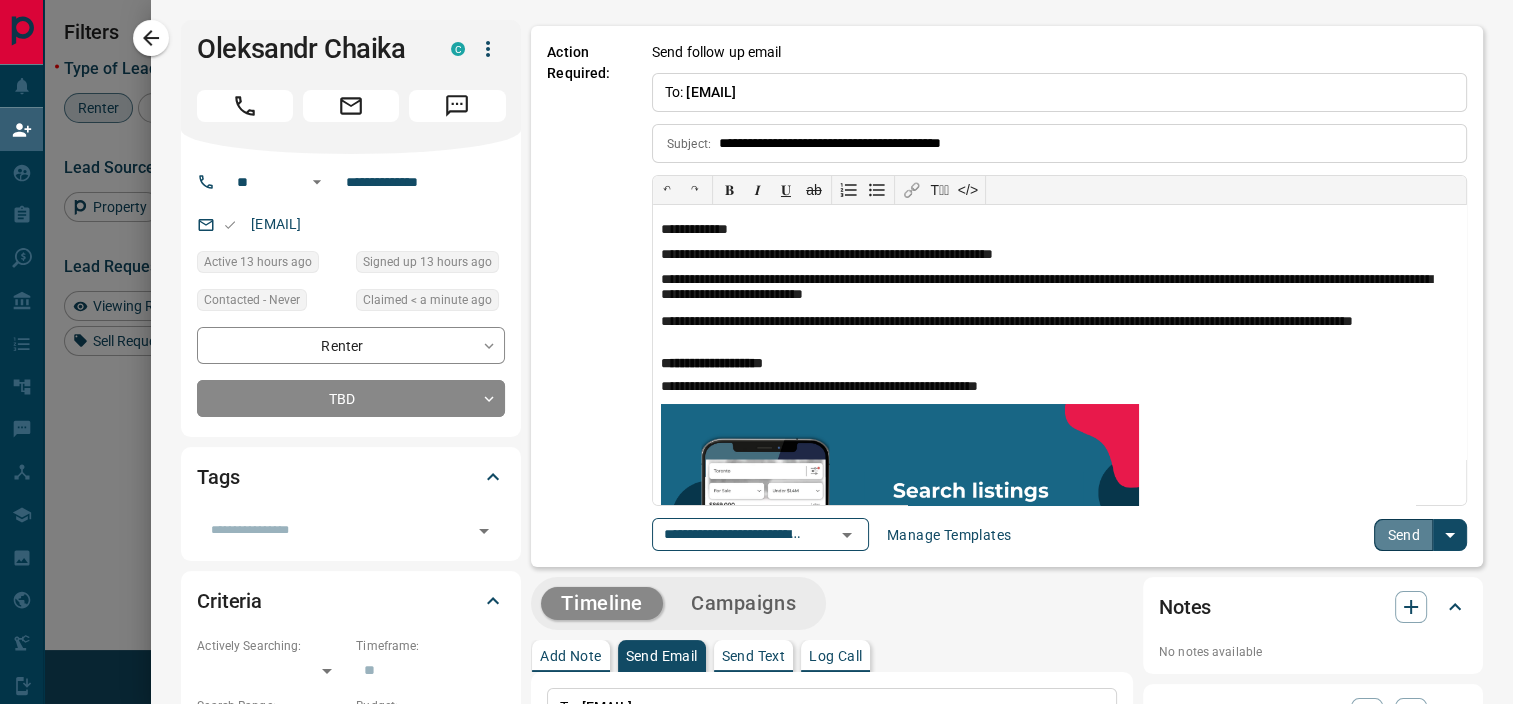 click on "Send" at bounding box center (1403, 535) 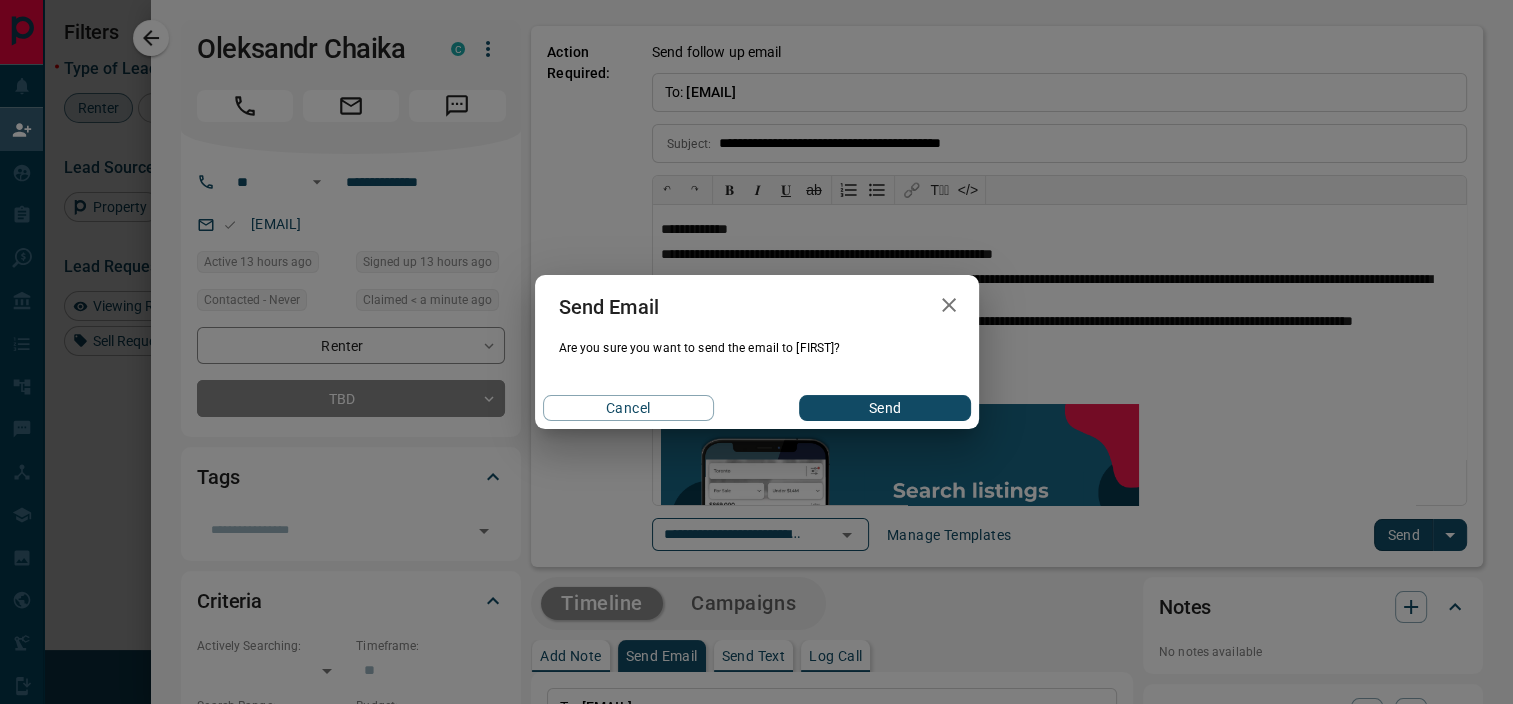 click on "Send" at bounding box center (884, 408) 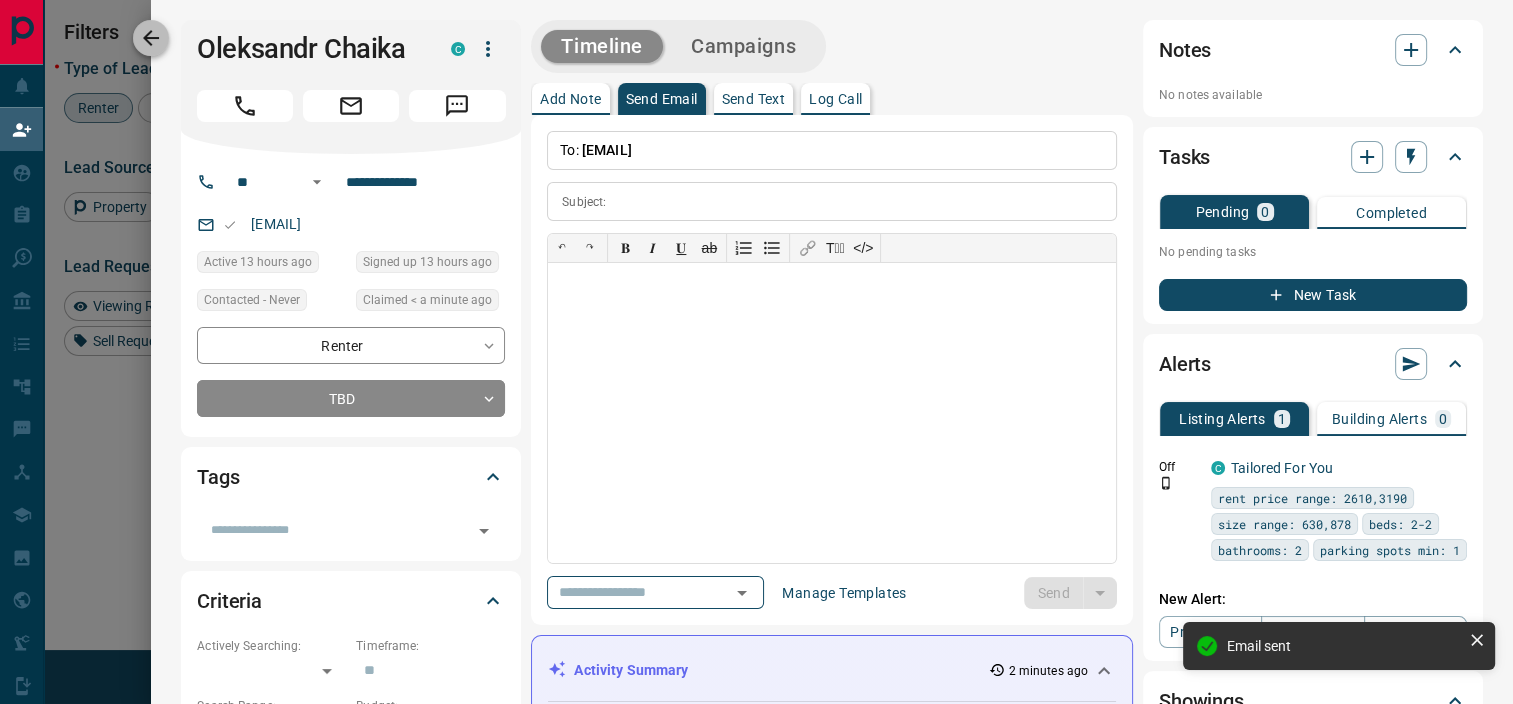 click 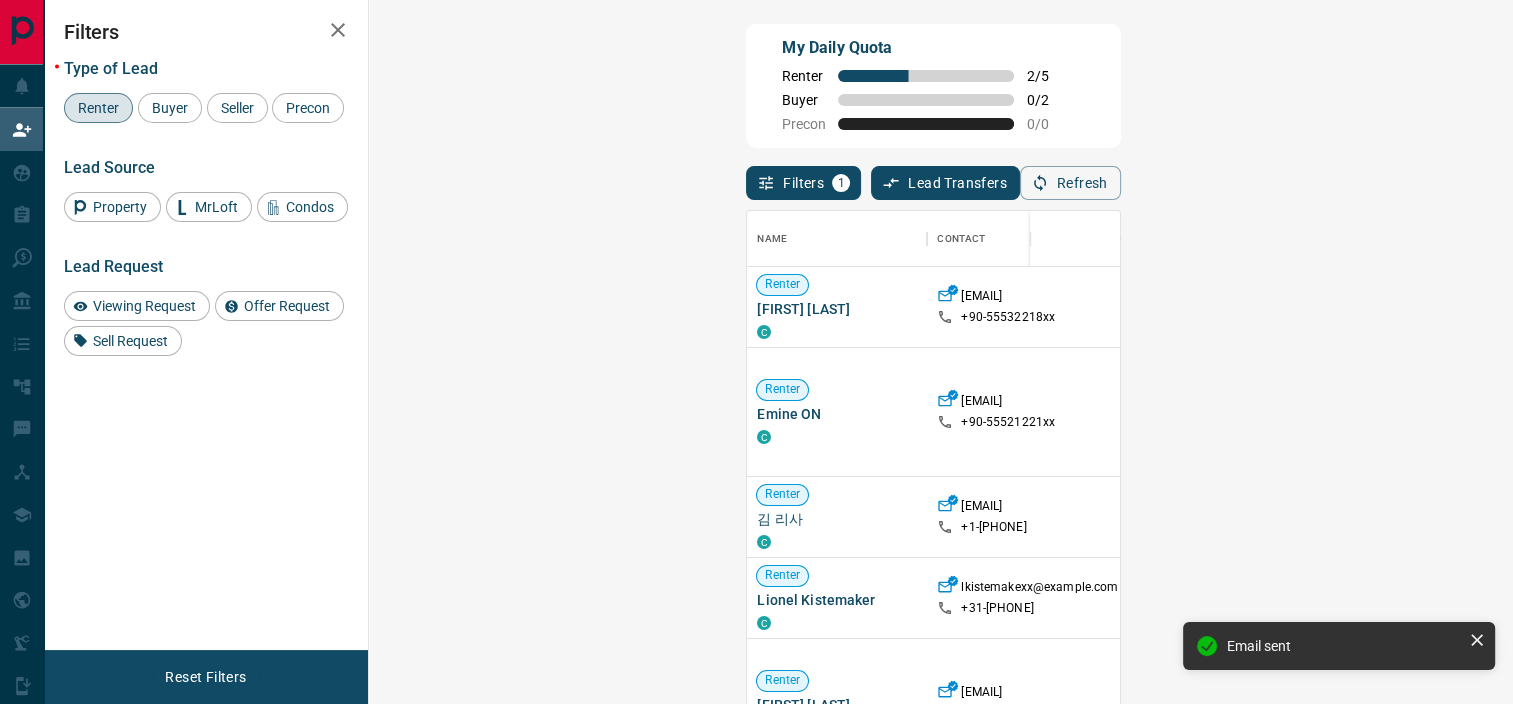 scroll, scrollTop: 16, scrollLeft: 16, axis: both 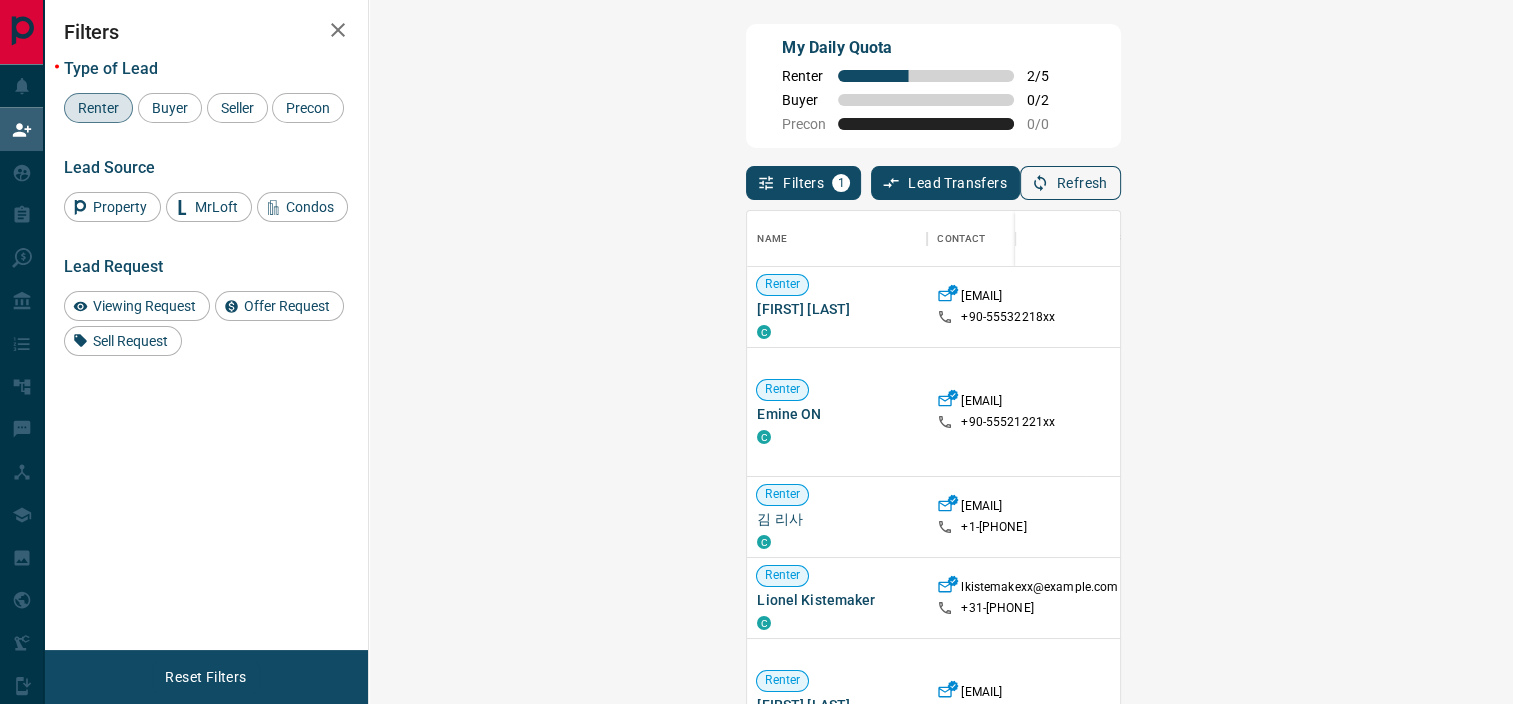 click on "Refresh" at bounding box center [1070, 183] 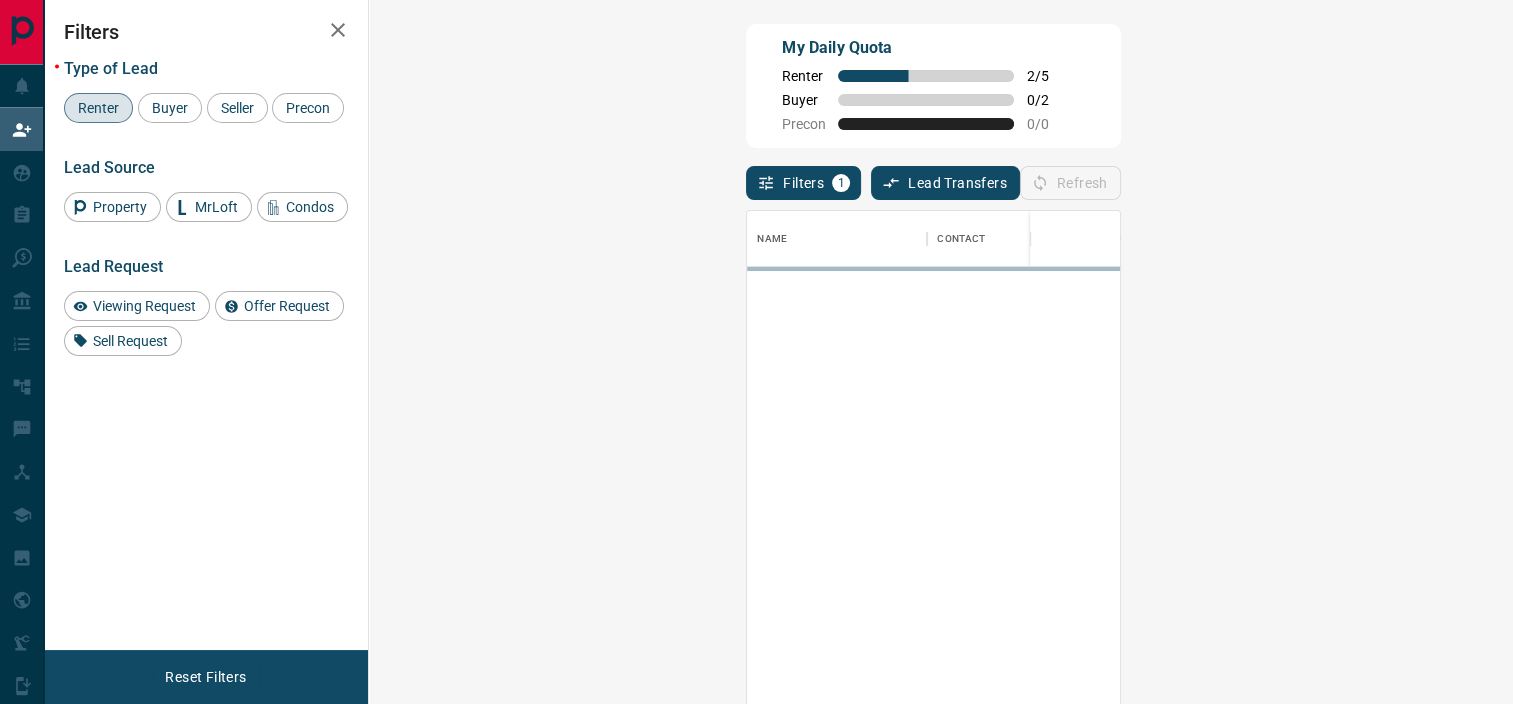scroll, scrollTop: 16, scrollLeft: 16, axis: both 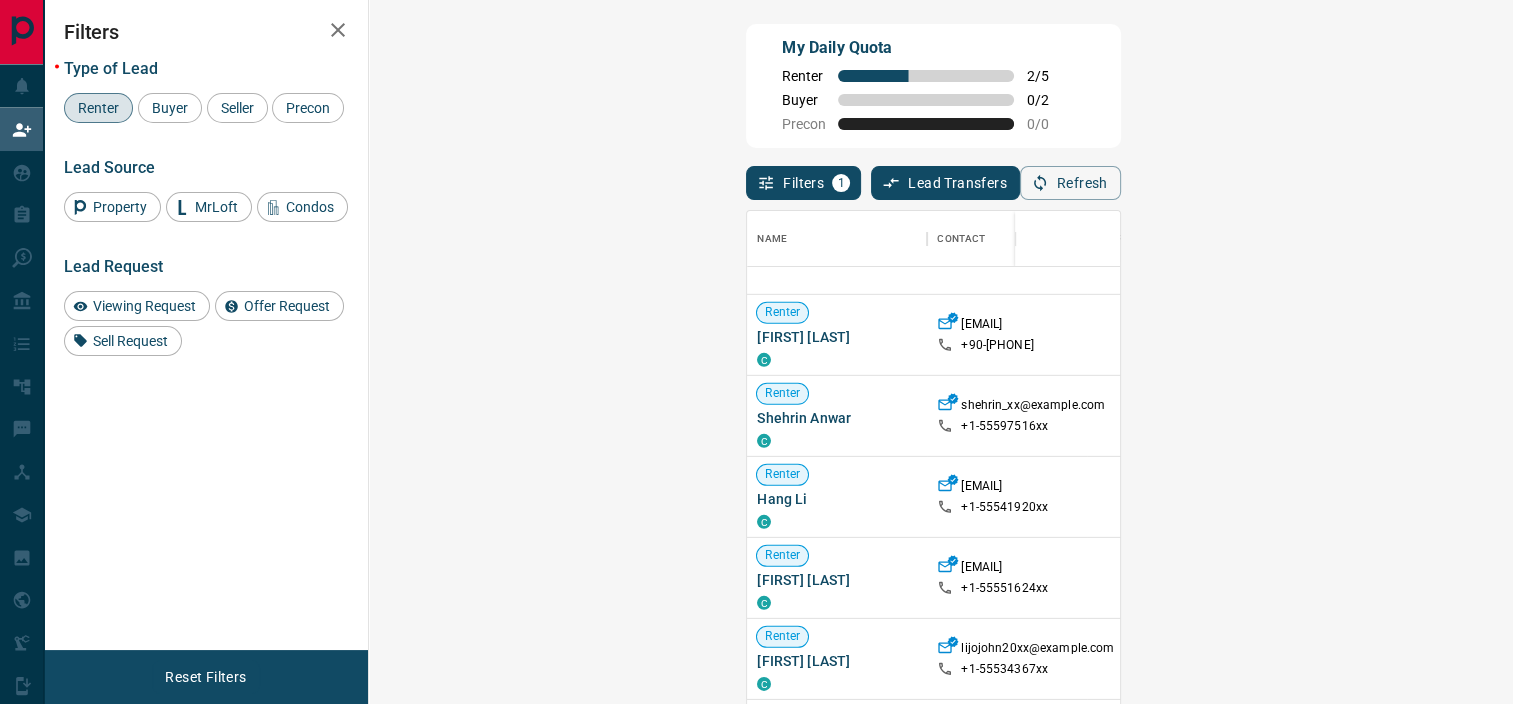 drag, startPoint x: 1484, startPoint y: 496, endPoint x: 1488, endPoint y: 540, distance: 44.181442 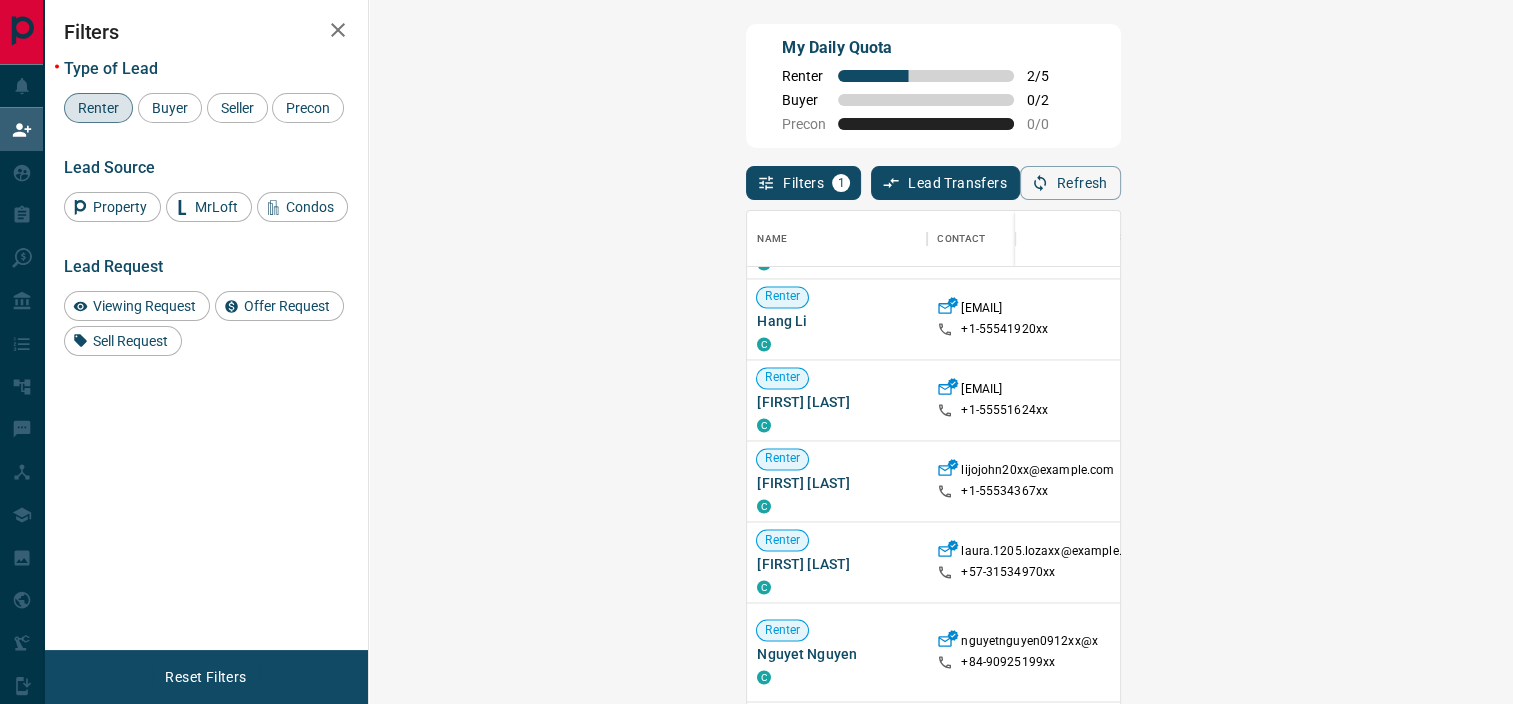scroll, scrollTop: 1873, scrollLeft: 0, axis: vertical 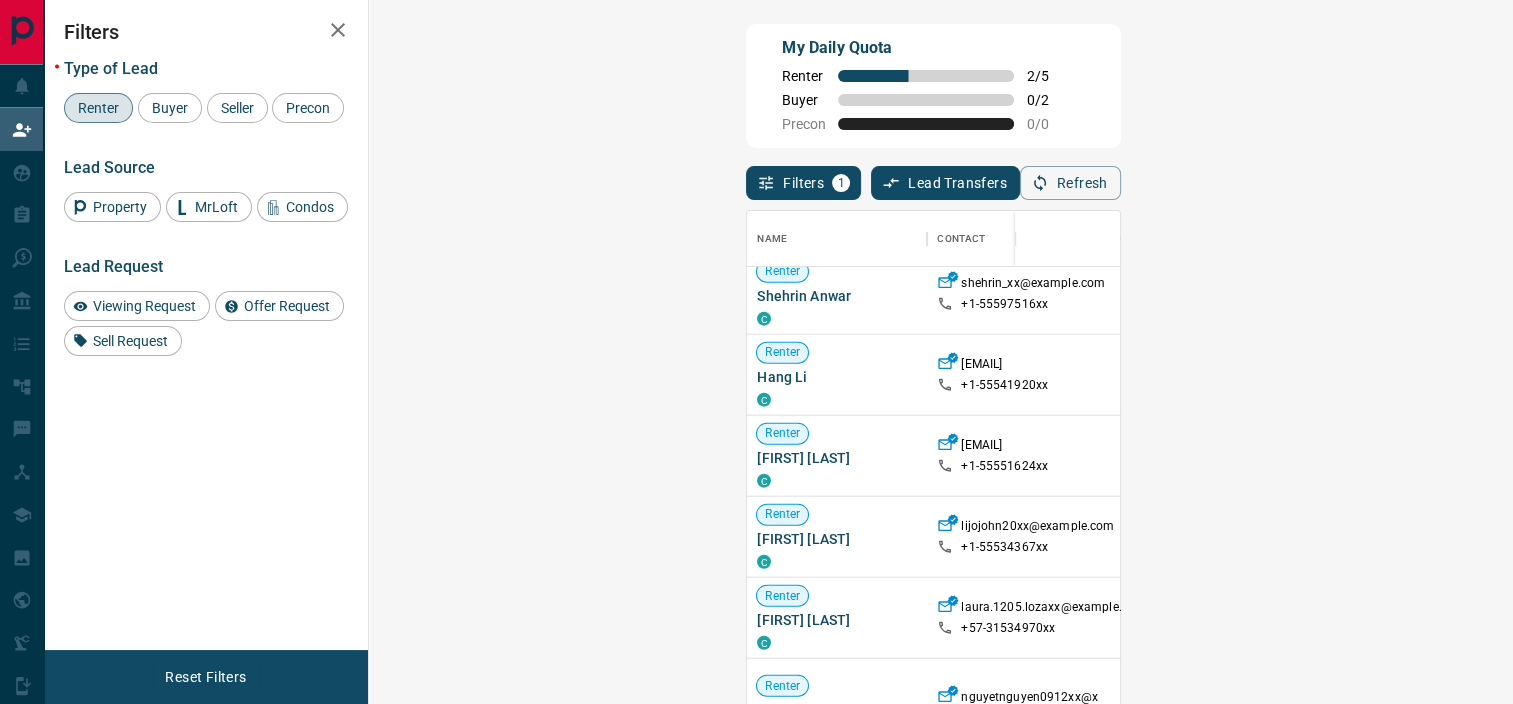 click on "My Daily Quota Renter 2 / 5 Buyer 0 / 2 Precon 0 / 0 Filters 1 Lead Transfers 0 Refresh Name Contact Search   Search Range Location Requests AI Status Recent Opportunities (30d) Renter Sharmin Jahan C jahansharminxx@example.com +1- [PHONE] $0 - $2K [CITY], [NEIGHBORHOOD] Requested an Offer High Interest Favourite Back to Site Renter Defne Sam Alkan C defnesamalkxx@example.com +90- [PHONE] $0 - $2K [CITY], [NEIGHBORHOOD] Back to Site High Interest Renter Shehrin Anwar C shehrin_xx@example.com +1- [PHONE] $2K - $8K [CITY], [NEIGHBORHOOD] Favourite Renter Hang Li C bonvoyagexx@example.com +1- [PHONE] $2K - $4K [CITY], [NEIGHBORHOOD] High Interest Renter Nivin Zaim C nivinzaixx@example.com +1- [PHONE] $1K - $2K [CITY], [NEIGHBORHOOD], [NEIGHBORHOOD], [NEIGHBORHOOD] Renter Lijo John C lijojohn20xx@example.com +1- [PHONE] $1K - $3K [CITY], [NEIGHBORHOOD] High Interest Renter Laura Lozano C laura.1205.lozaxx@example.com +57- [PHONE] $950 - $2K [CITY], [NEIGHBORHOOD] Renter Nguyet Nguyen C nguyetnguyen0912xx@example.com +84- [PHONE] $0 - $3K [CITY], [NEIGHBORHOOD], [NEIGHBORHOOD] High Interest" at bounding box center (933, 301) 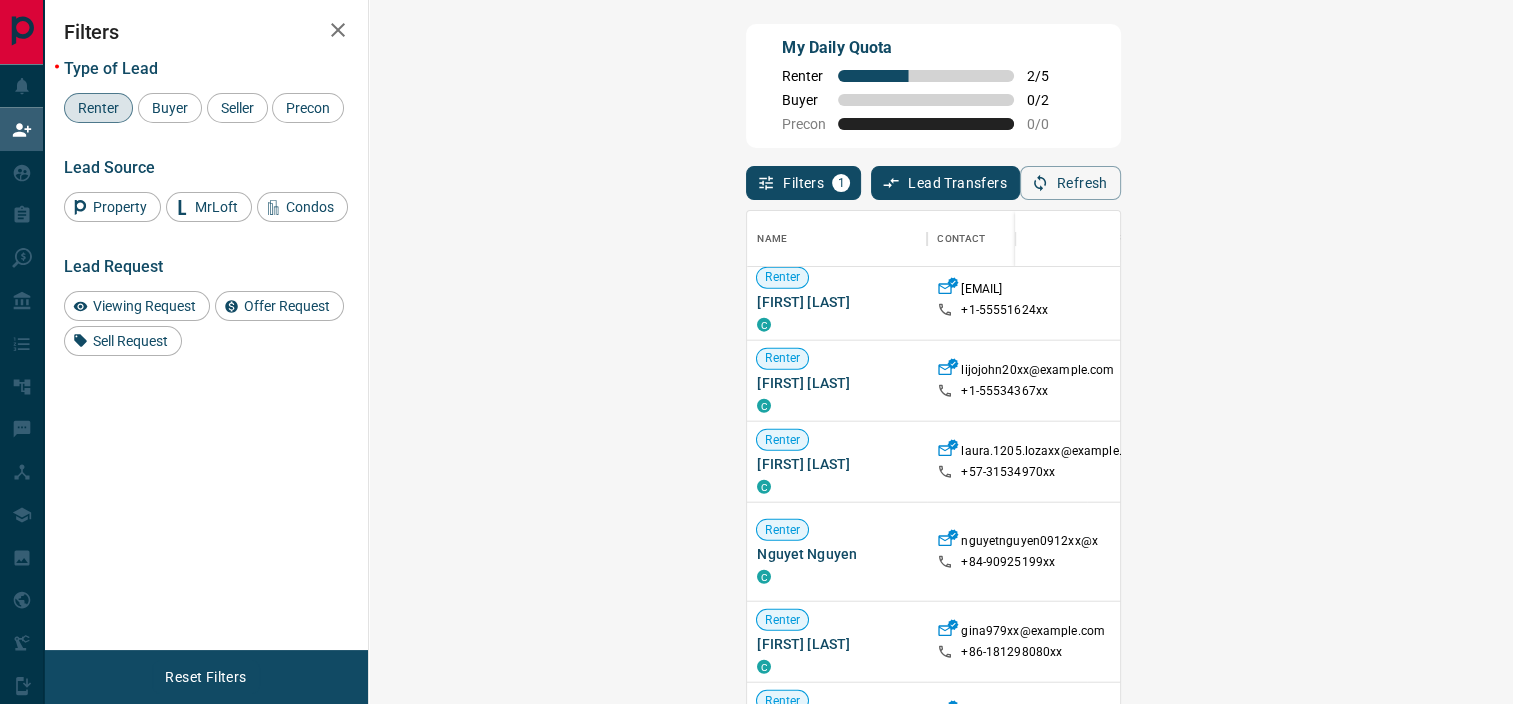 scroll, scrollTop: 1988, scrollLeft: 0, axis: vertical 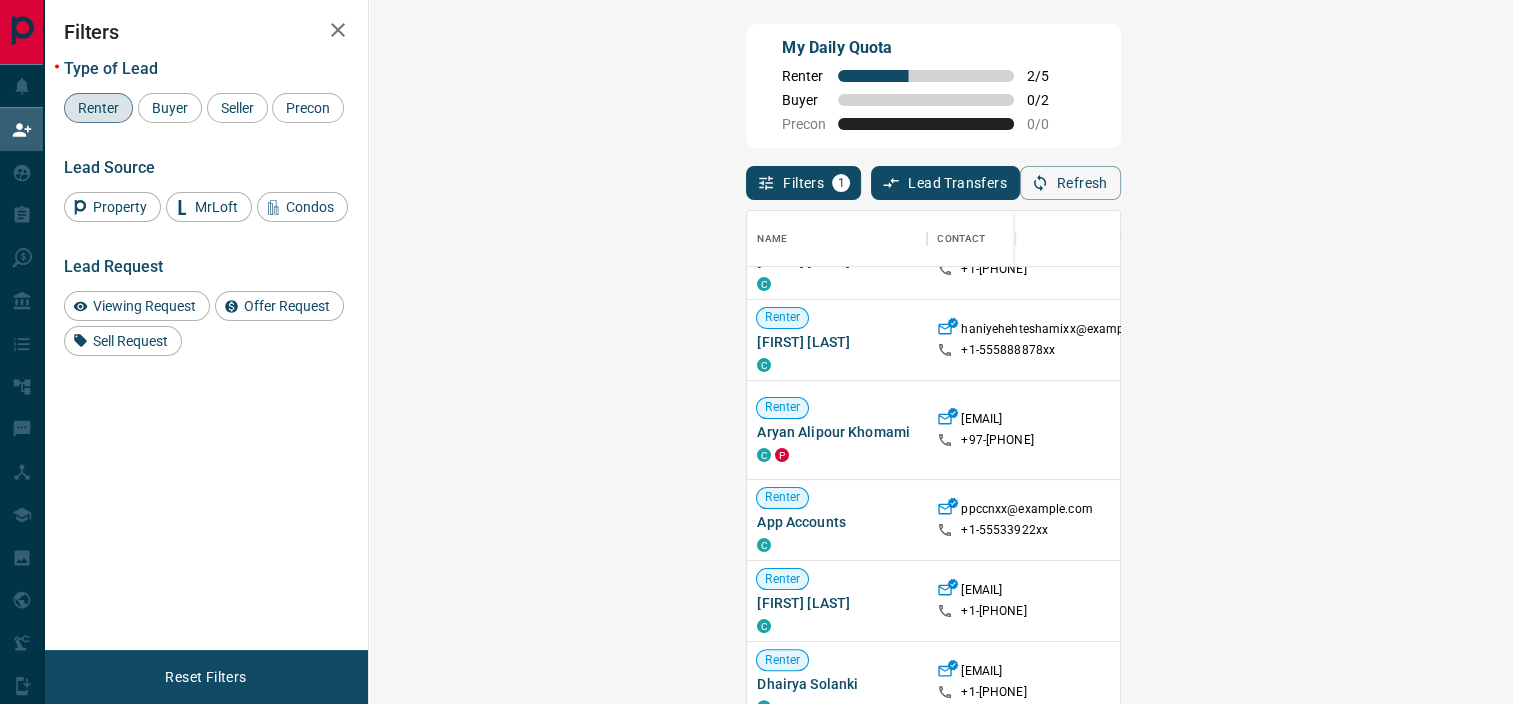 click on "Claim" at bounding box center [1803, 599] 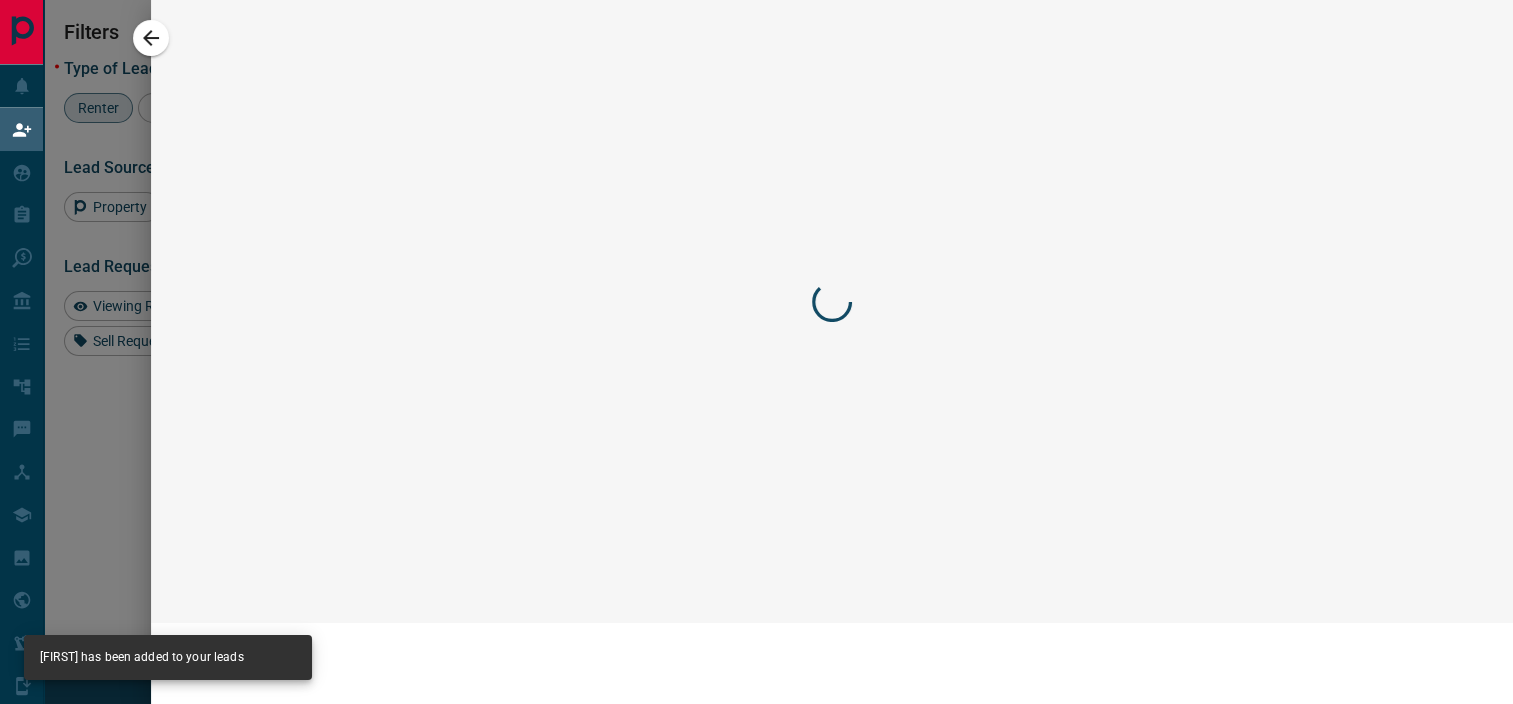 click at bounding box center (756, 352) 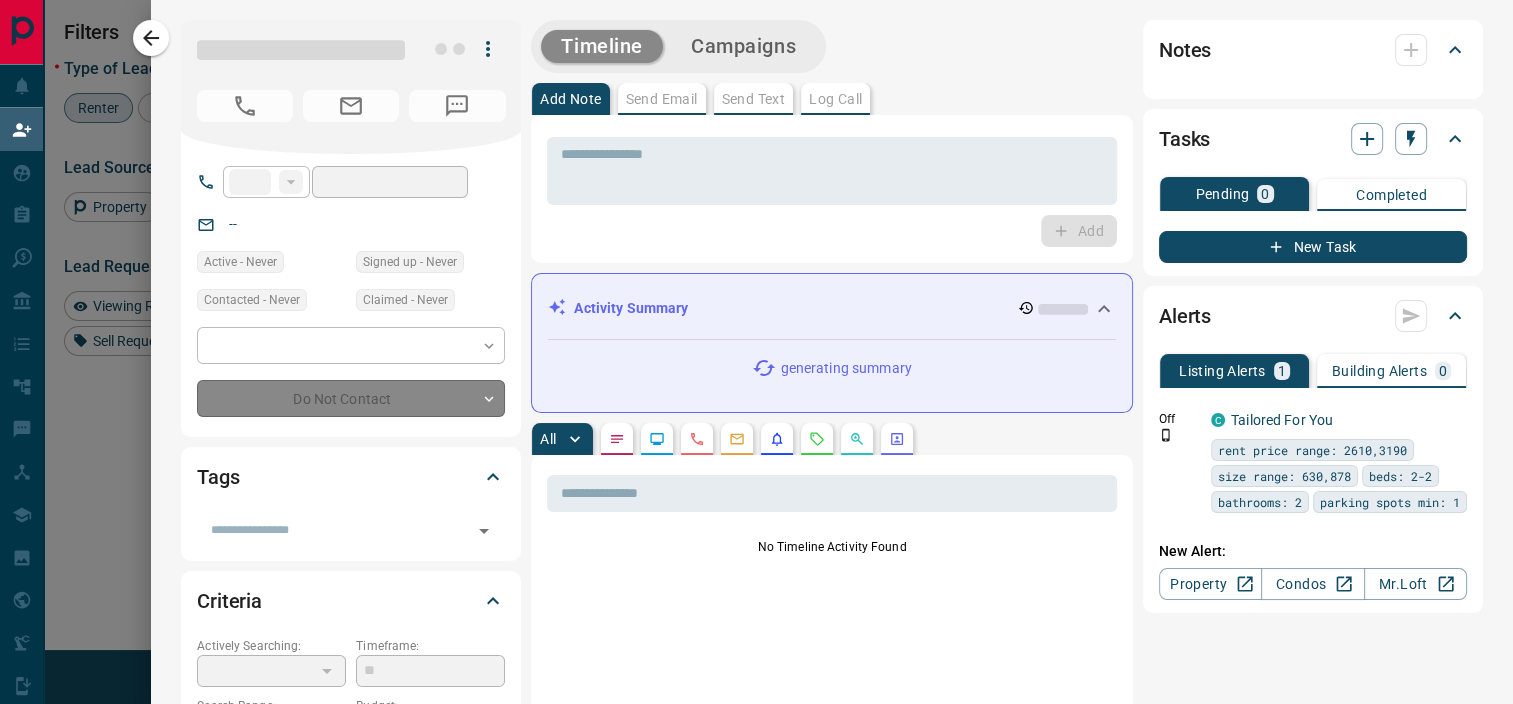 type on "**" 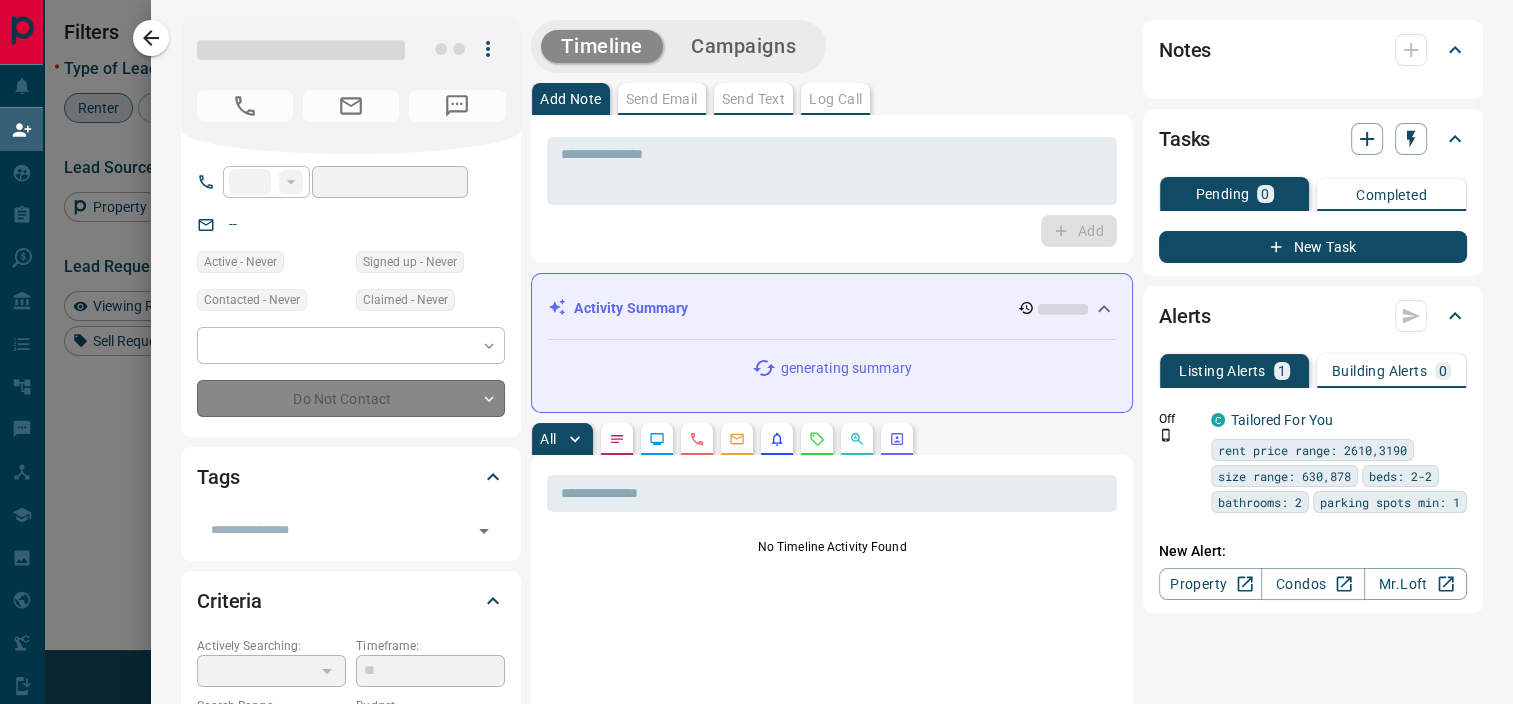 type on "**********" 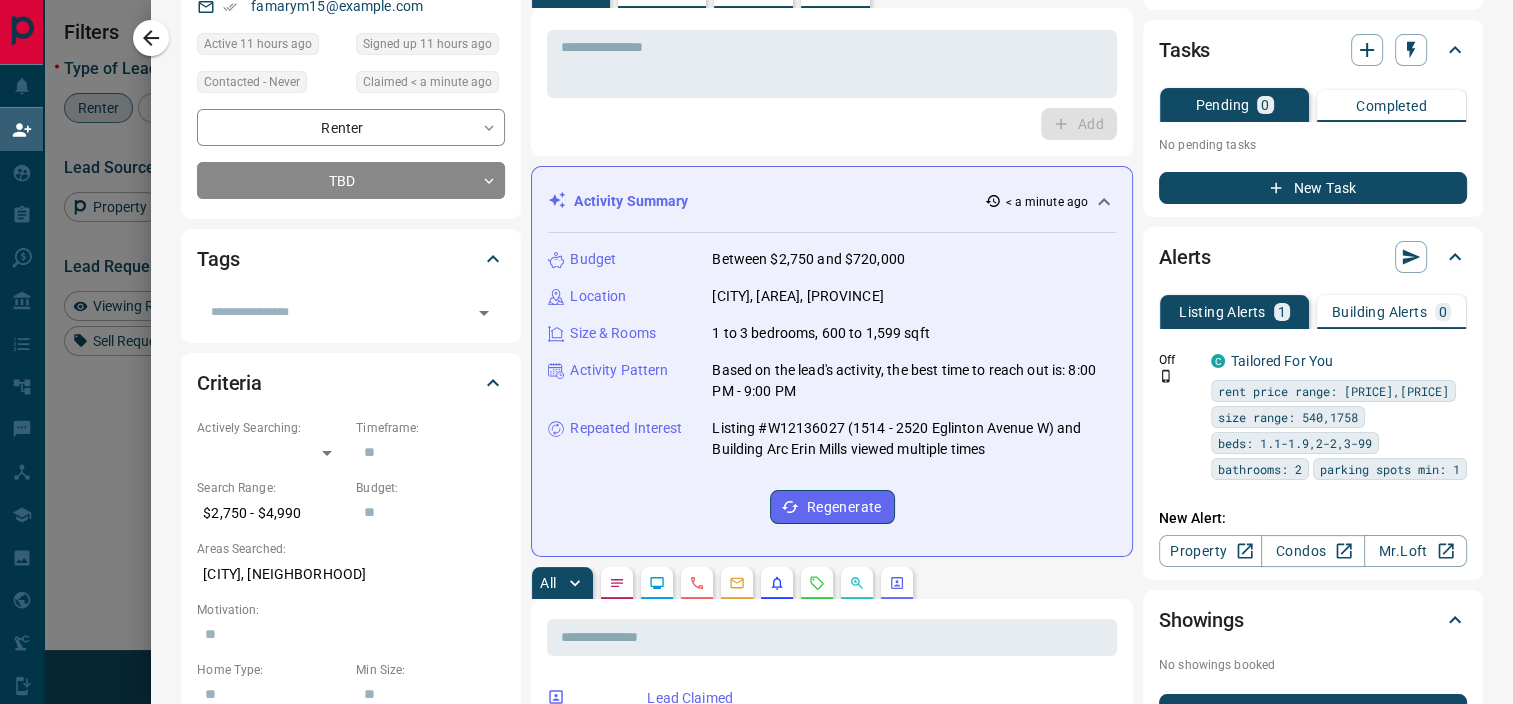 scroll, scrollTop: 0, scrollLeft: 0, axis: both 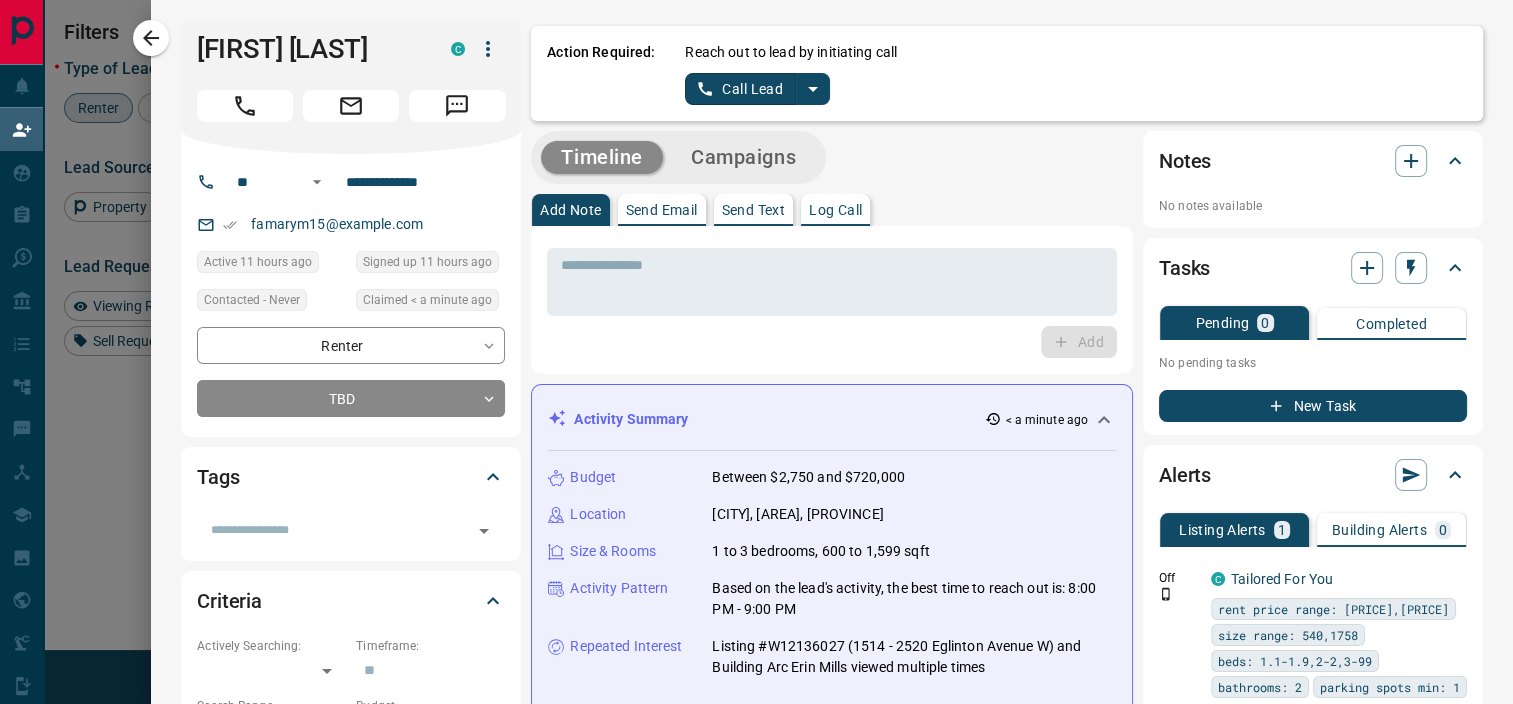 click on "Send Text" at bounding box center [754, 210] 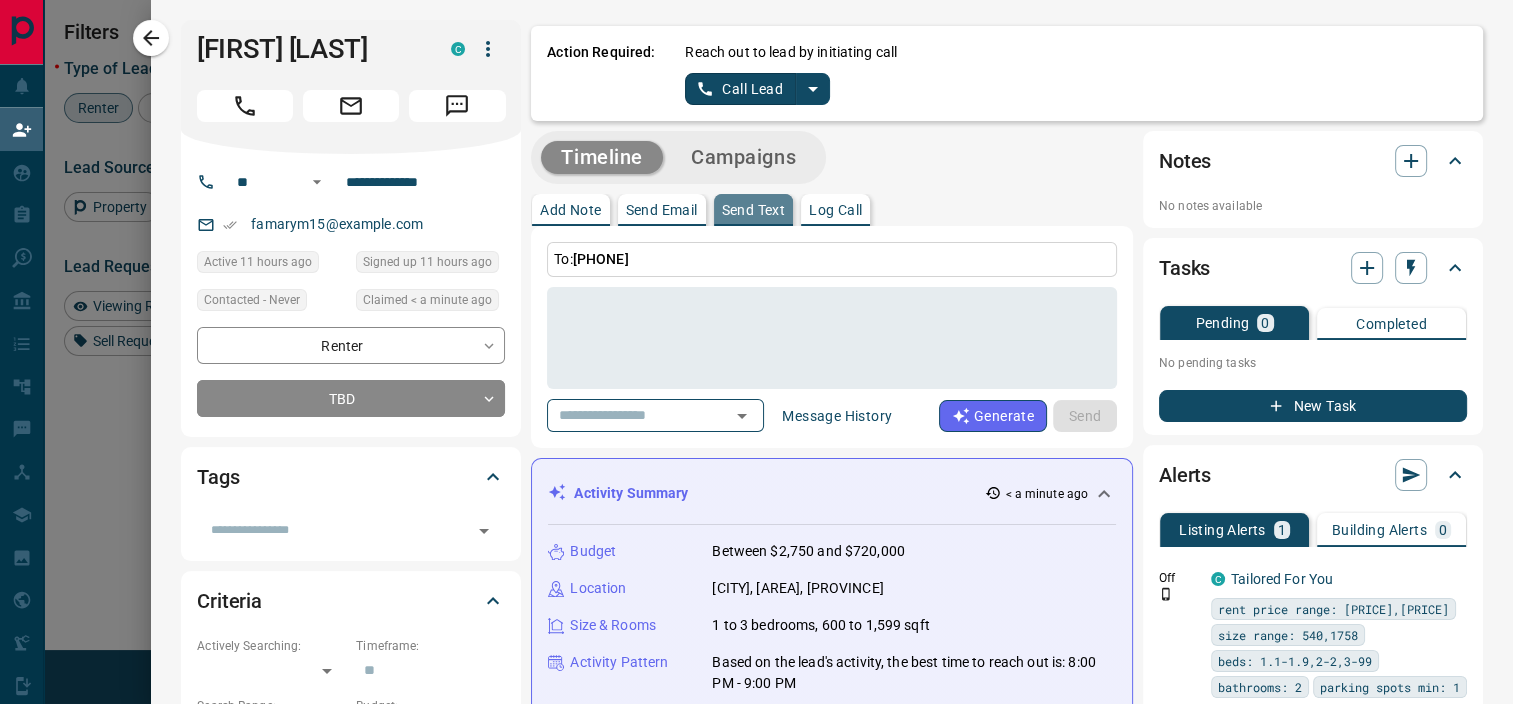 click on "Send Text" at bounding box center (754, 210) 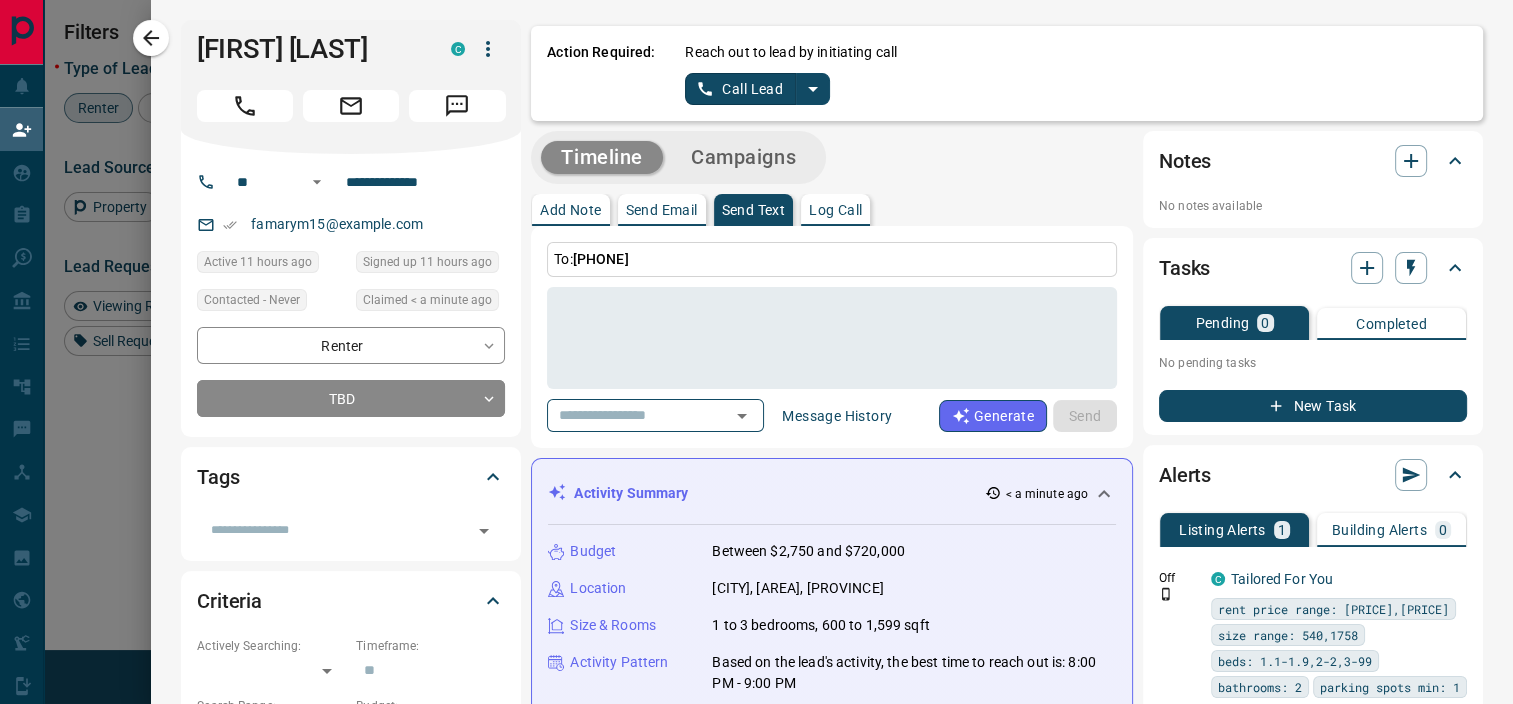 click on "Send Text" at bounding box center [754, 210] 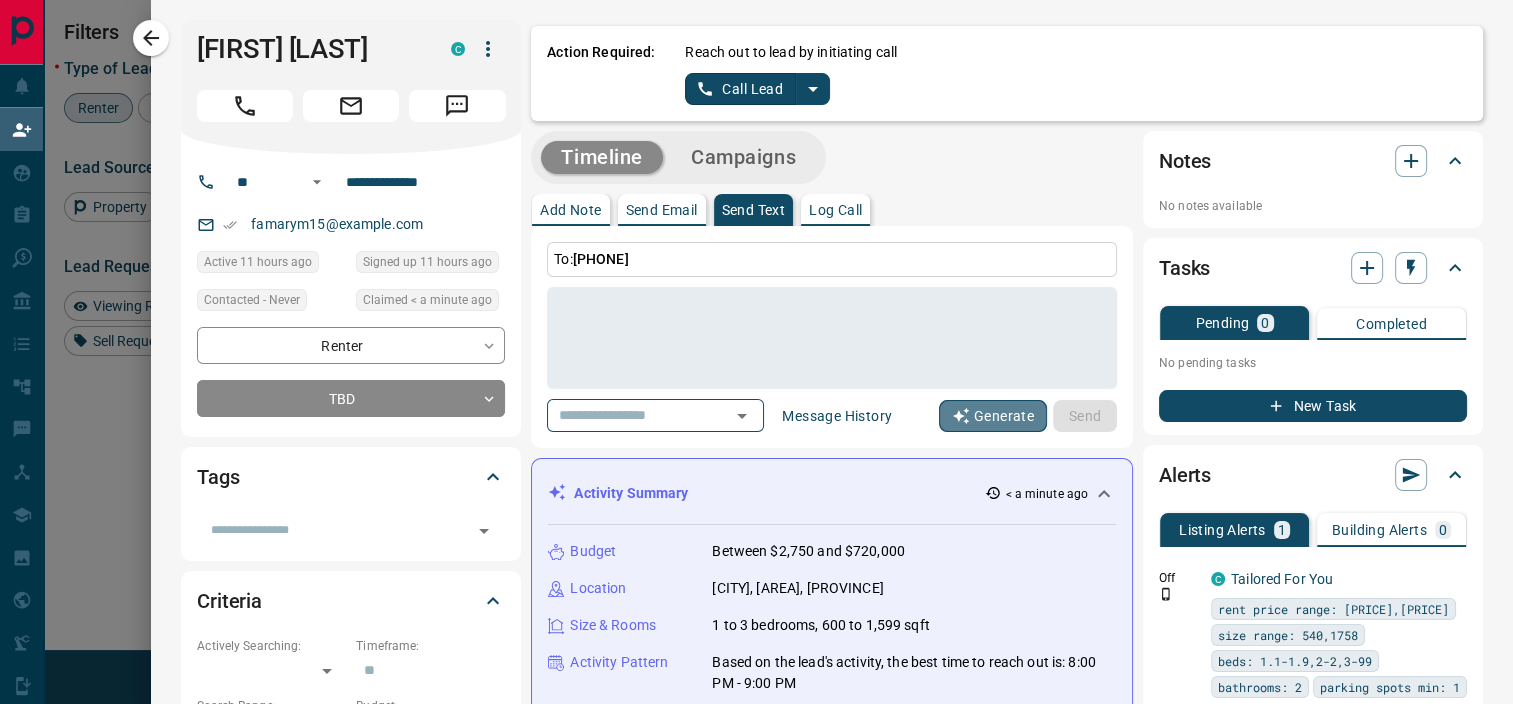 click on "Generate" at bounding box center (993, 416) 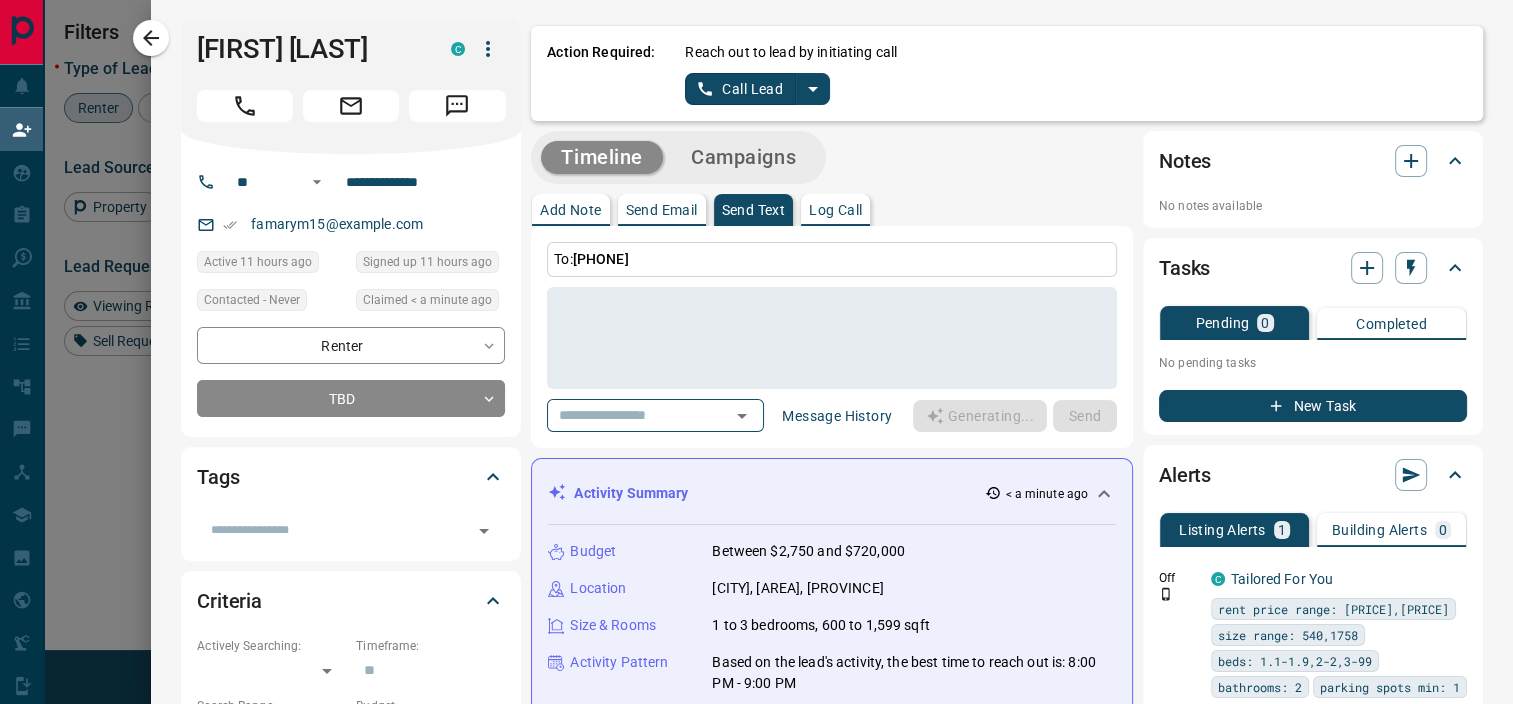 type on "**********" 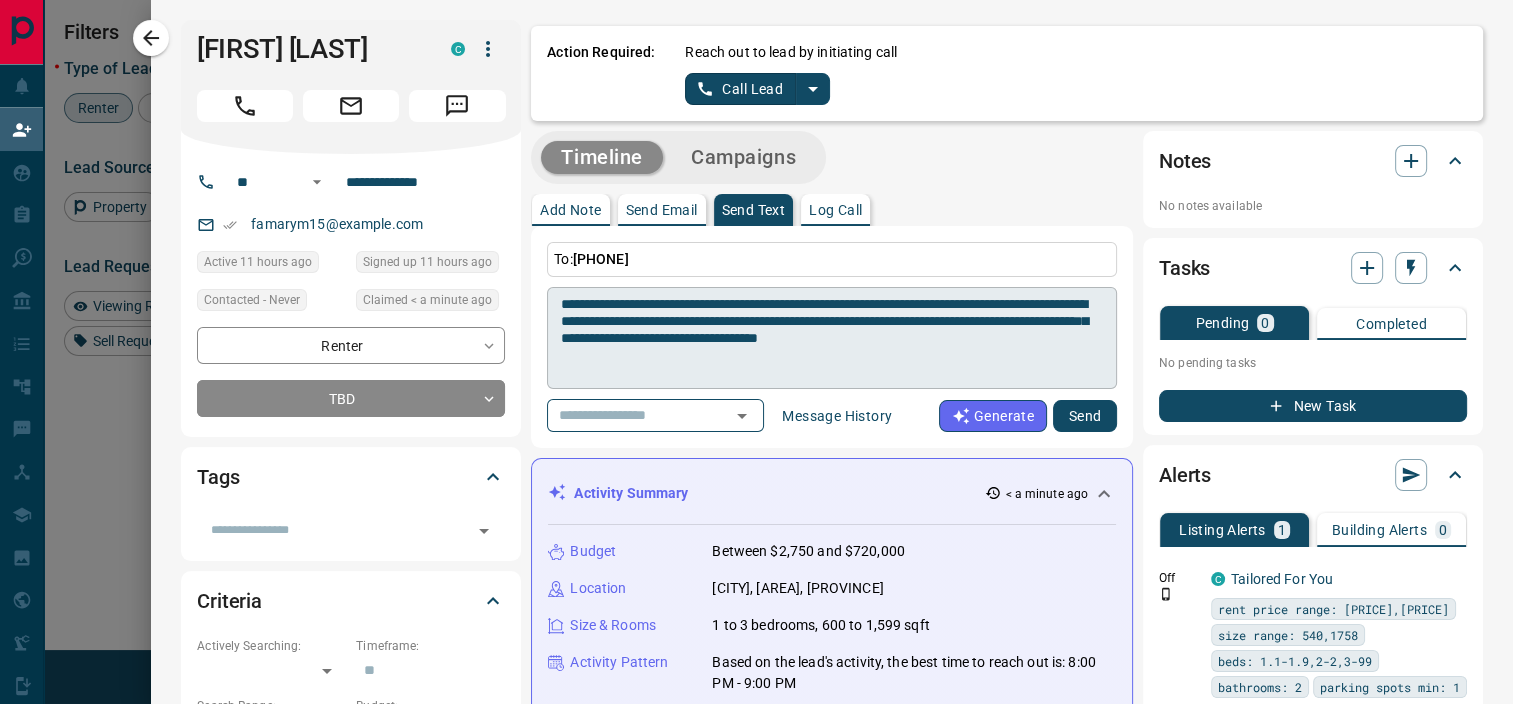 click on "**********" at bounding box center [831, 338] 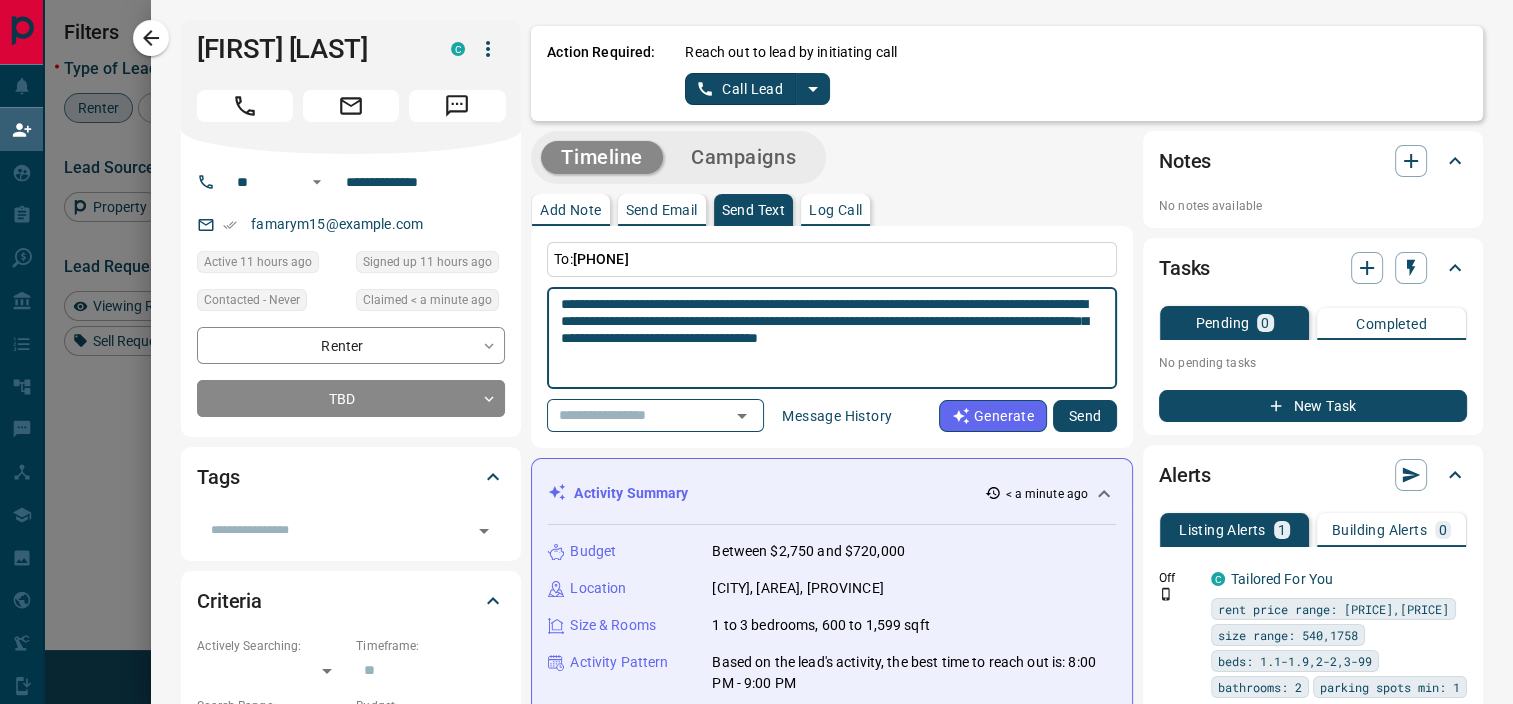 drag, startPoint x: 547, startPoint y: 297, endPoint x: 1093, endPoint y: 350, distance: 548.5663 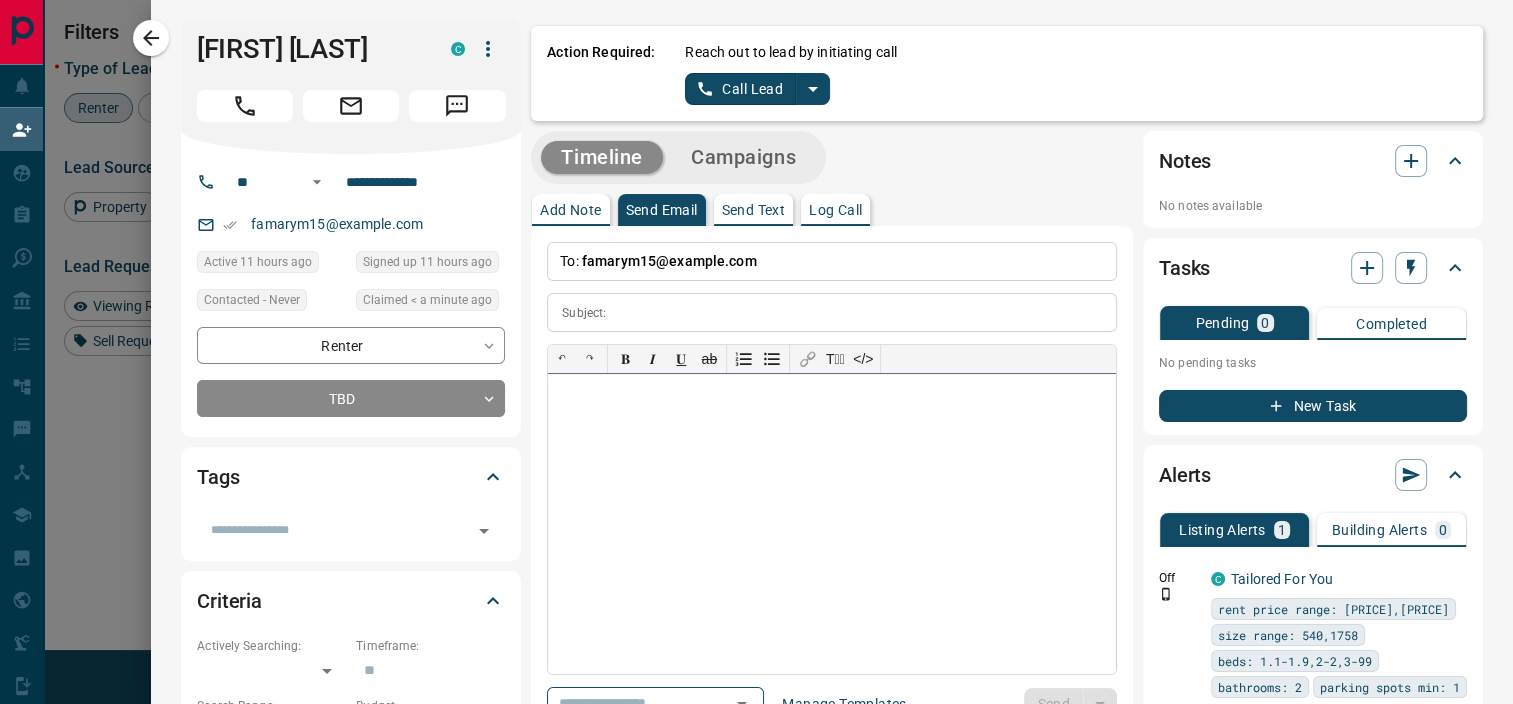 paste 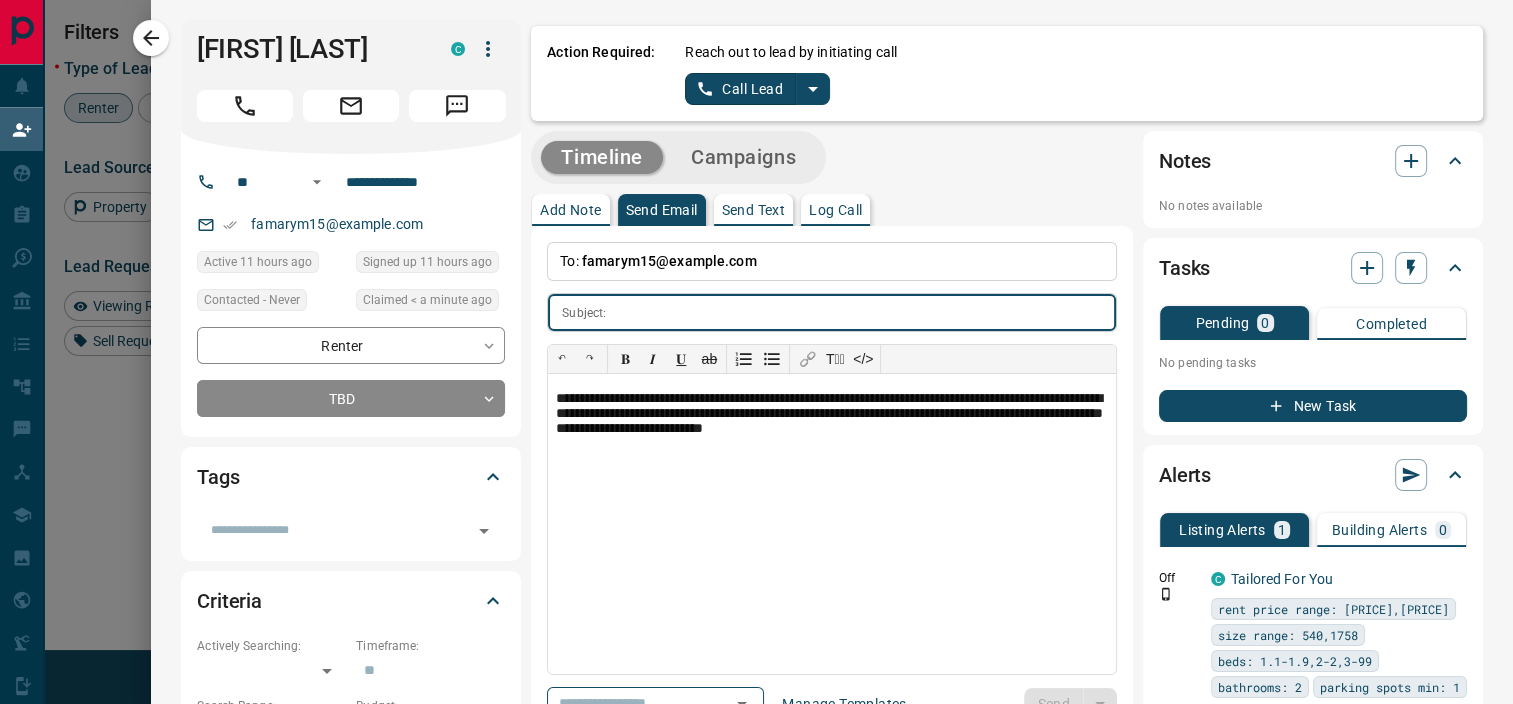 click at bounding box center [865, 312] 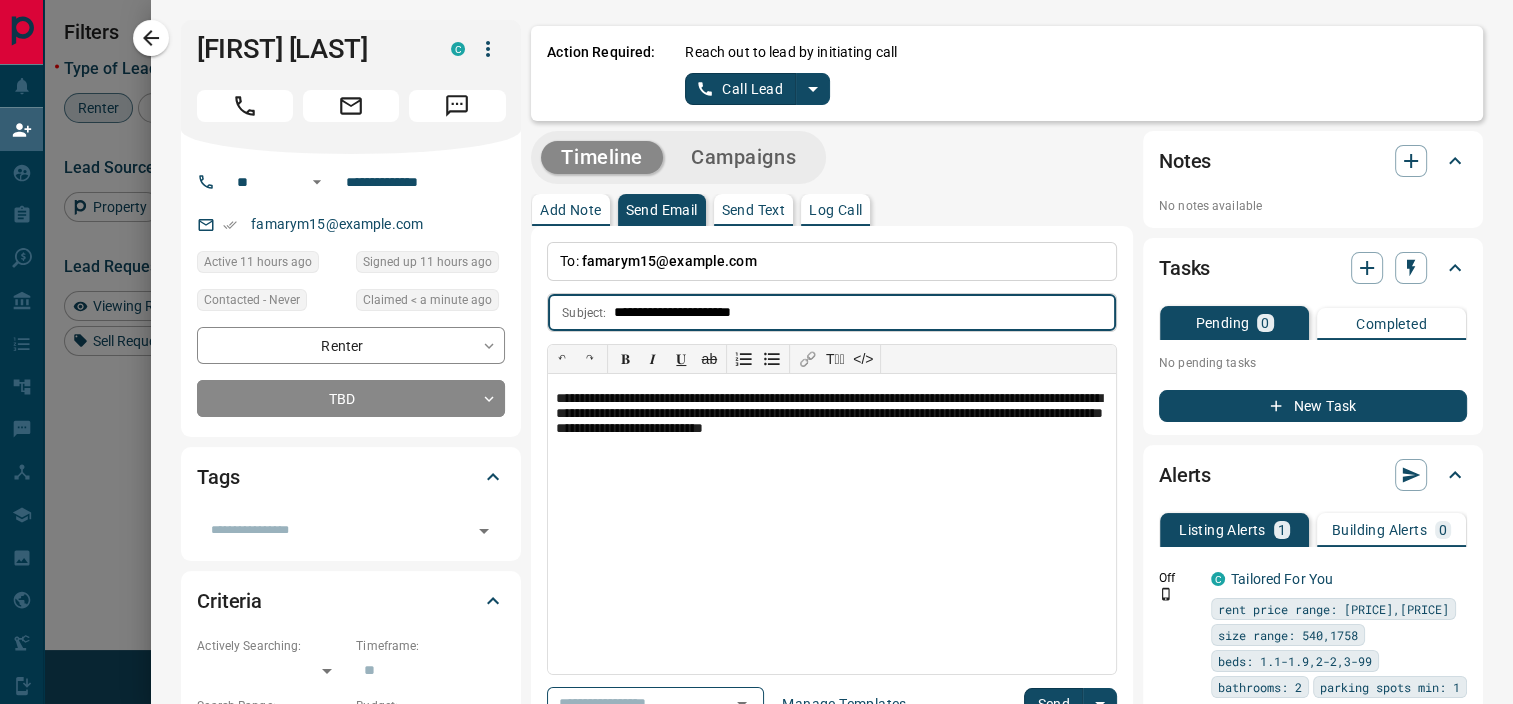 click on "**********" at bounding box center (865, 312) 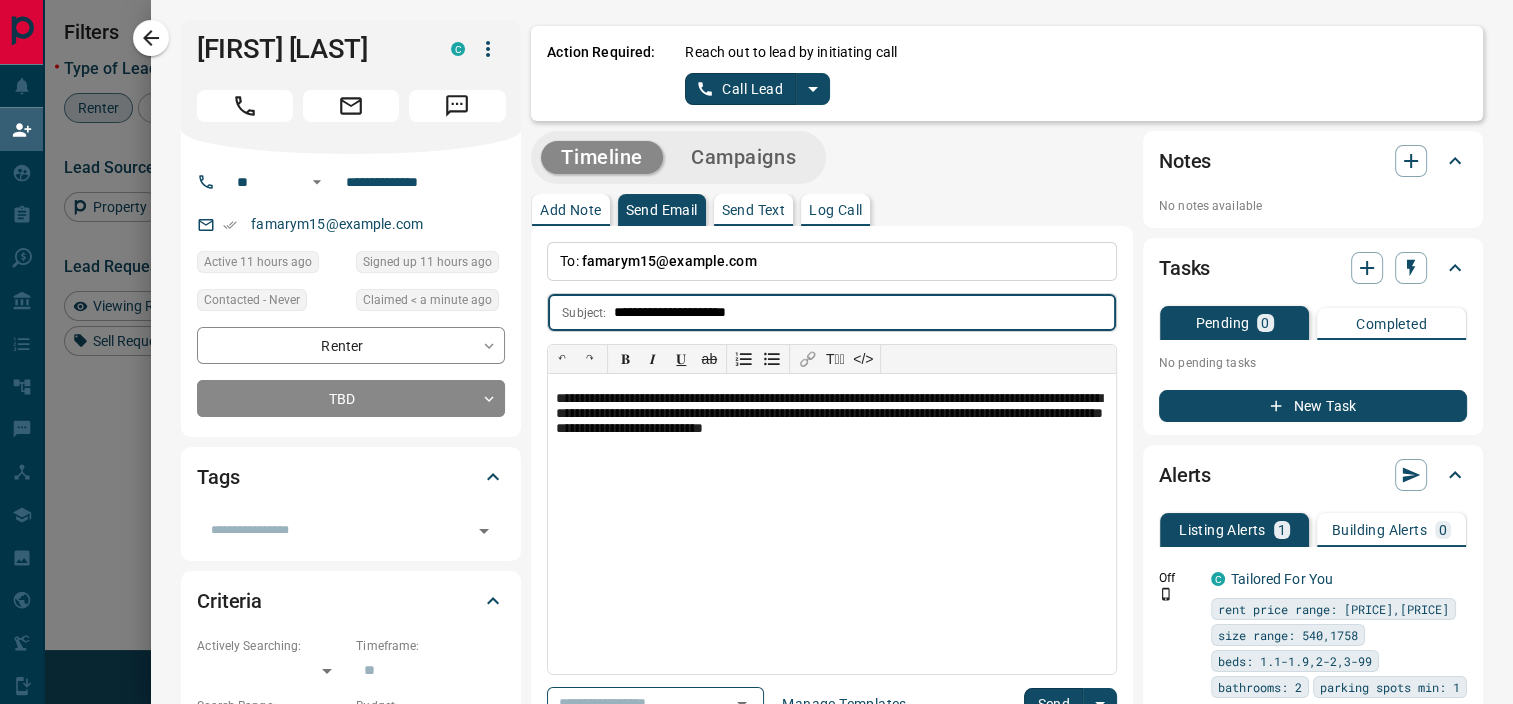 type on "**********" 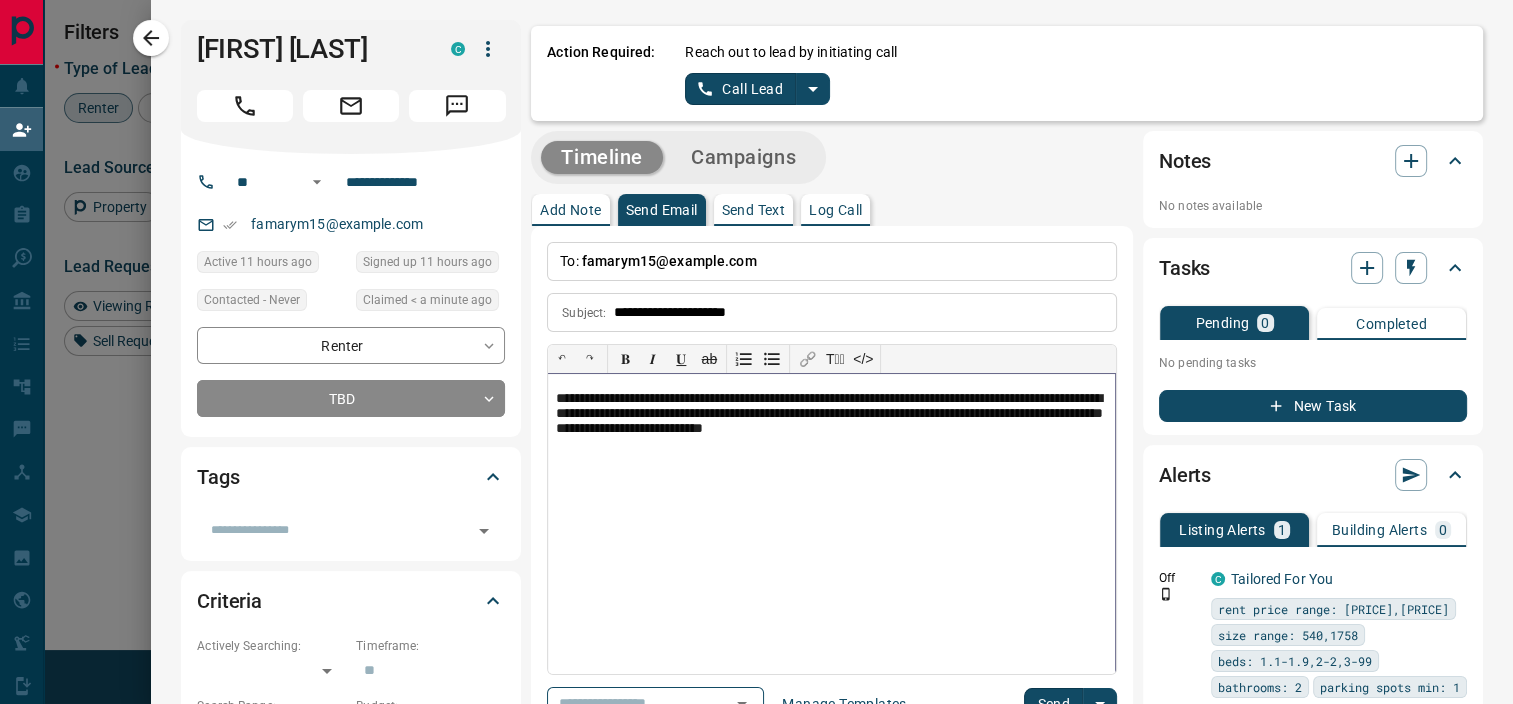 click on "**********" at bounding box center [831, 416] 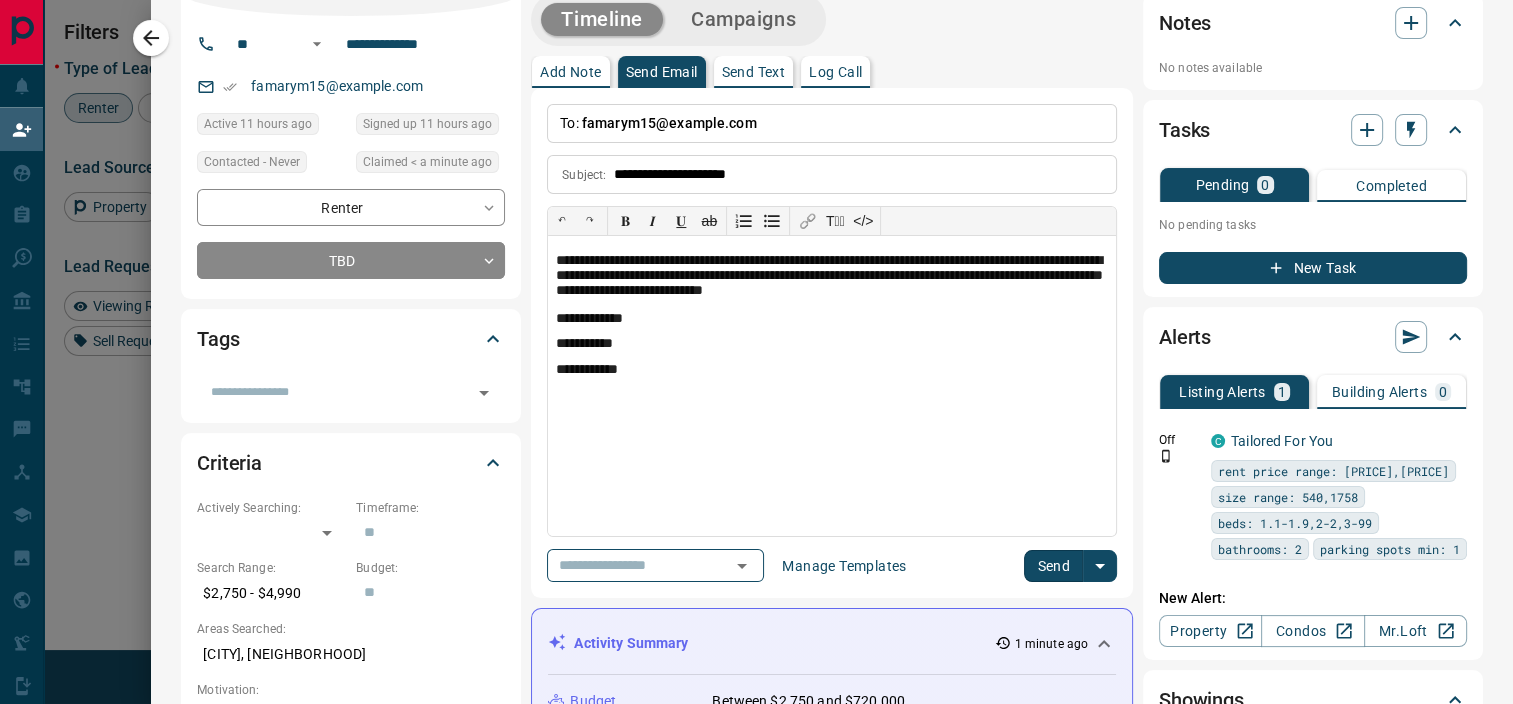scroll, scrollTop: 131, scrollLeft: 0, axis: vertical 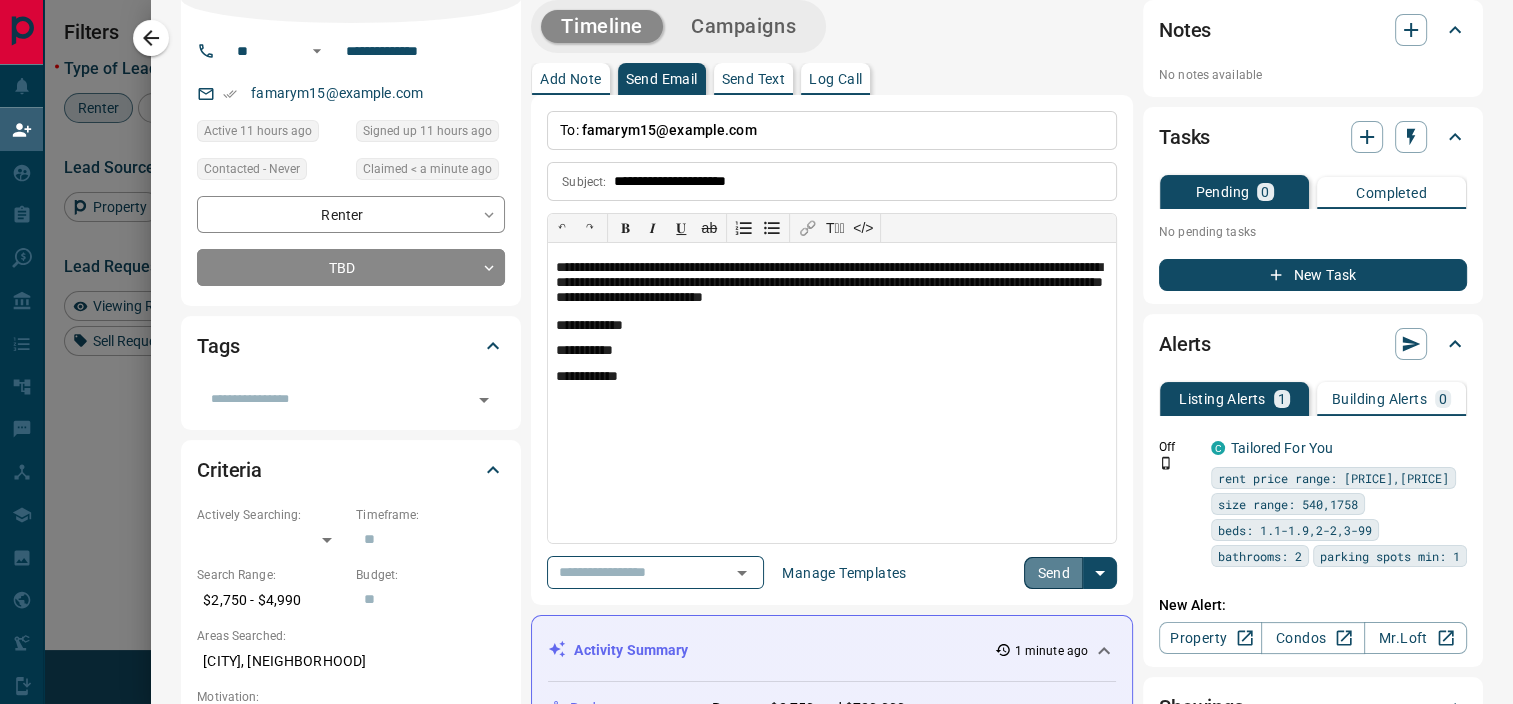 click on "Send" at bounding box center (1053, 573) 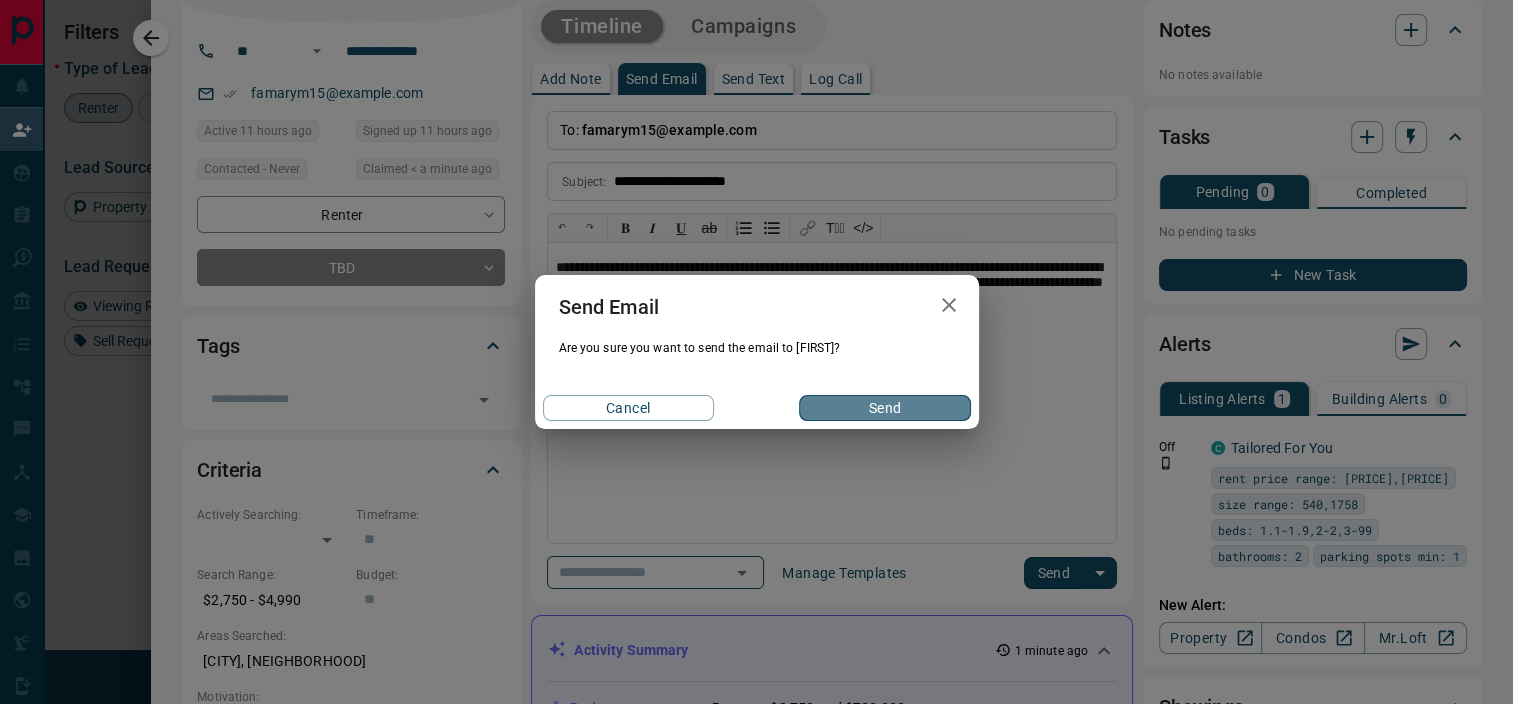 click on "Send" at bounding box center [884, 408] 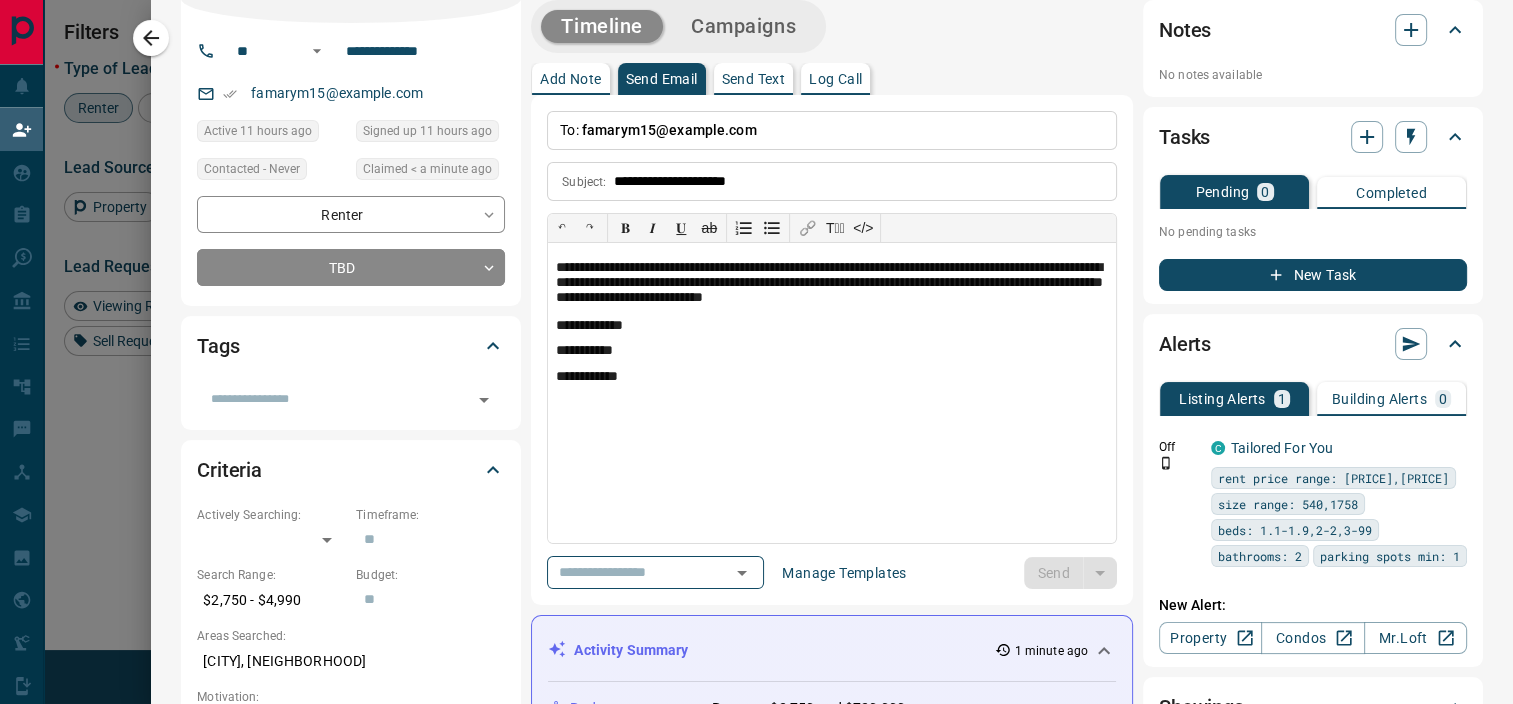 type 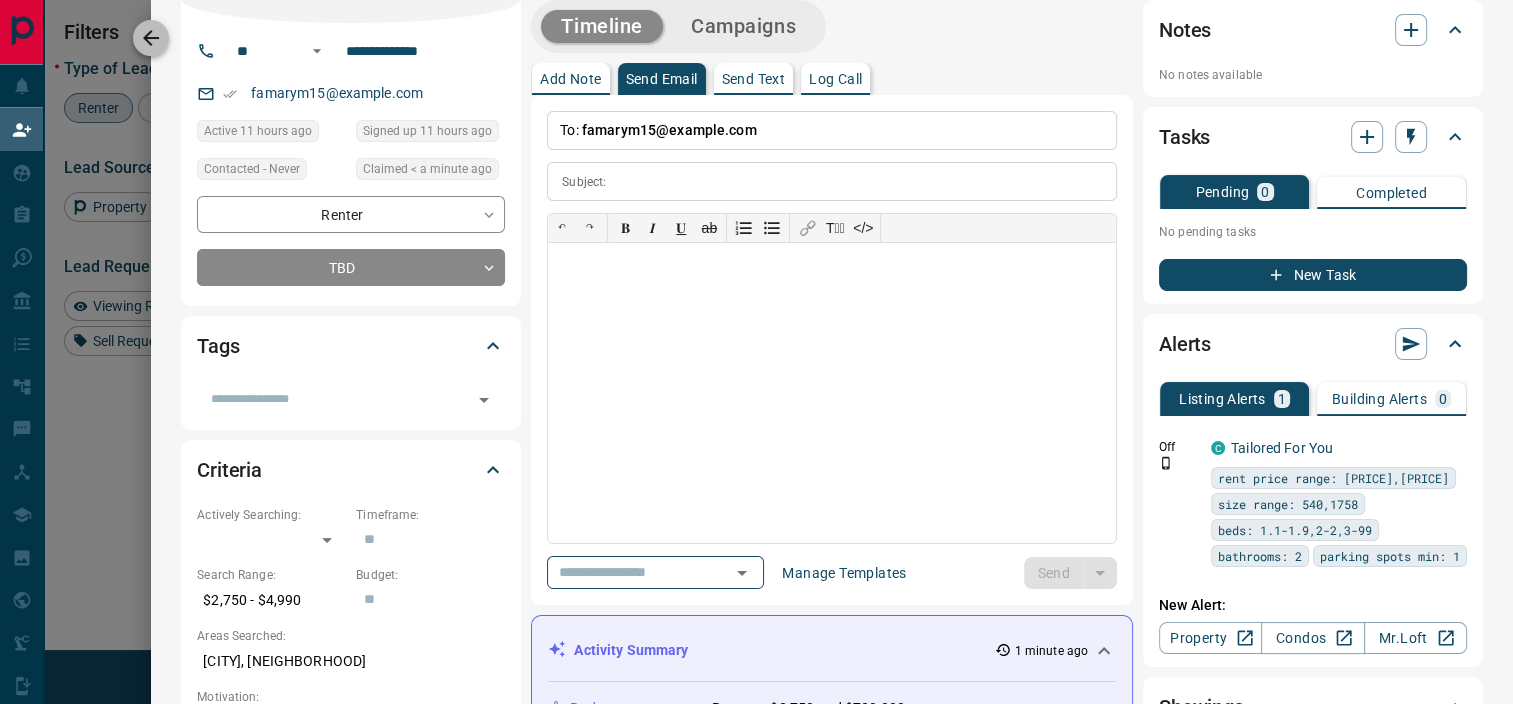 click 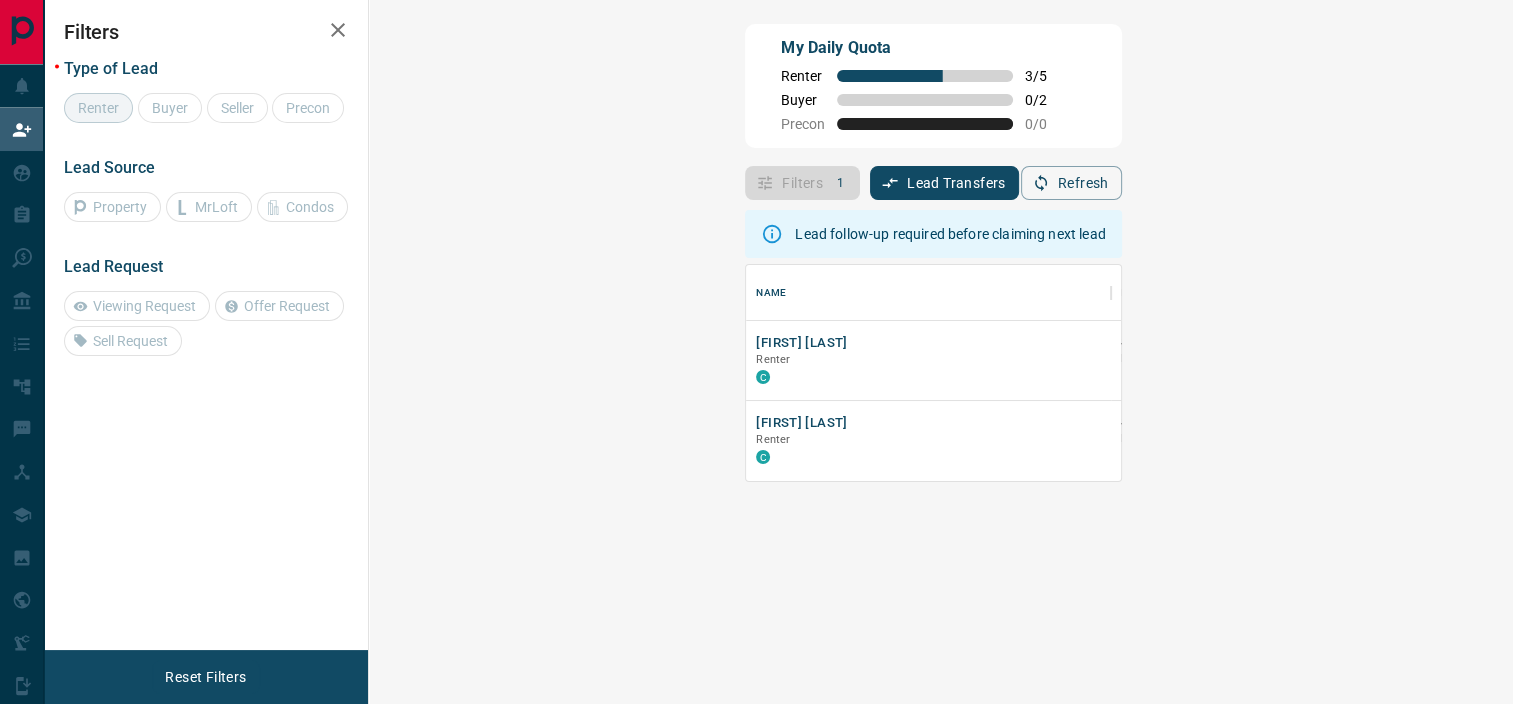 scroll, scrollTop: 16, scrollLeft: 16, axis: both 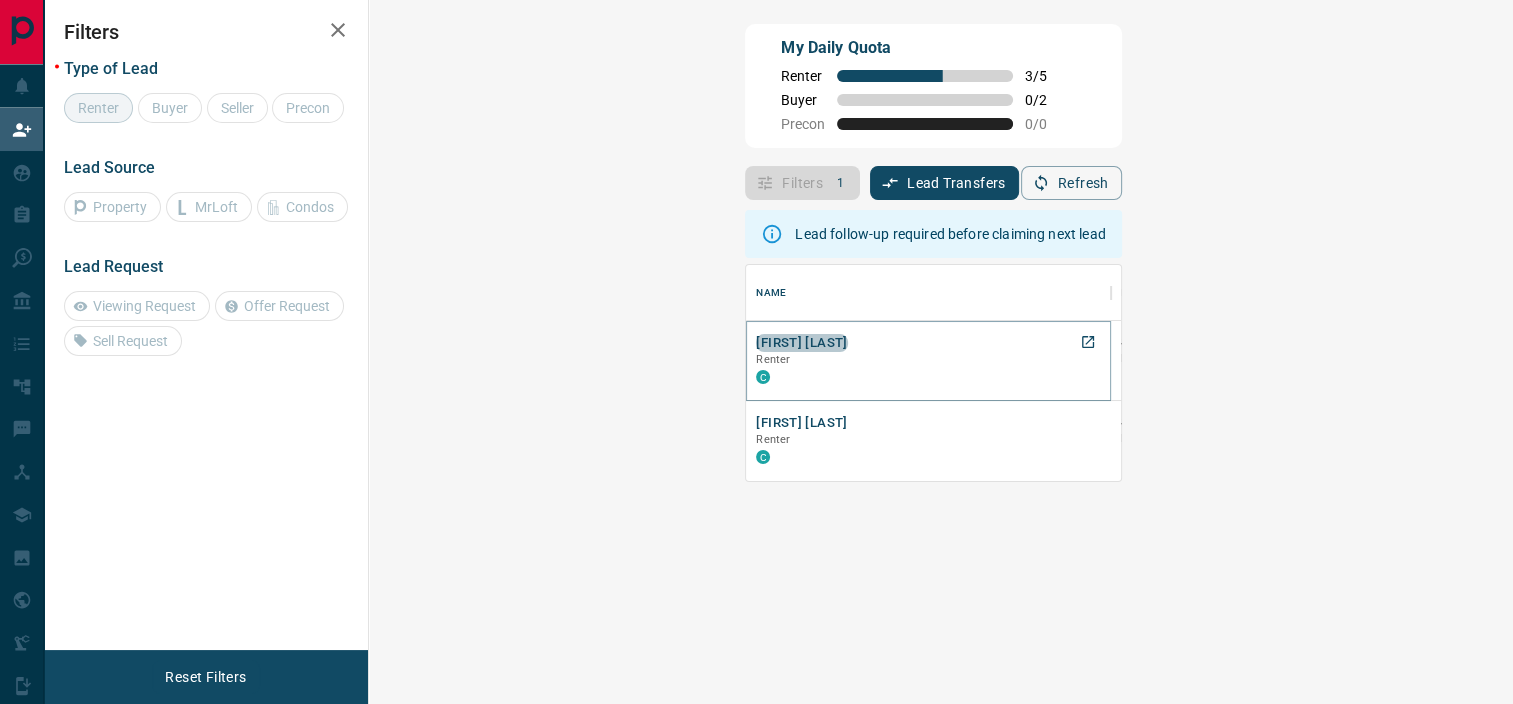 click on "[FIRST] [LAST]" at bounding box center (801, 343) 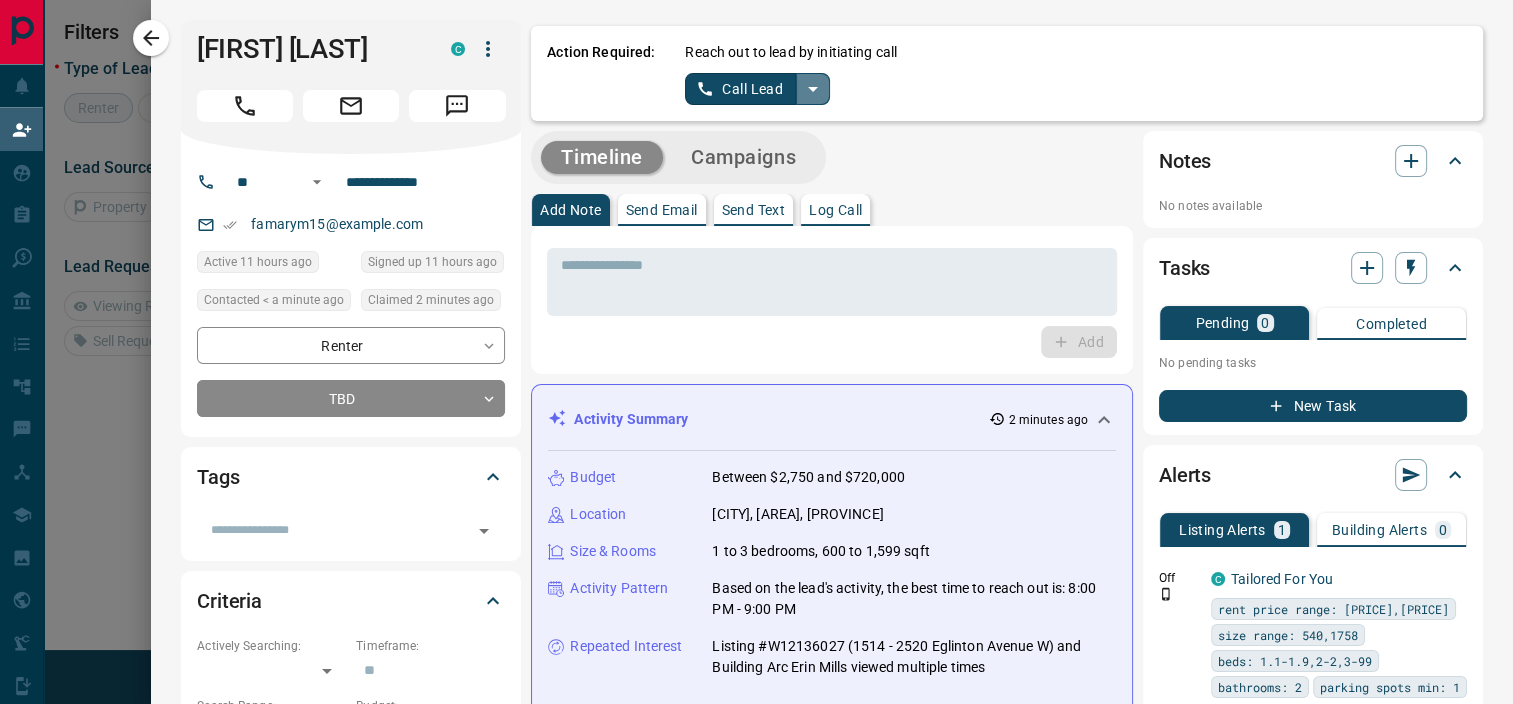 click 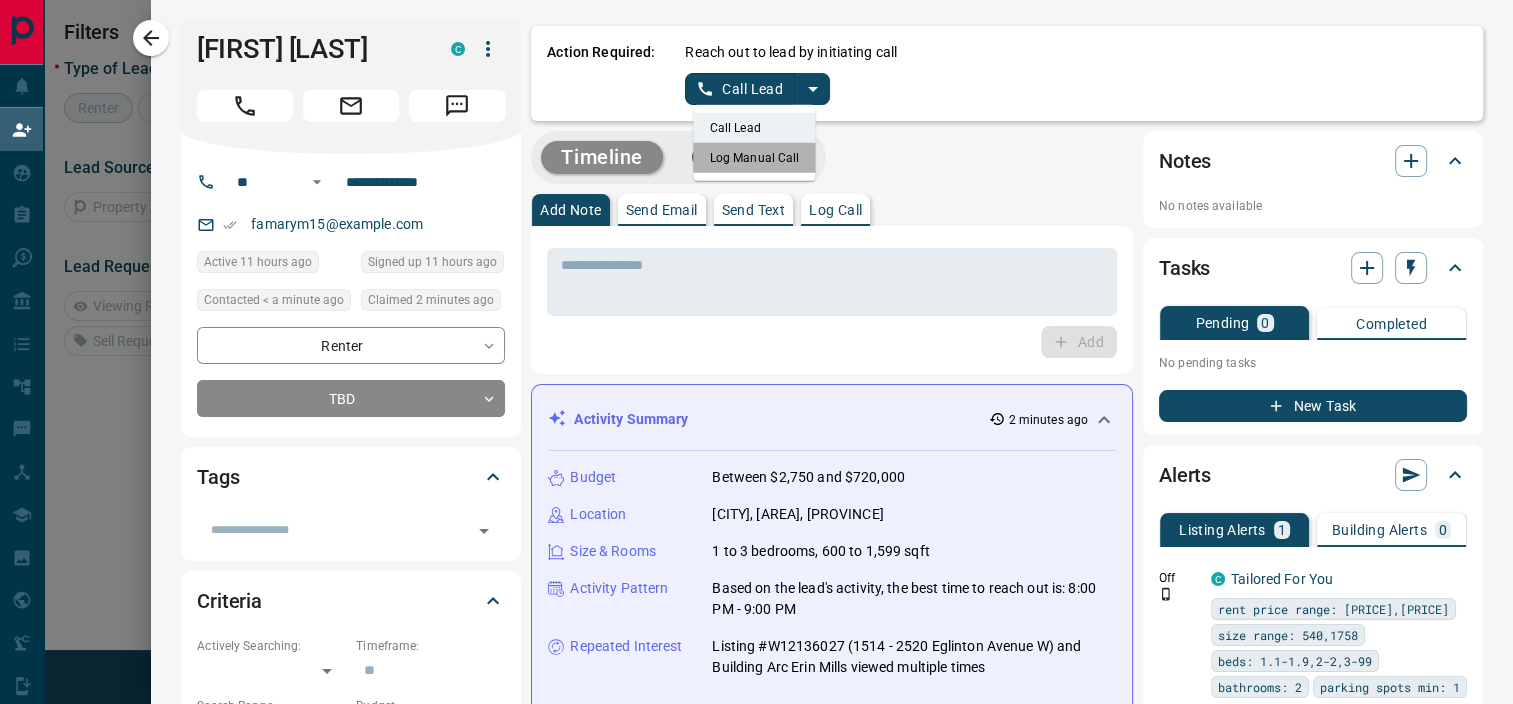 click on "Log Manual Call" at bounding box center (755, 158) 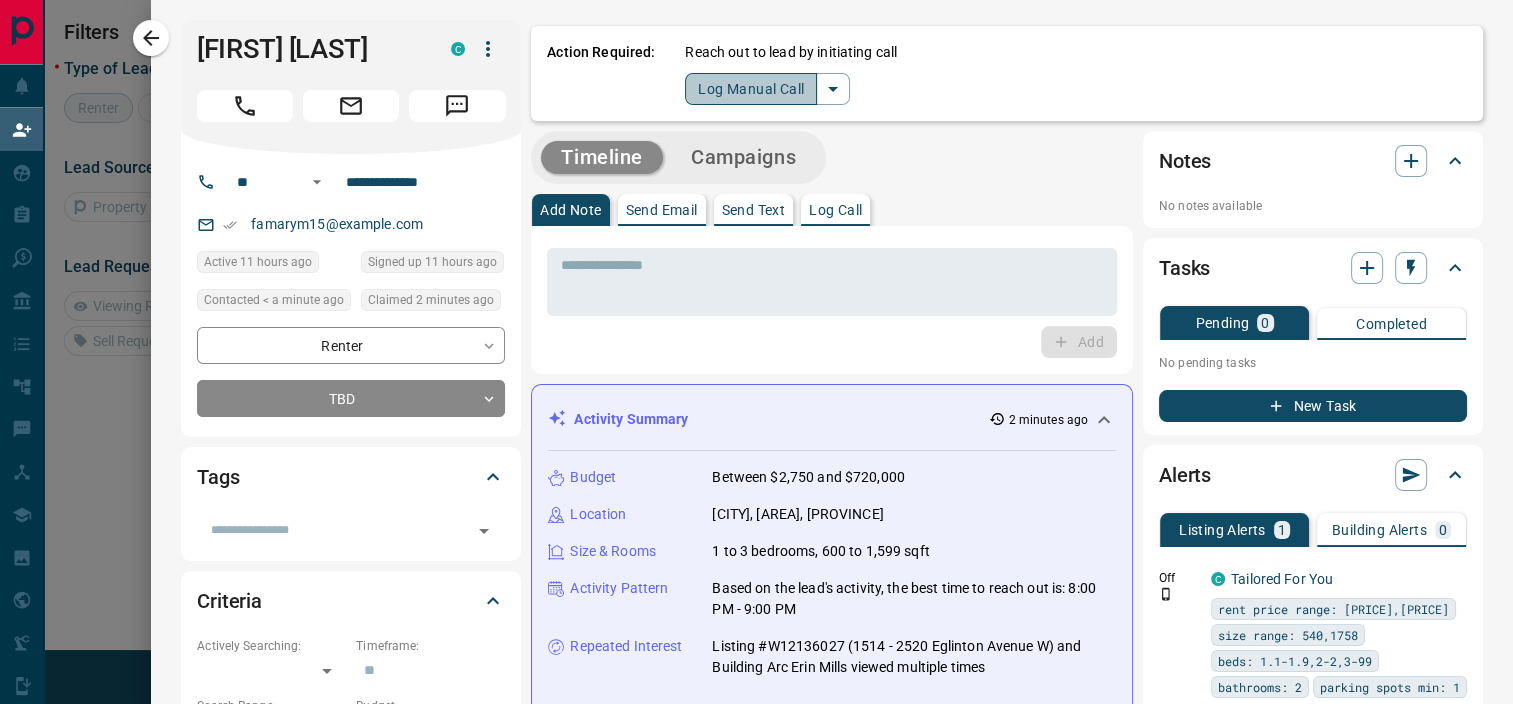 click on "Log Manual Call" at bounding box center (751, 89) 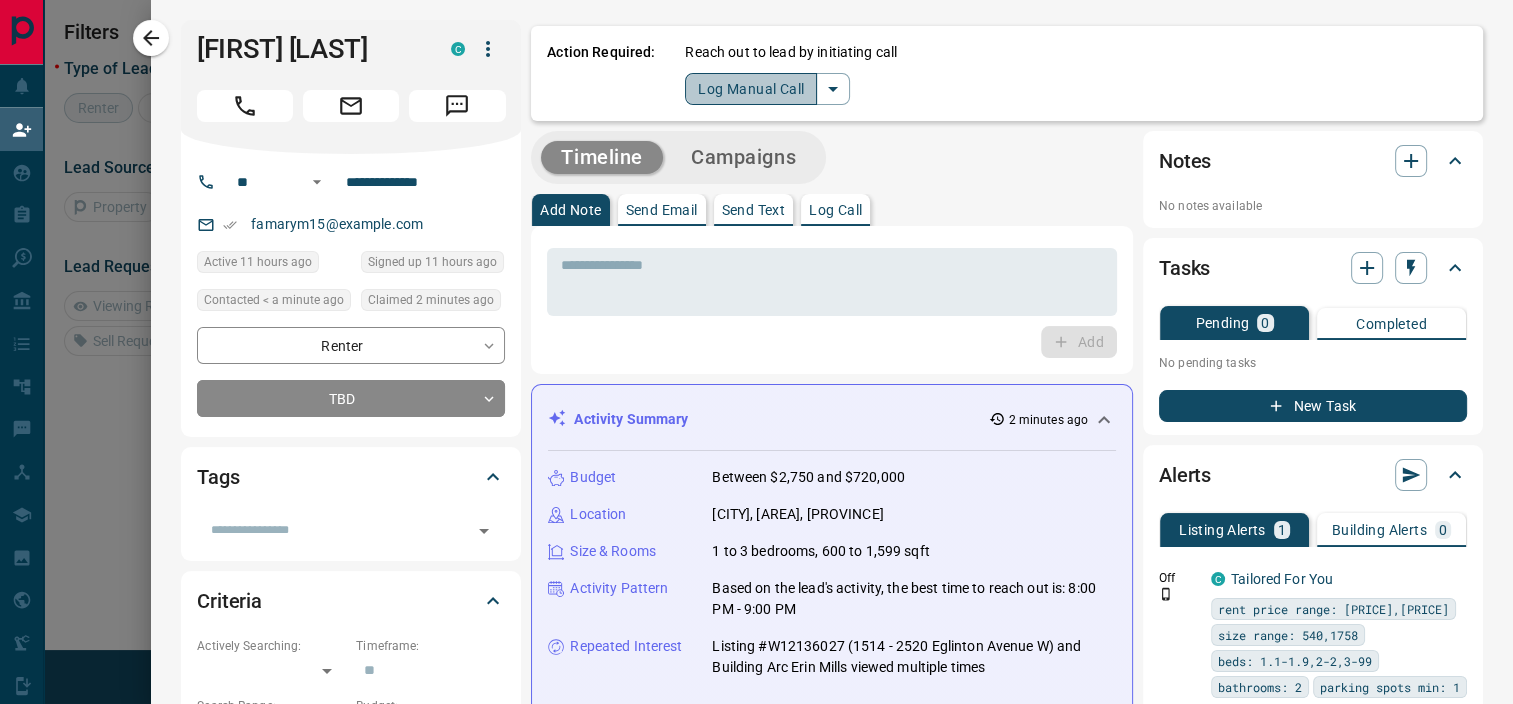 click on "Reach out to lead by initiating call Log Manual Call" at bounding box center [1076, 73] 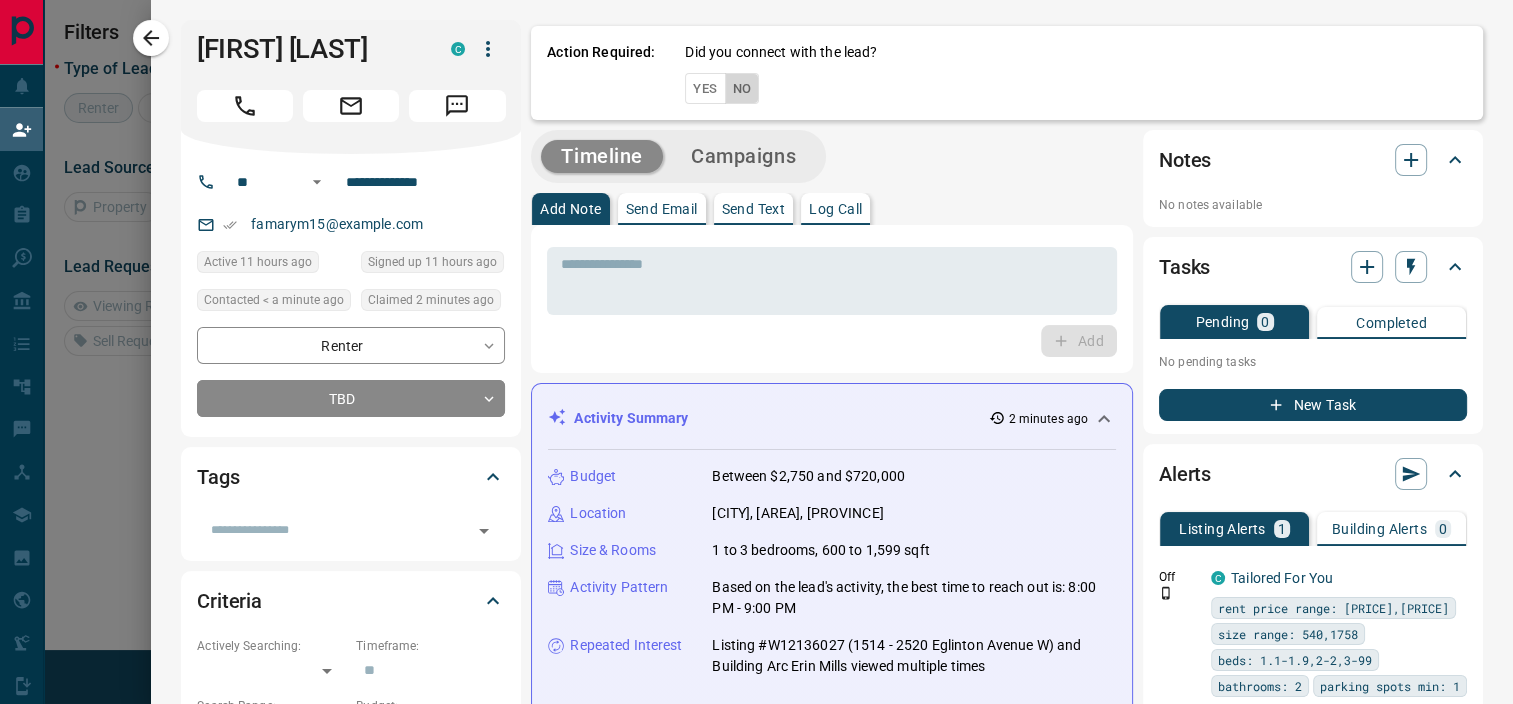 drag, startPoint x: 762, startPoint y: 89, endPoint x: 721, endPoint y: 83, distance: 41.4367 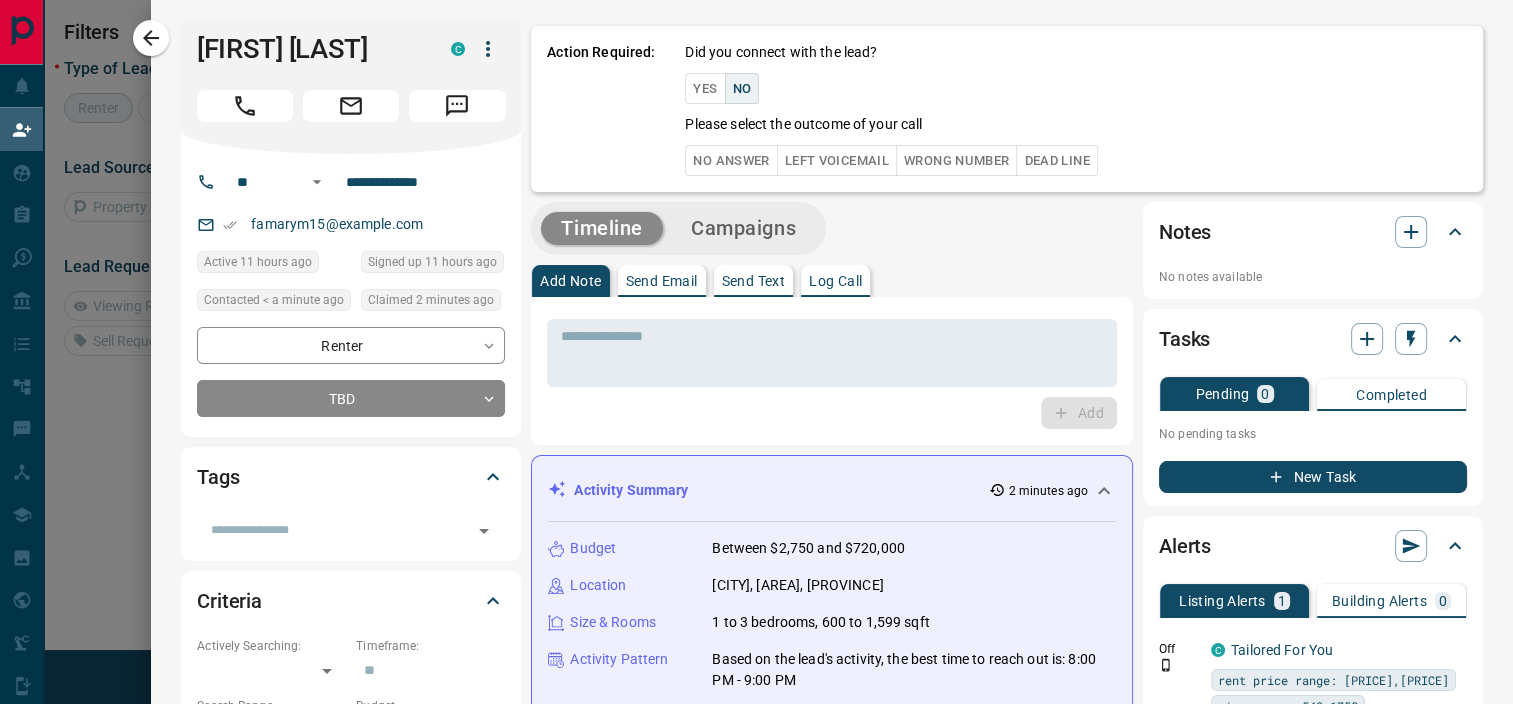 click on "No Answer" at bounding box center [731, 160] 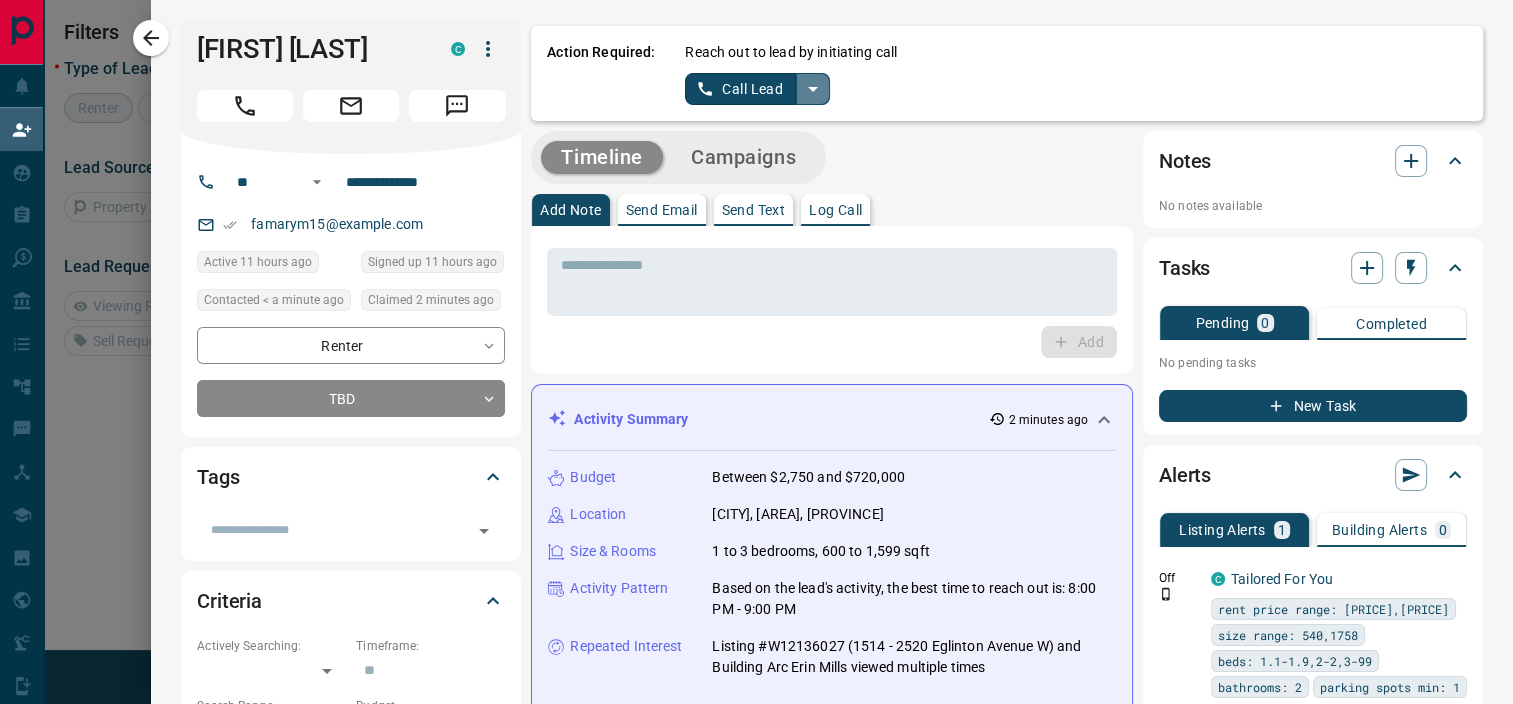 click 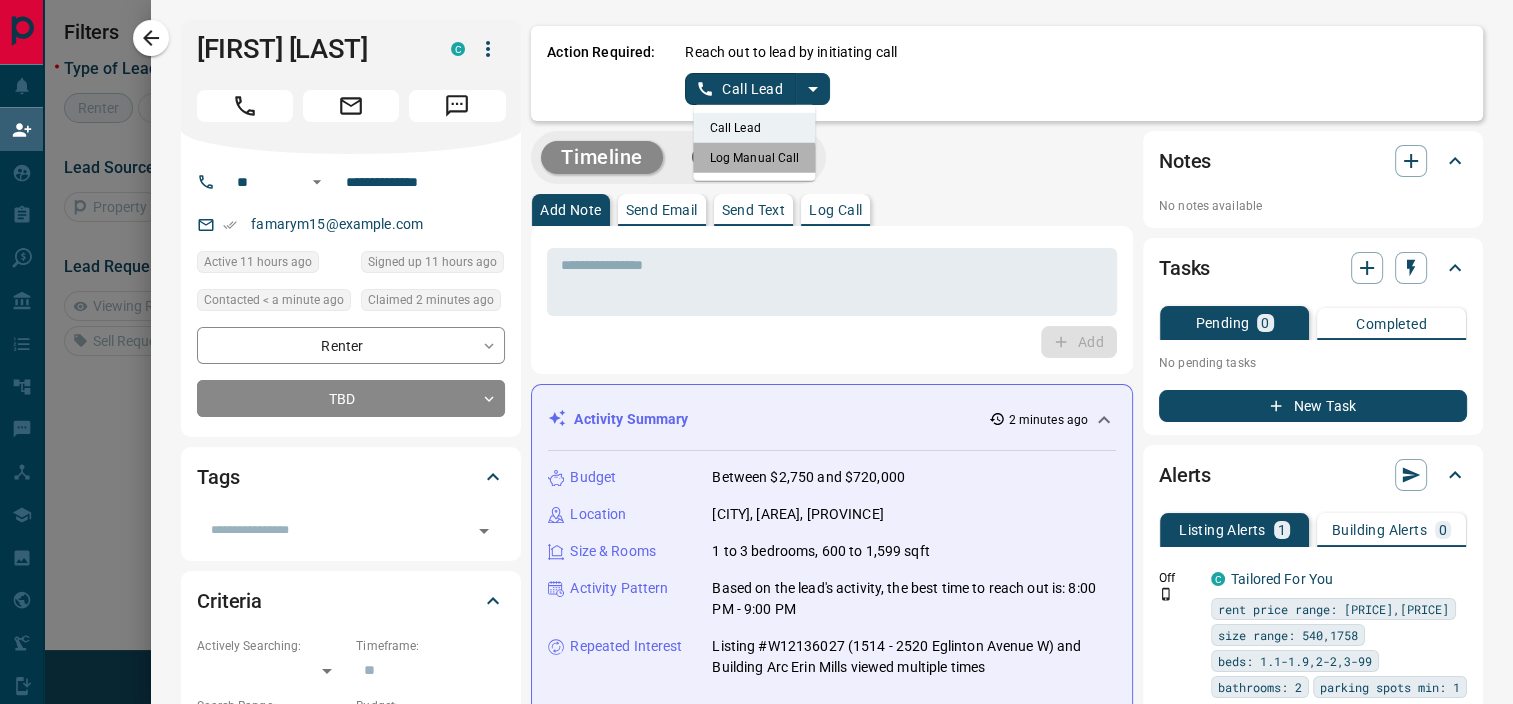 click on "Log Manual Call" at bounding box center (755, 158) 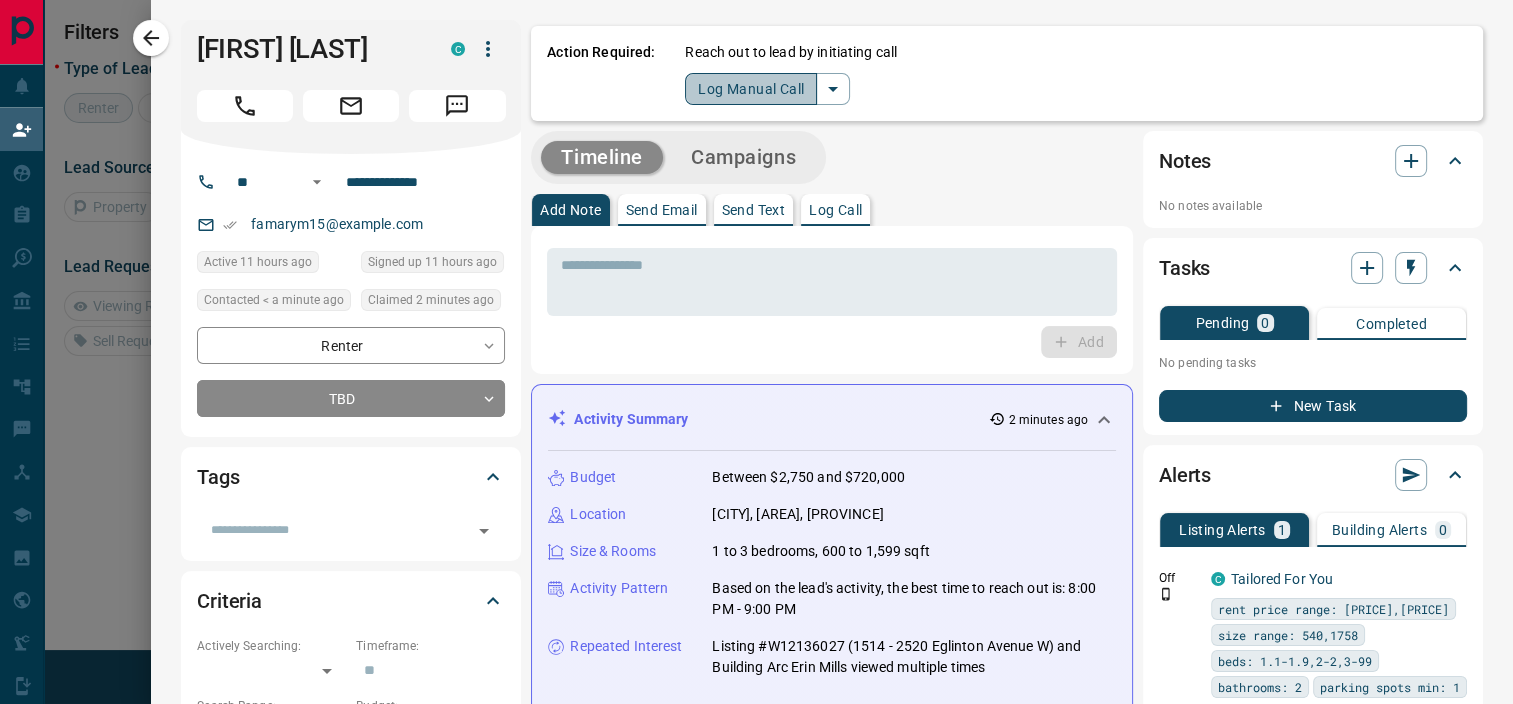 click on "Log Manual Call" at bounding box center (751, 89) 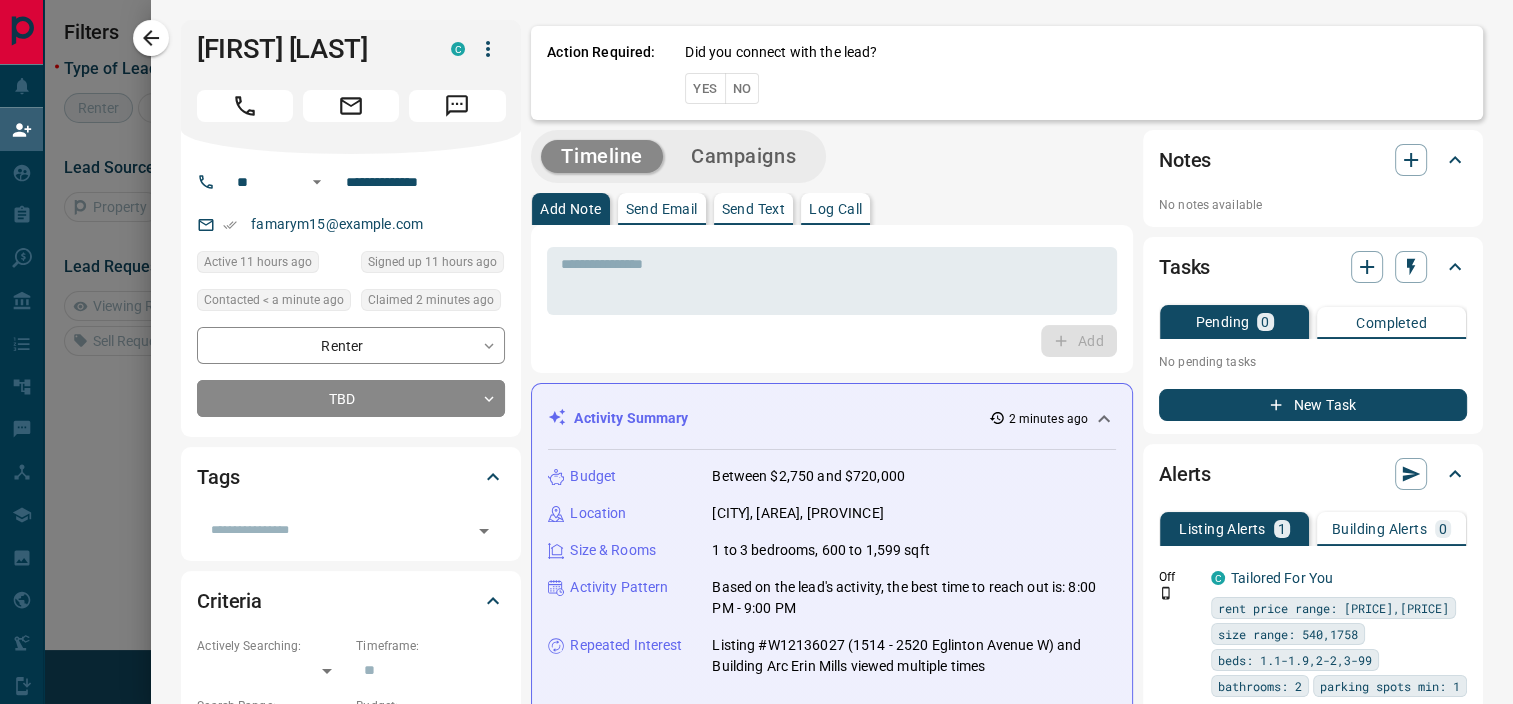 click on "No" at bounding box center (742, 88) 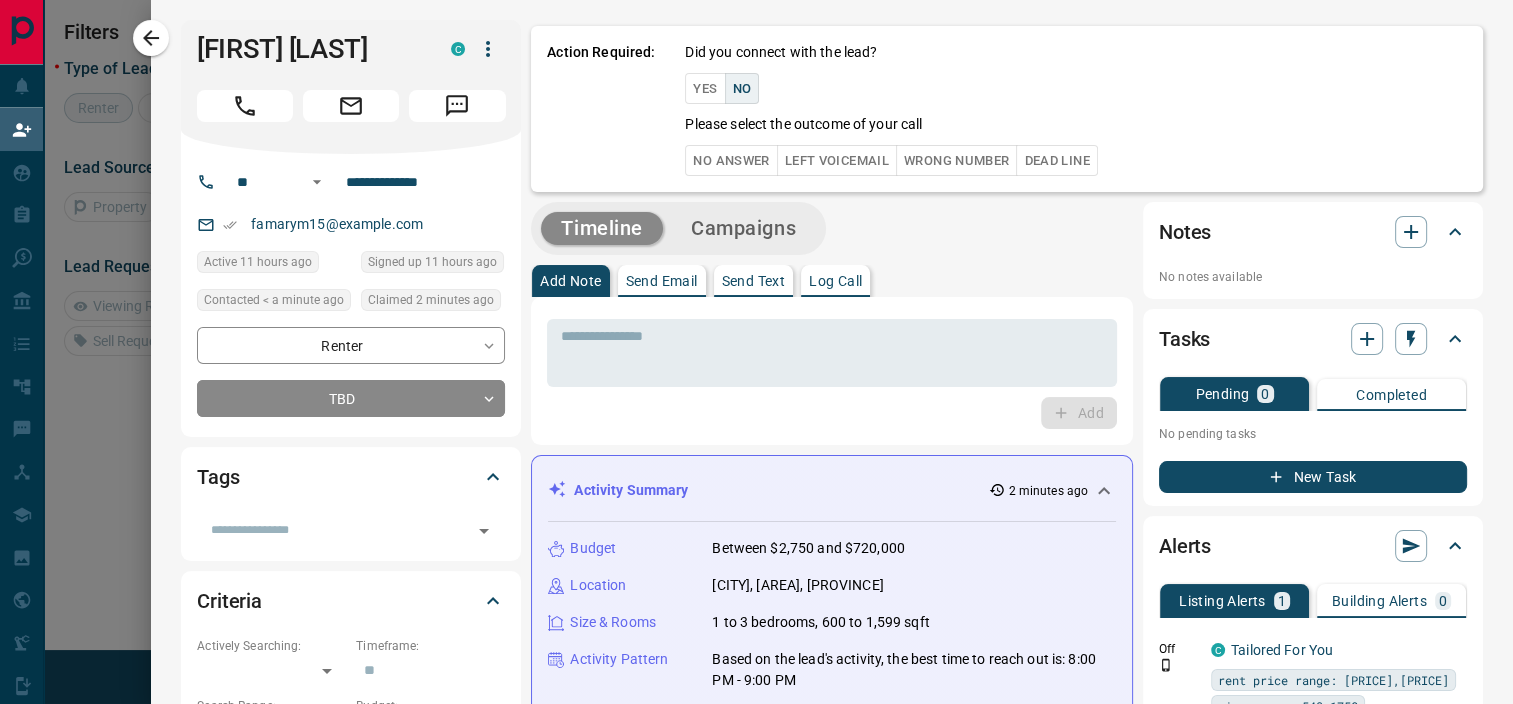 click on "No Answer" at bounding box center [731, 160] 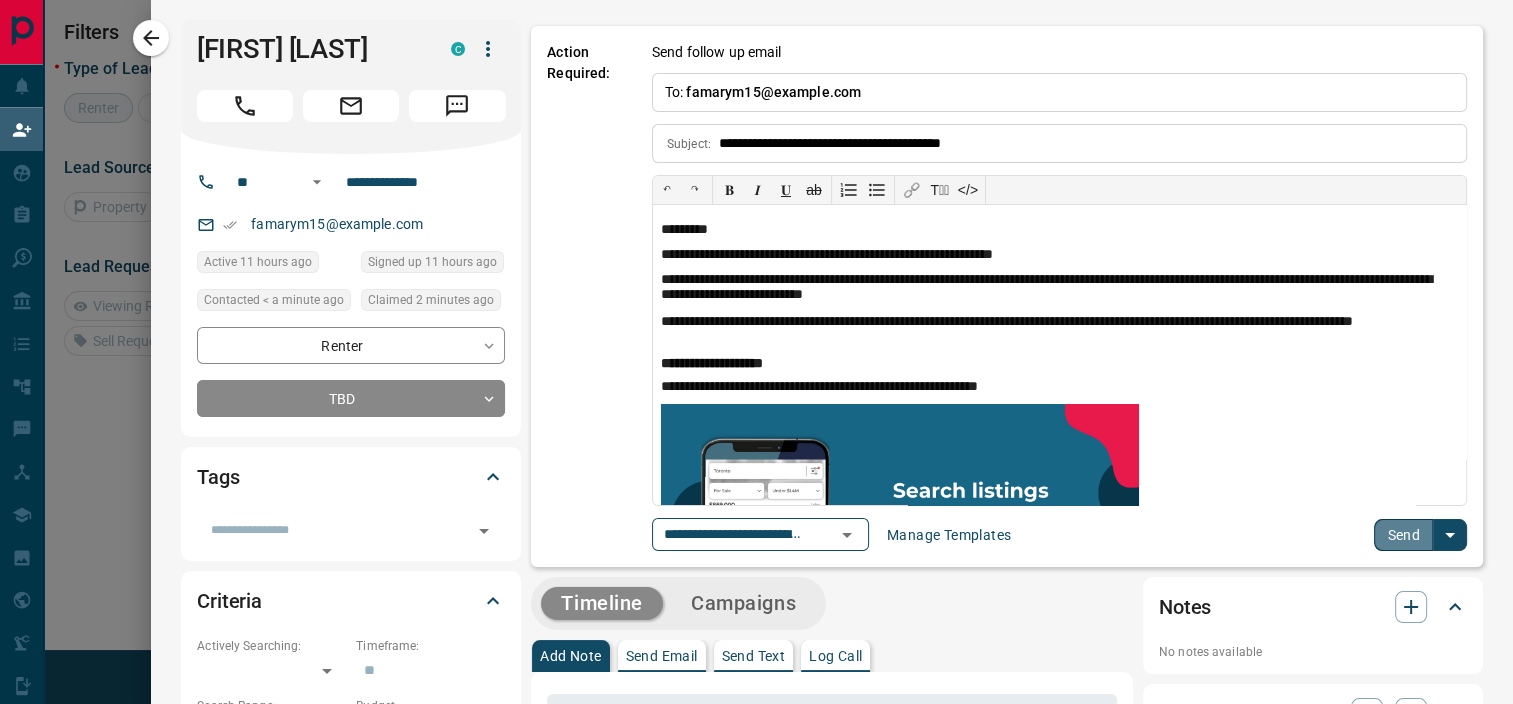 click on "Send" at bounding box center (1403, 535) 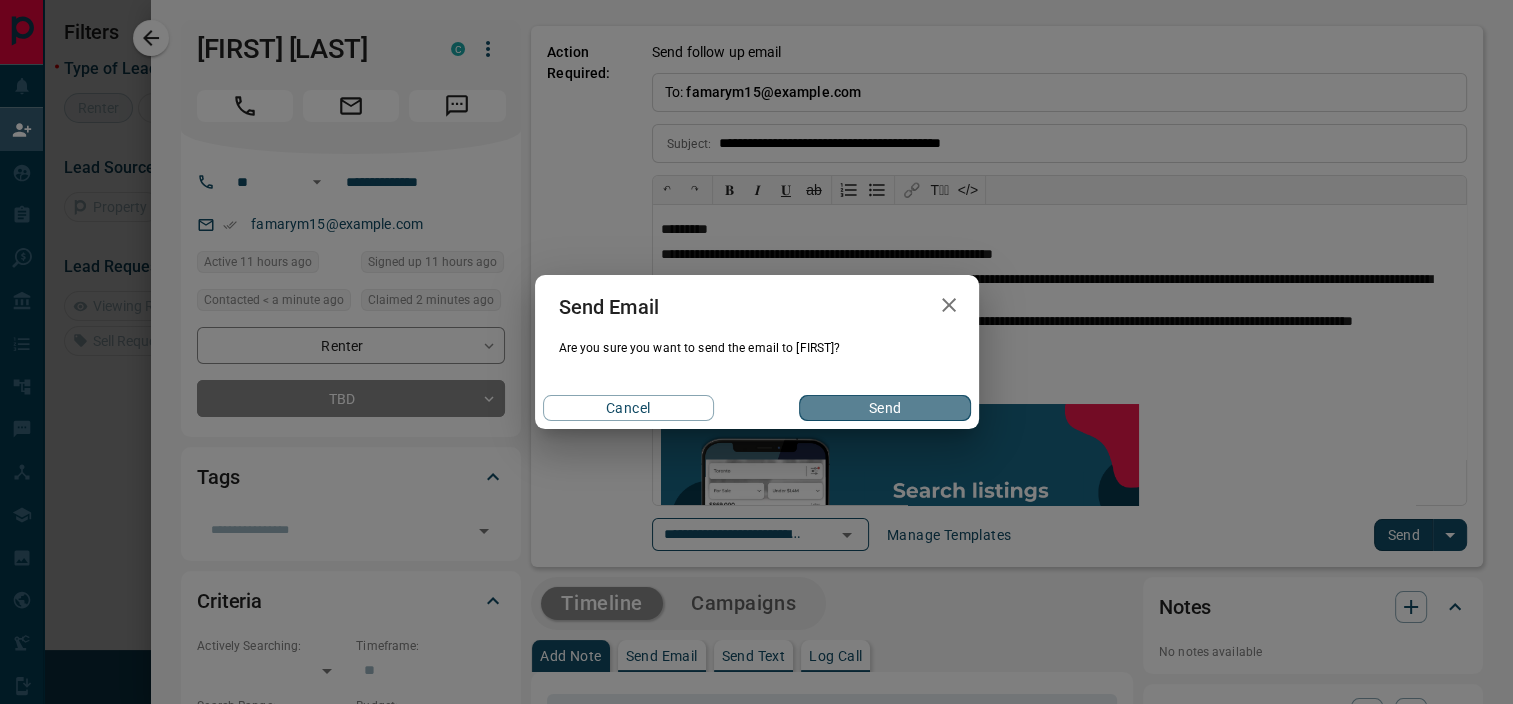 click on "Send" at bounding box center (884, 408) 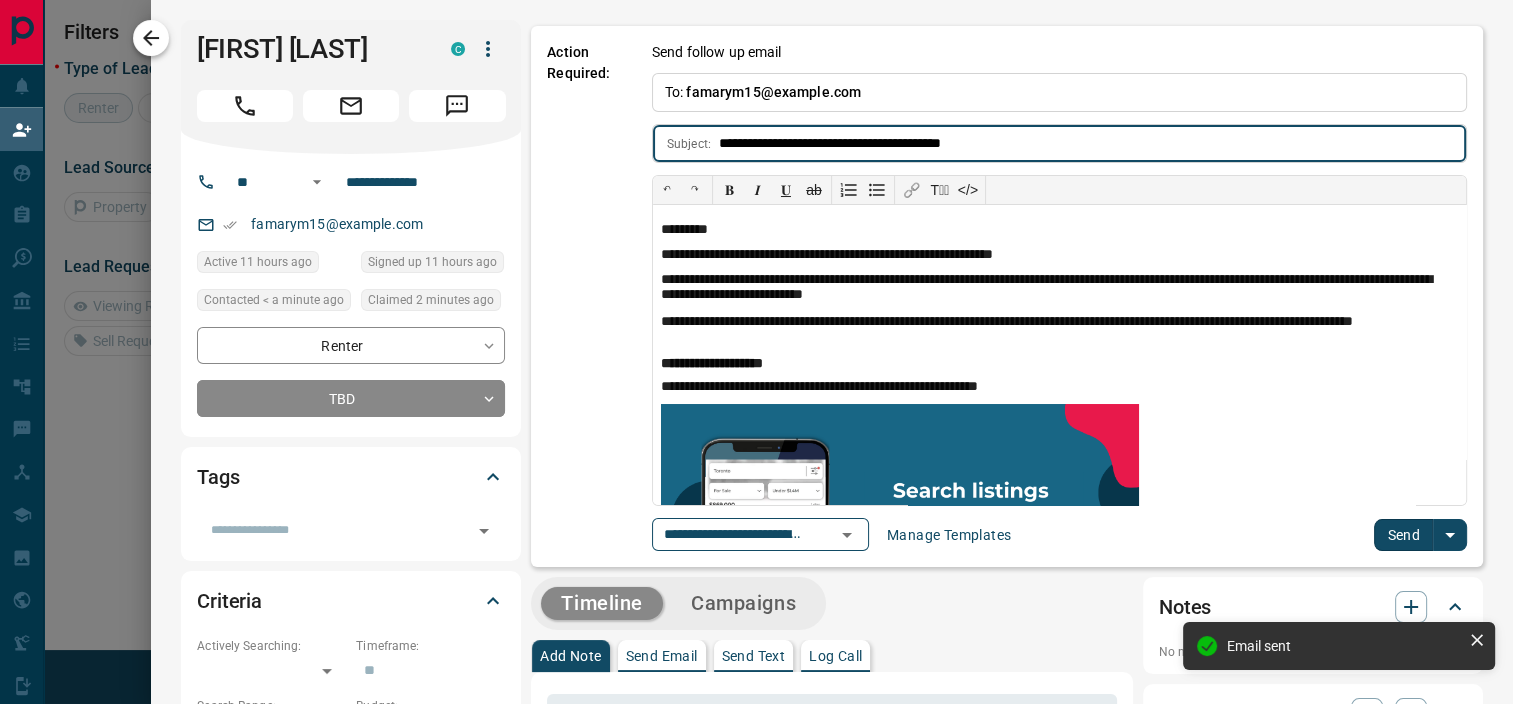 click 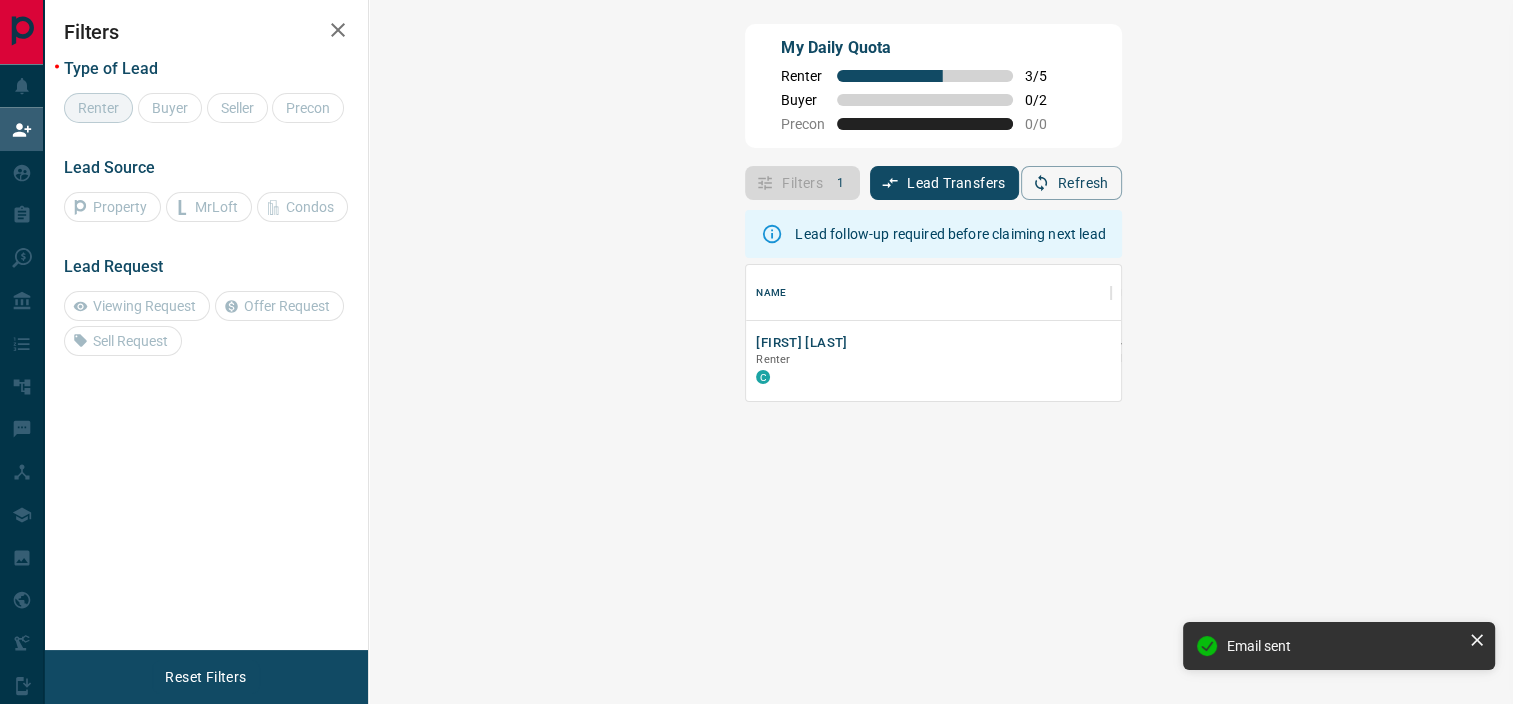 scroll, scrollTop: 120, scrollLeft: 1085, axis: both 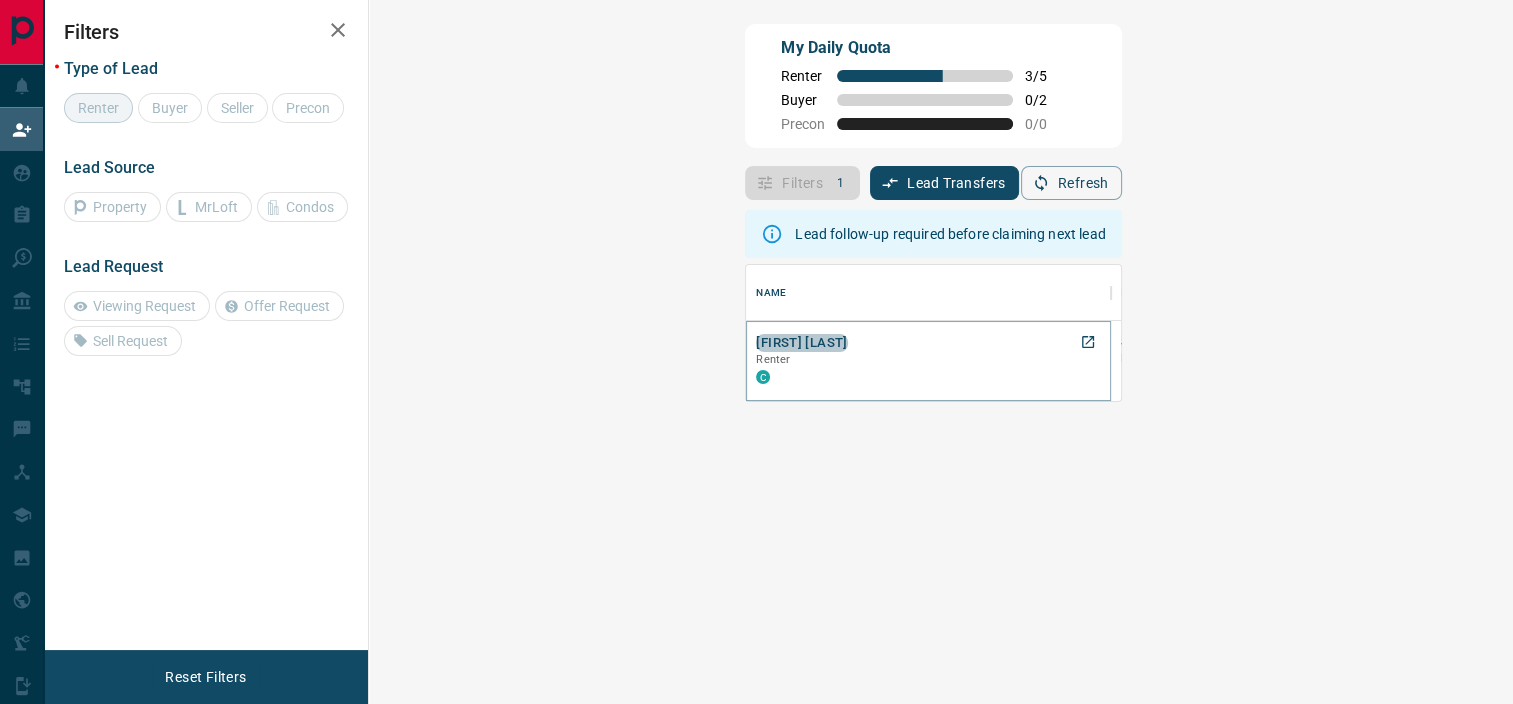 click on "[FIRST] [LAST]" at bounding box center [801, 343] 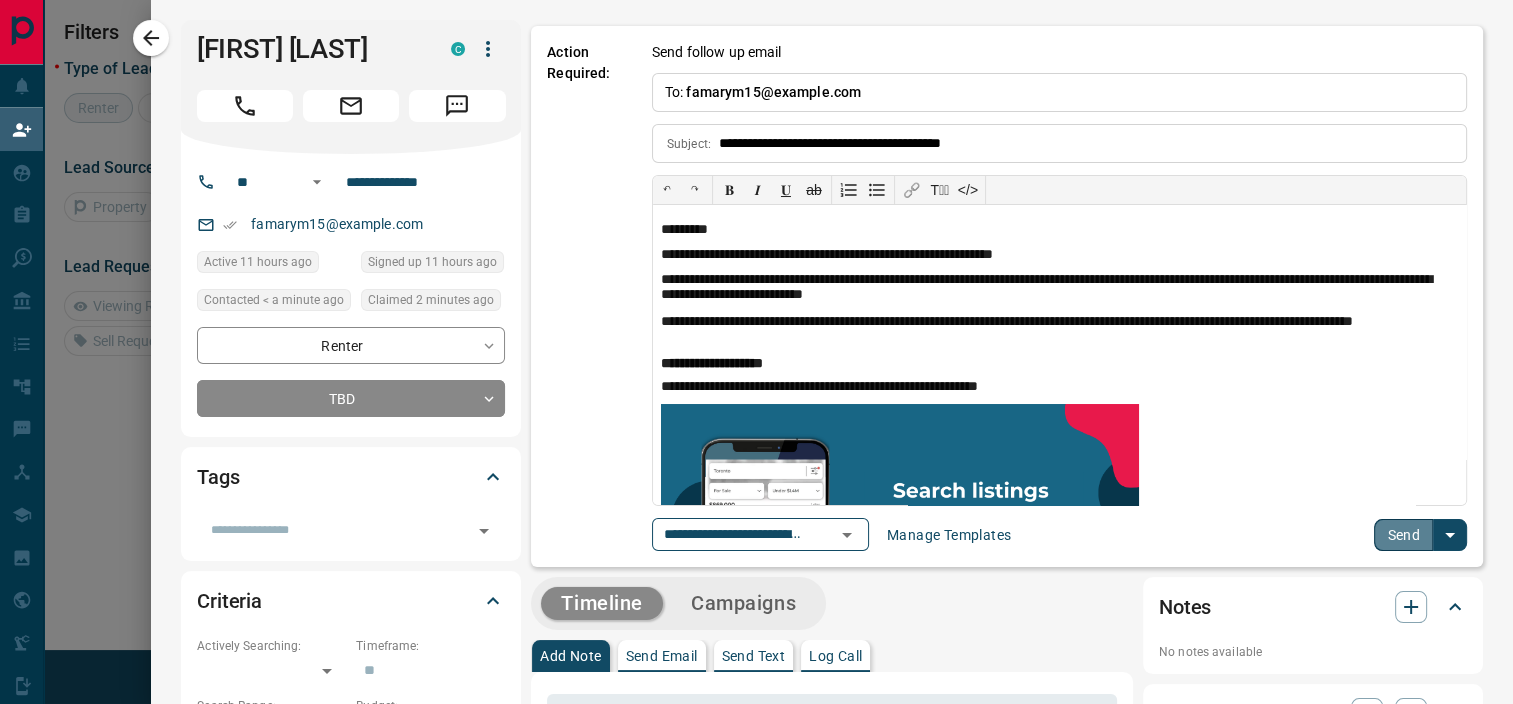 click on "Send" at bounding box center (1403, 535) 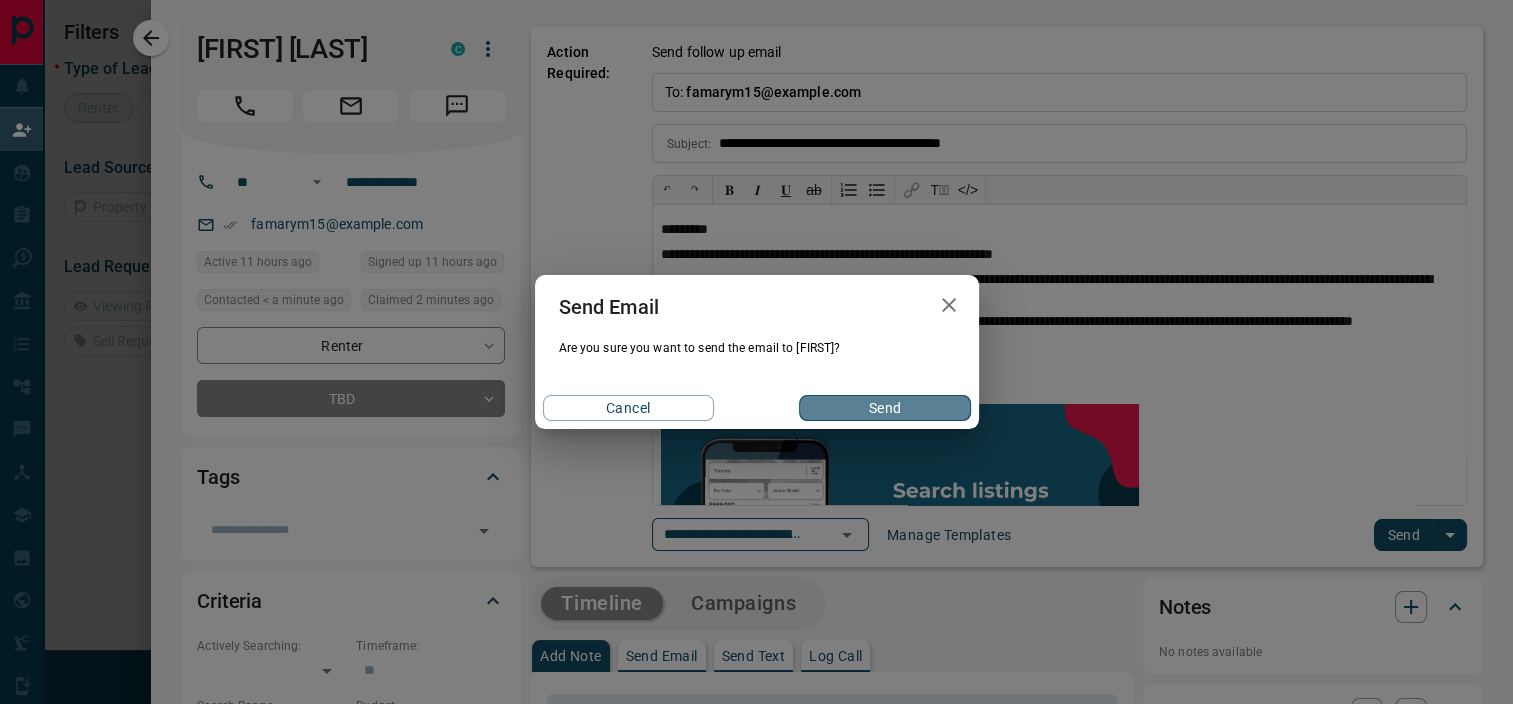 click on "Send" at bounding box center (884, 408) 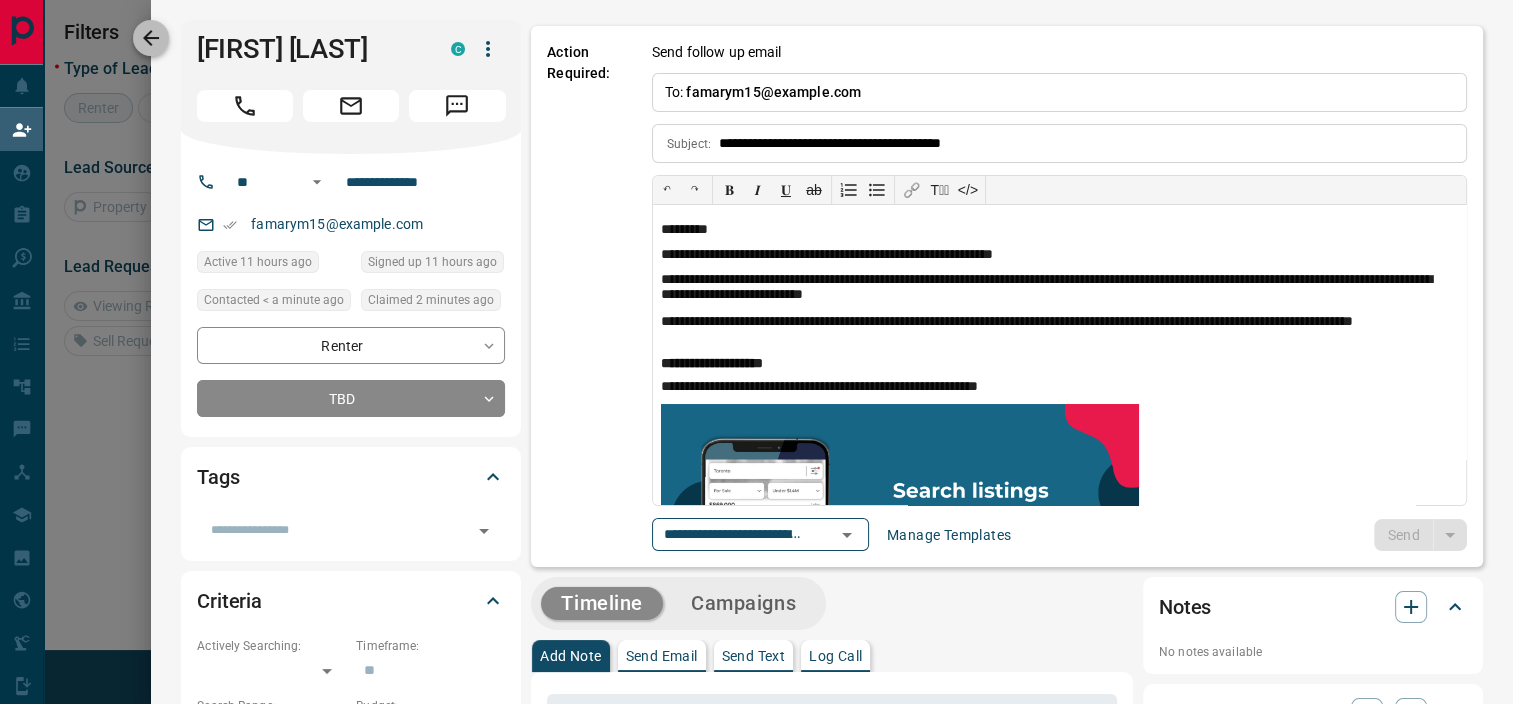click 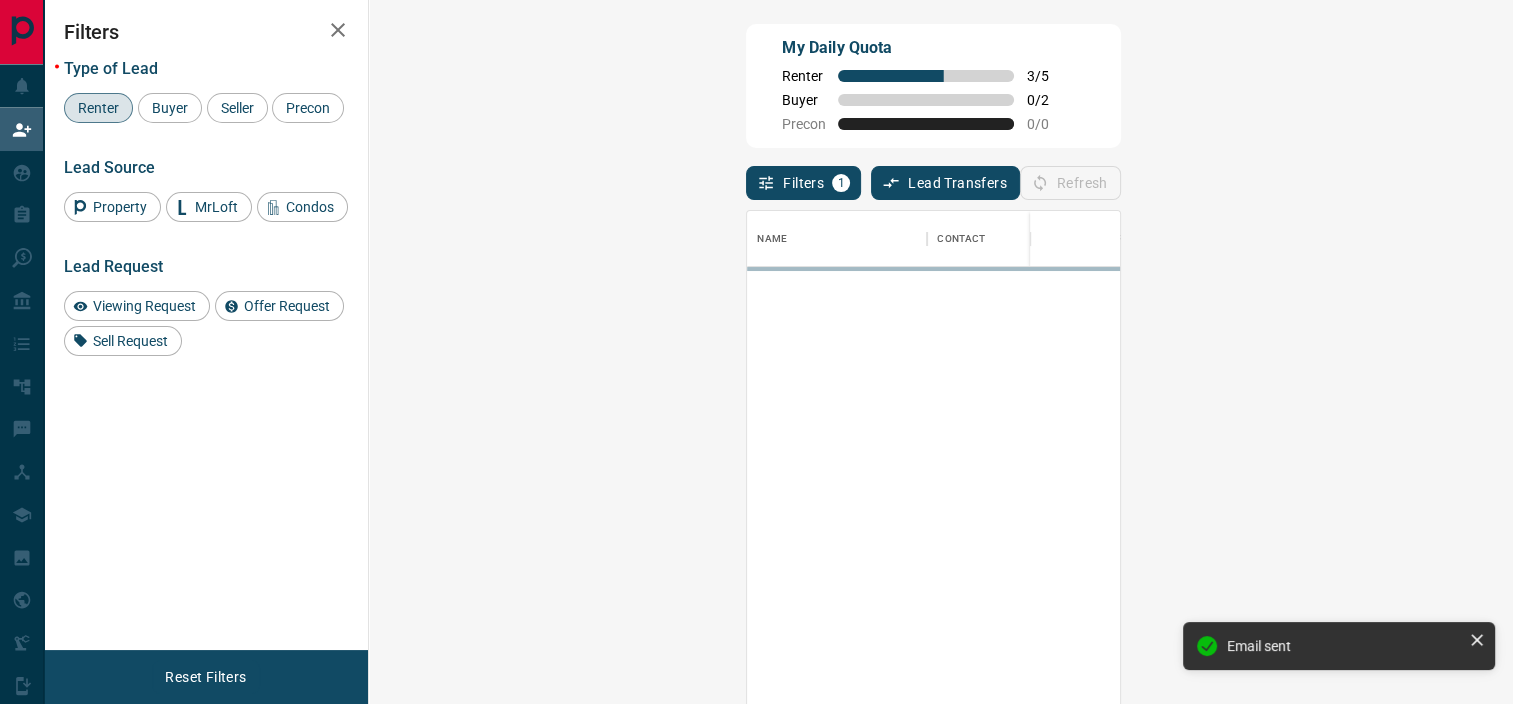 scroll, scrollTop: 16, scrollLeft: 16, axis: both 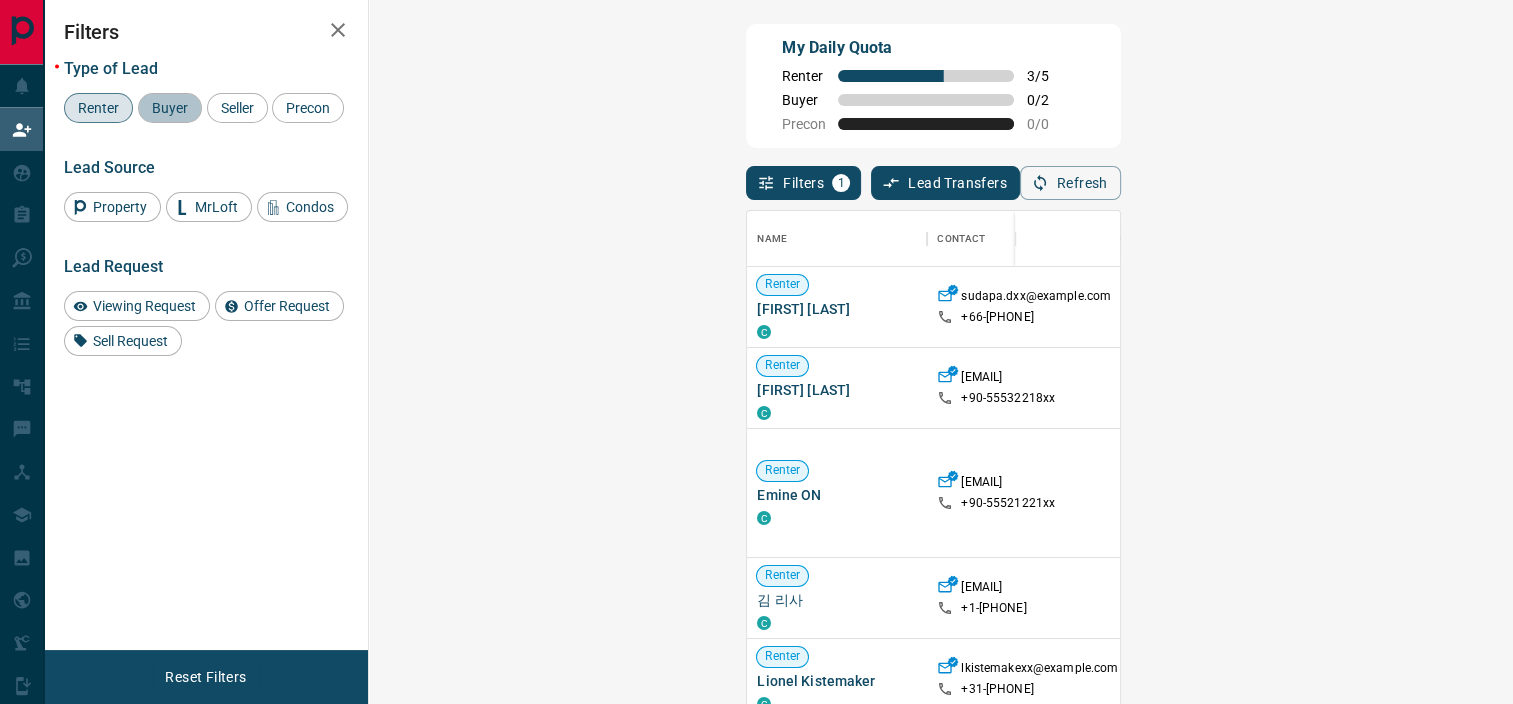 click on "Buyer" at bounding box center [170, 108] 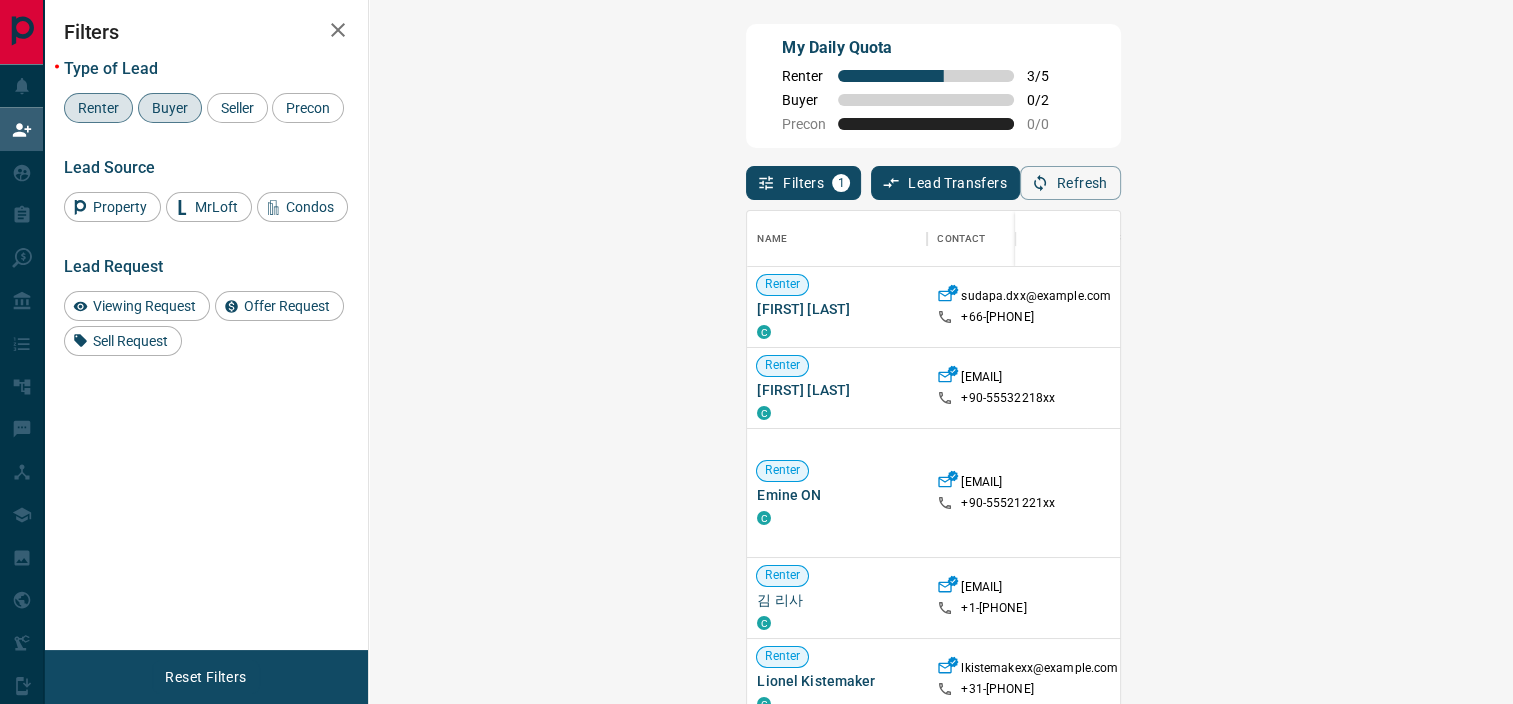click on "Renter" at bounding box center (98, 108) 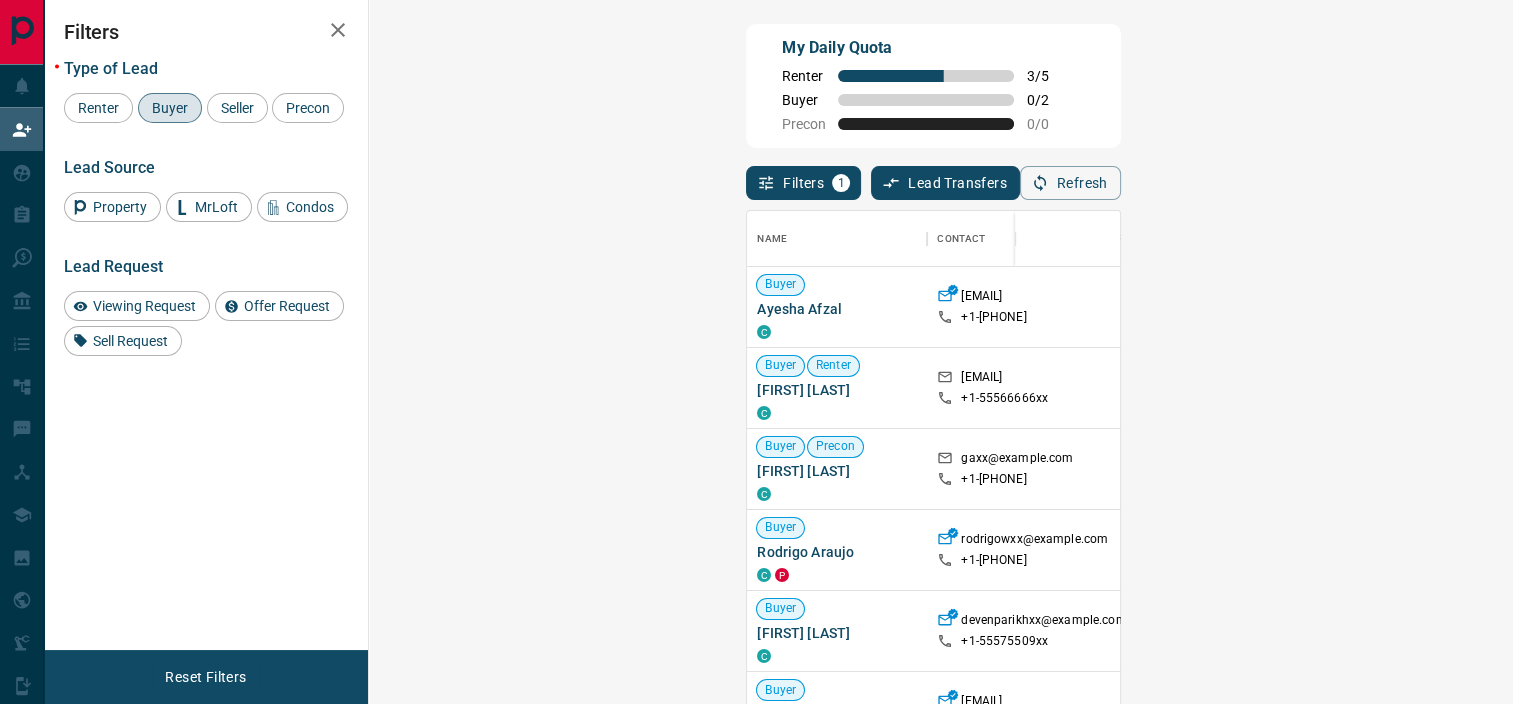 click on "Claim" at bounding box center (1803, 307) 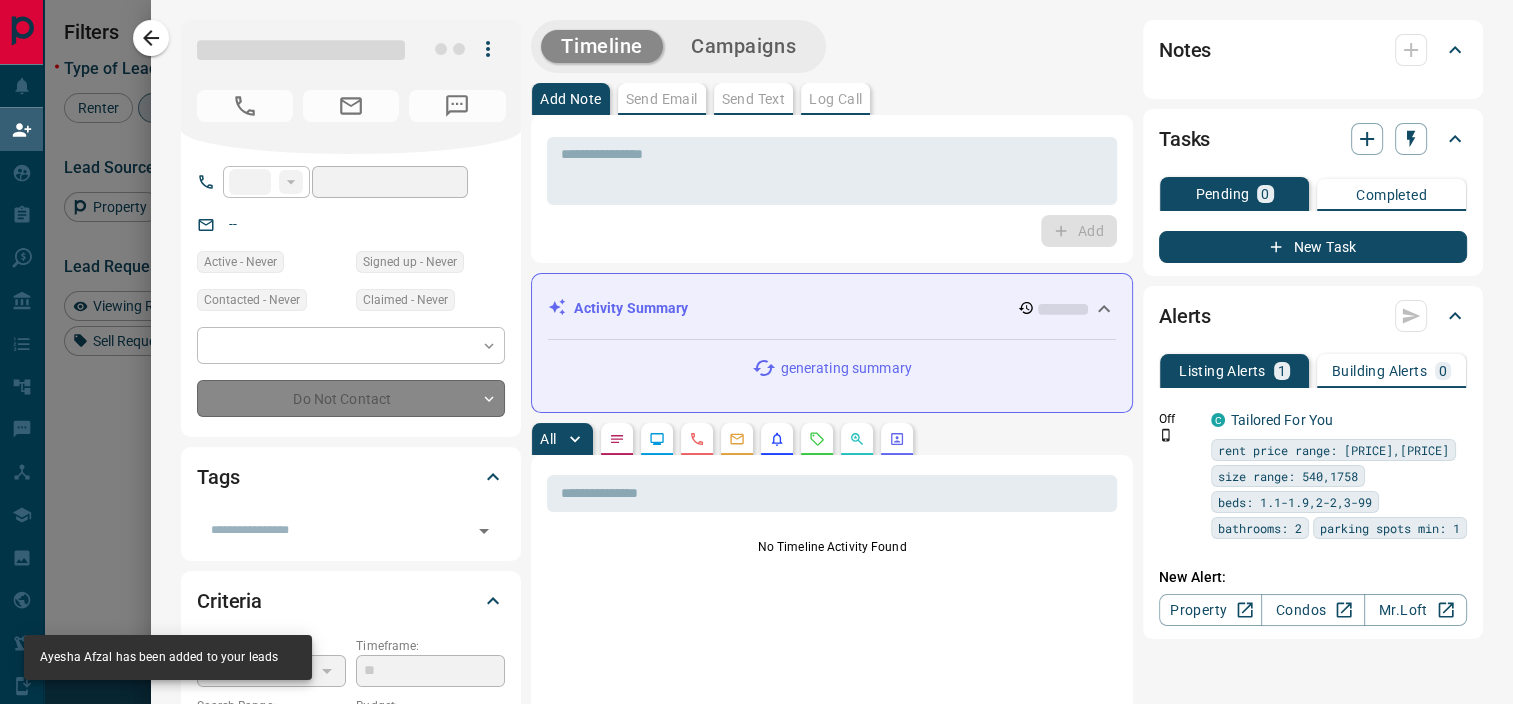 type on "**" 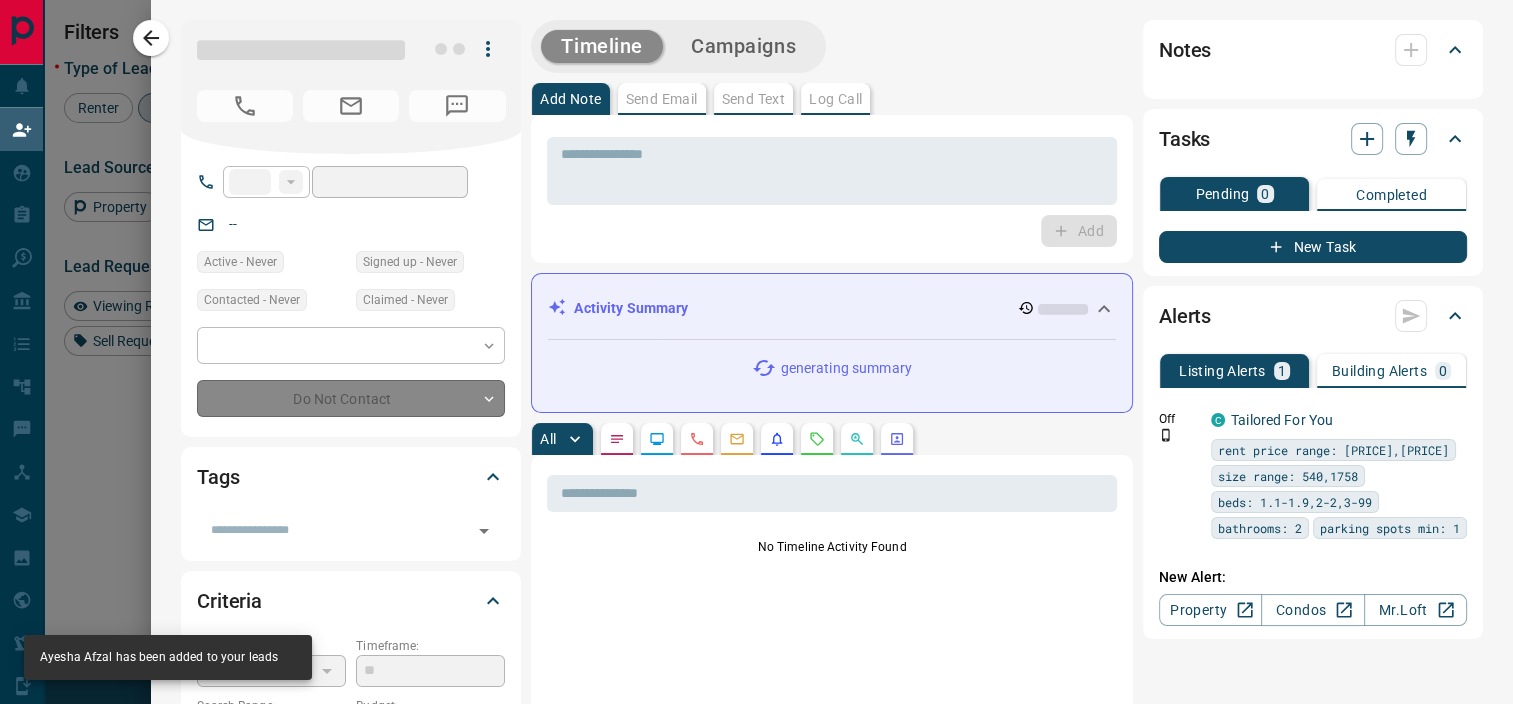 type on "**********" 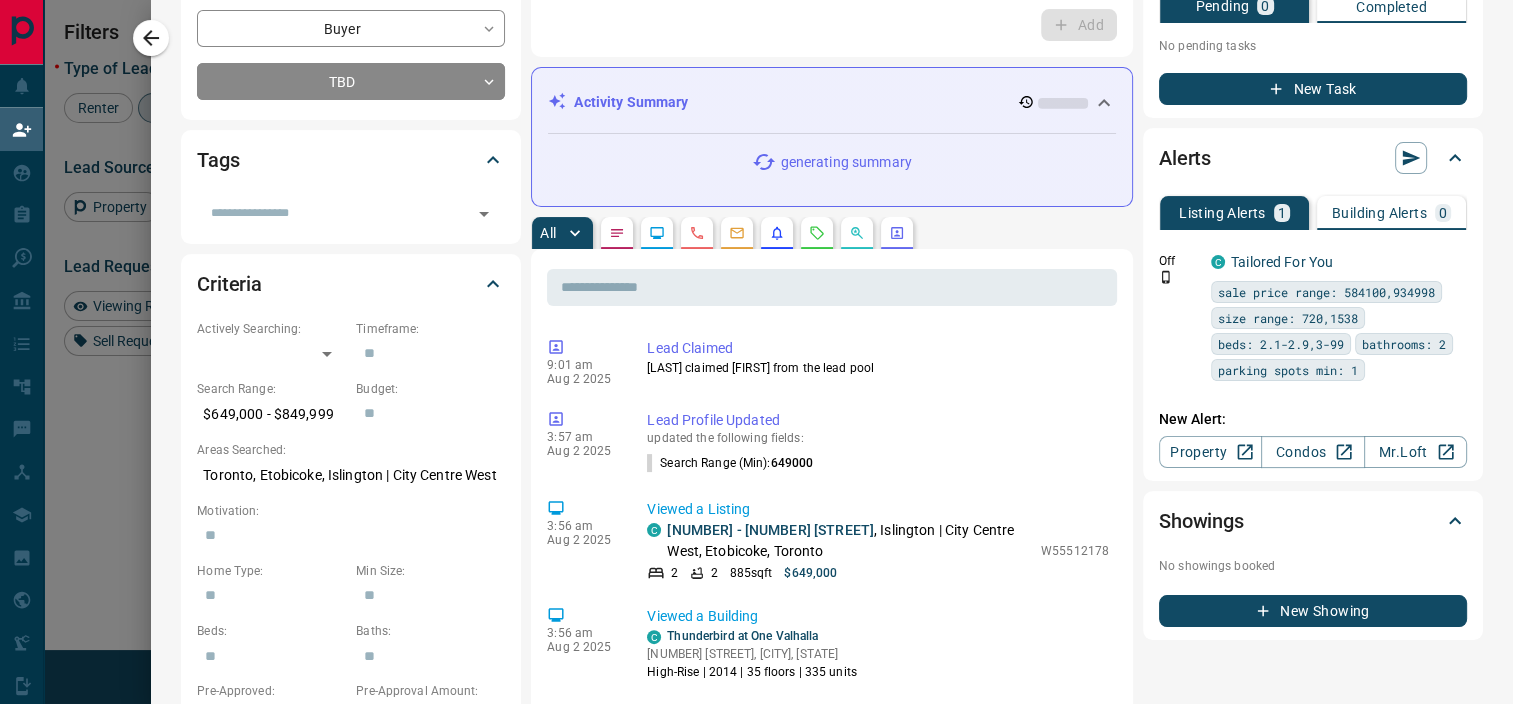 scroll, scrollTop: 0, scrollLeft: 0, axis: both 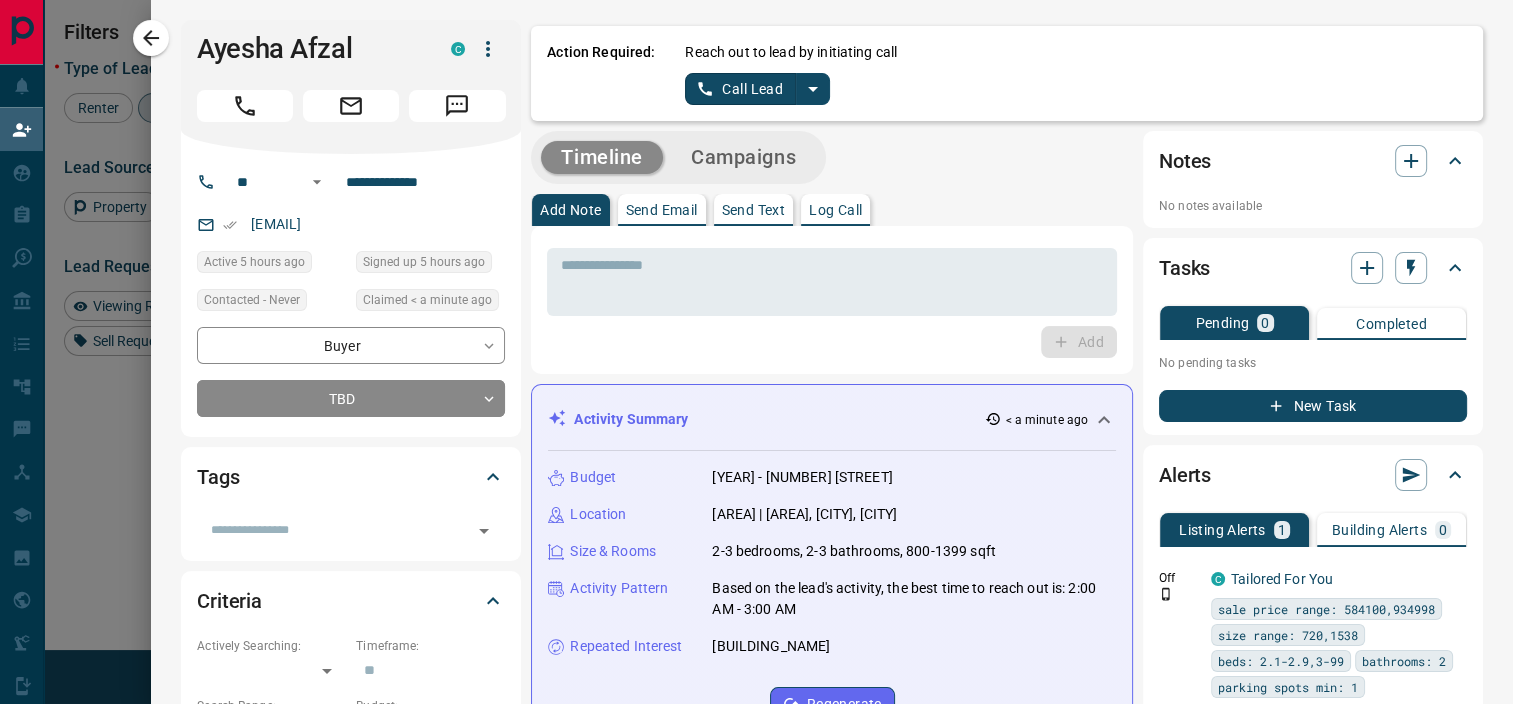click on "Send Text" at bounding box center [754, 210] 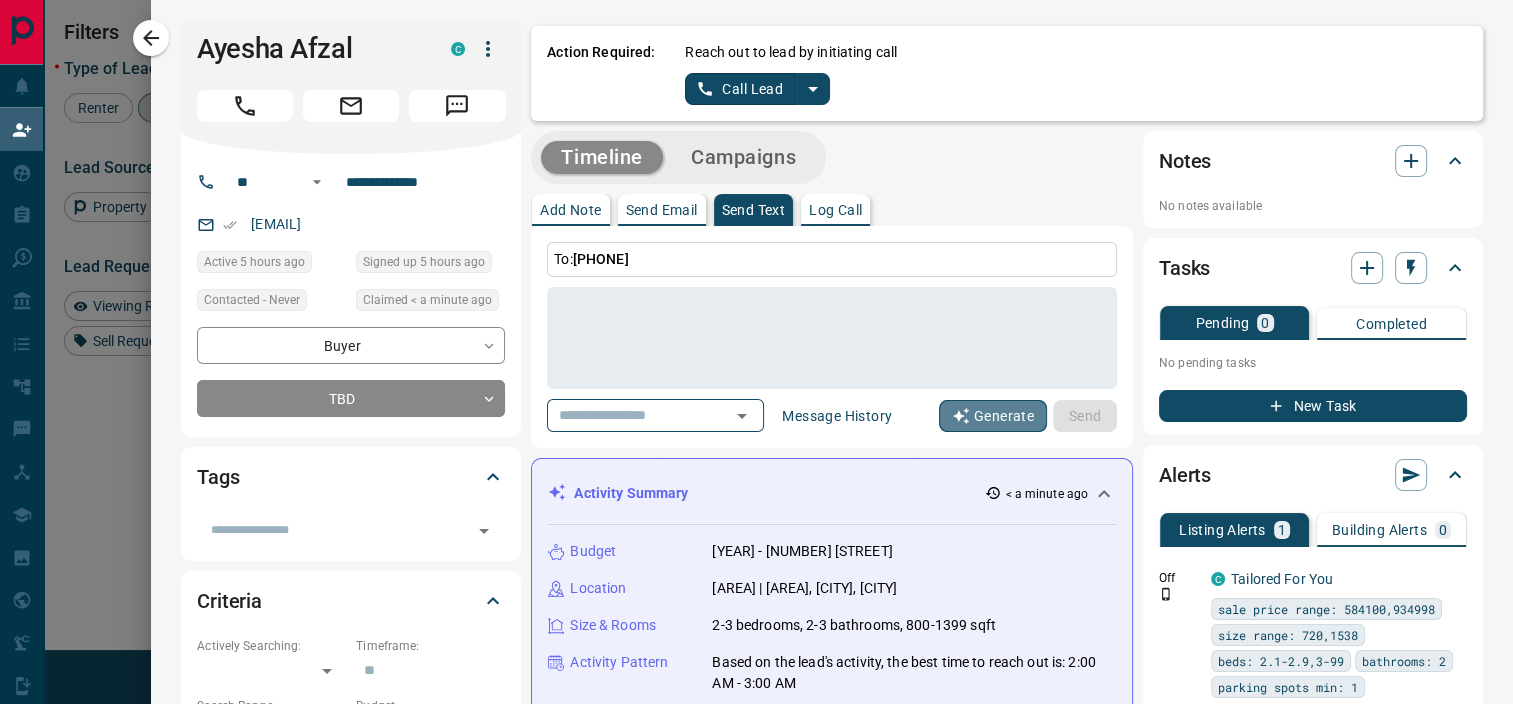 click on "Generate" at bounding box center [993, 416] 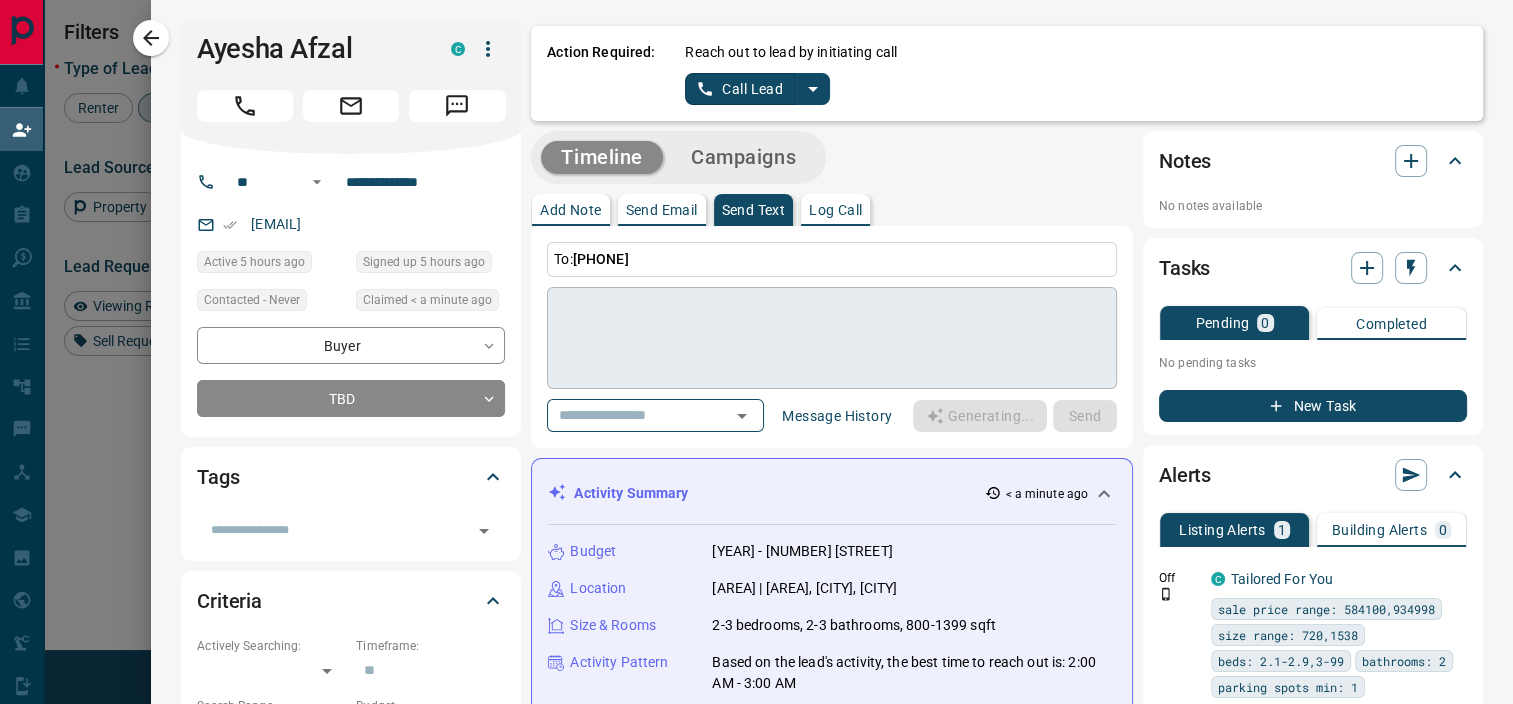 type on "**********" 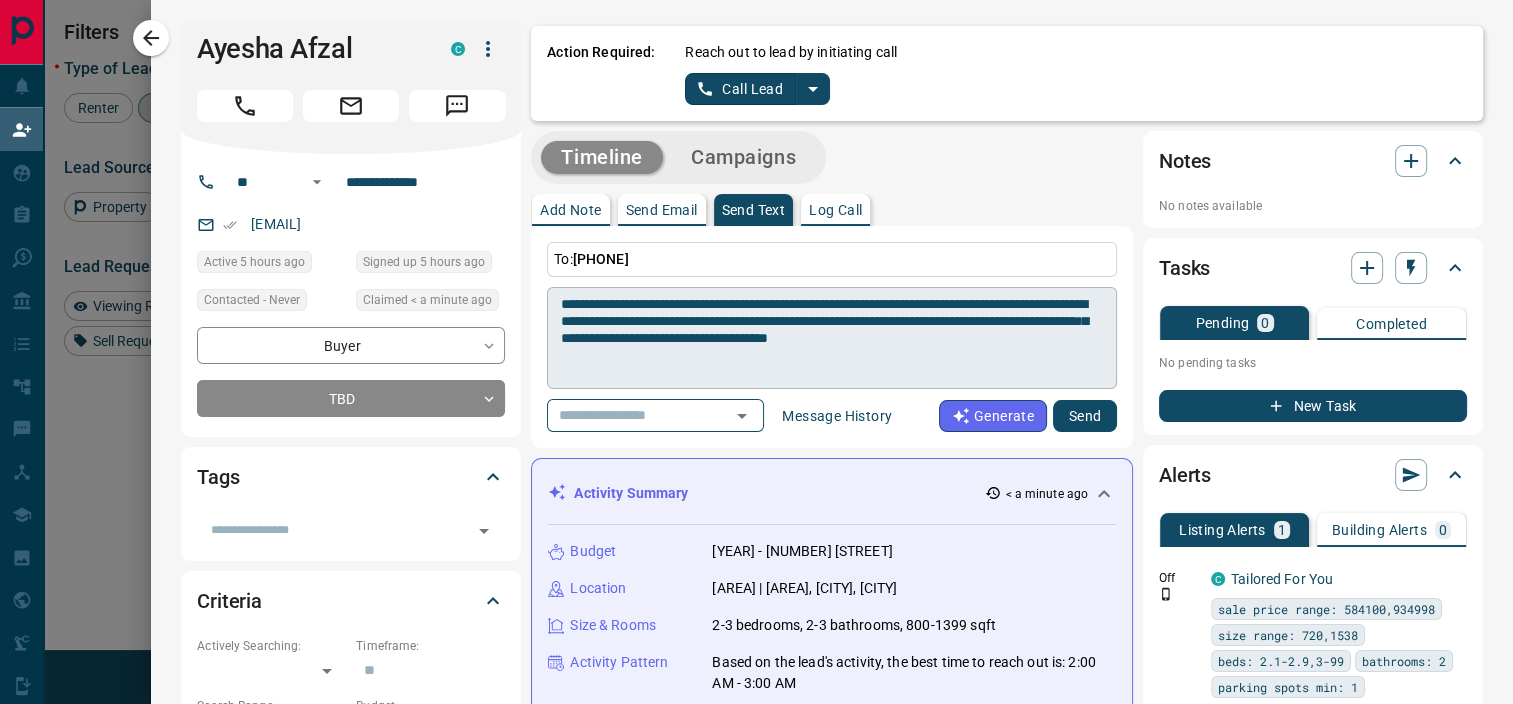 click on "**********" at bounding box center (832, 338) 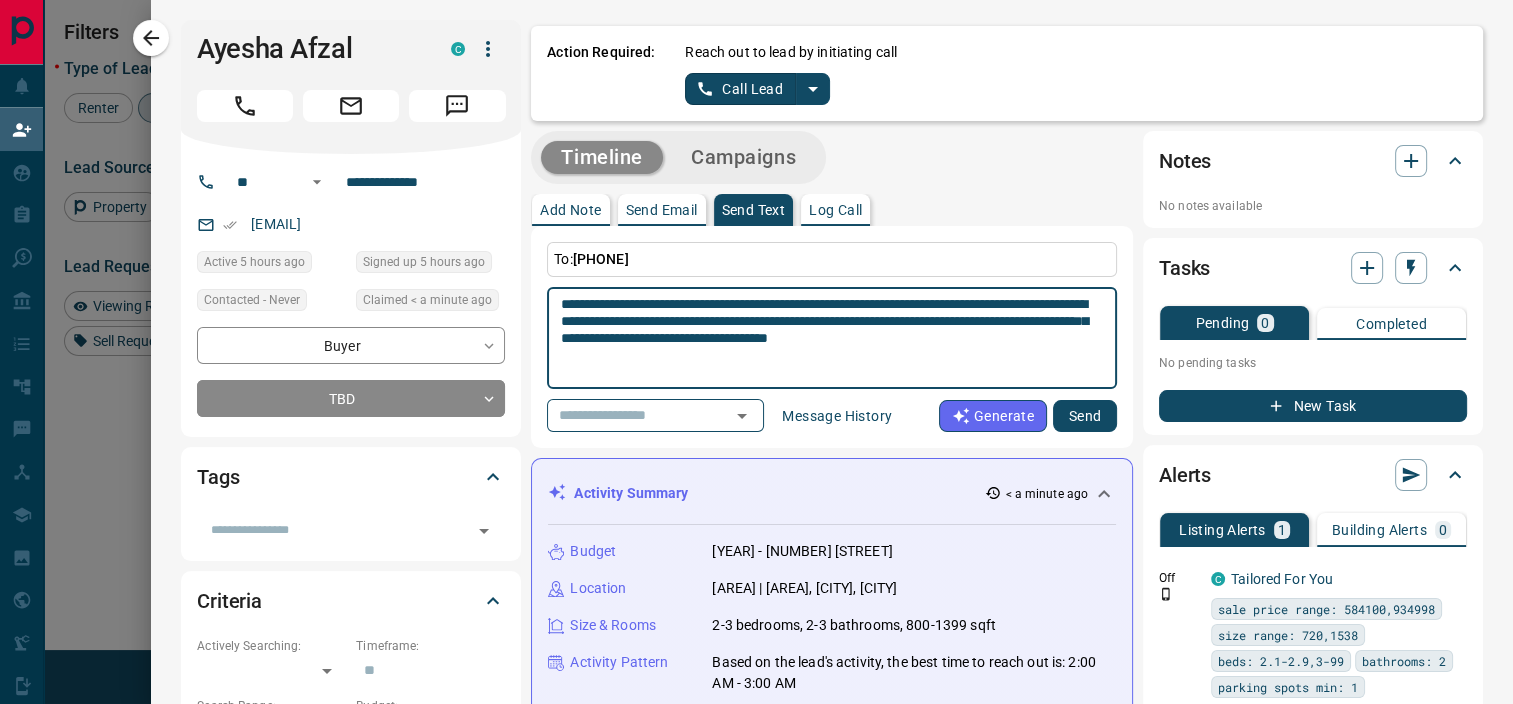 drag, startPoint x: 1032, startPoint y: 337, endPoint x: 547, endPoint y: 302, distance: 486.26126 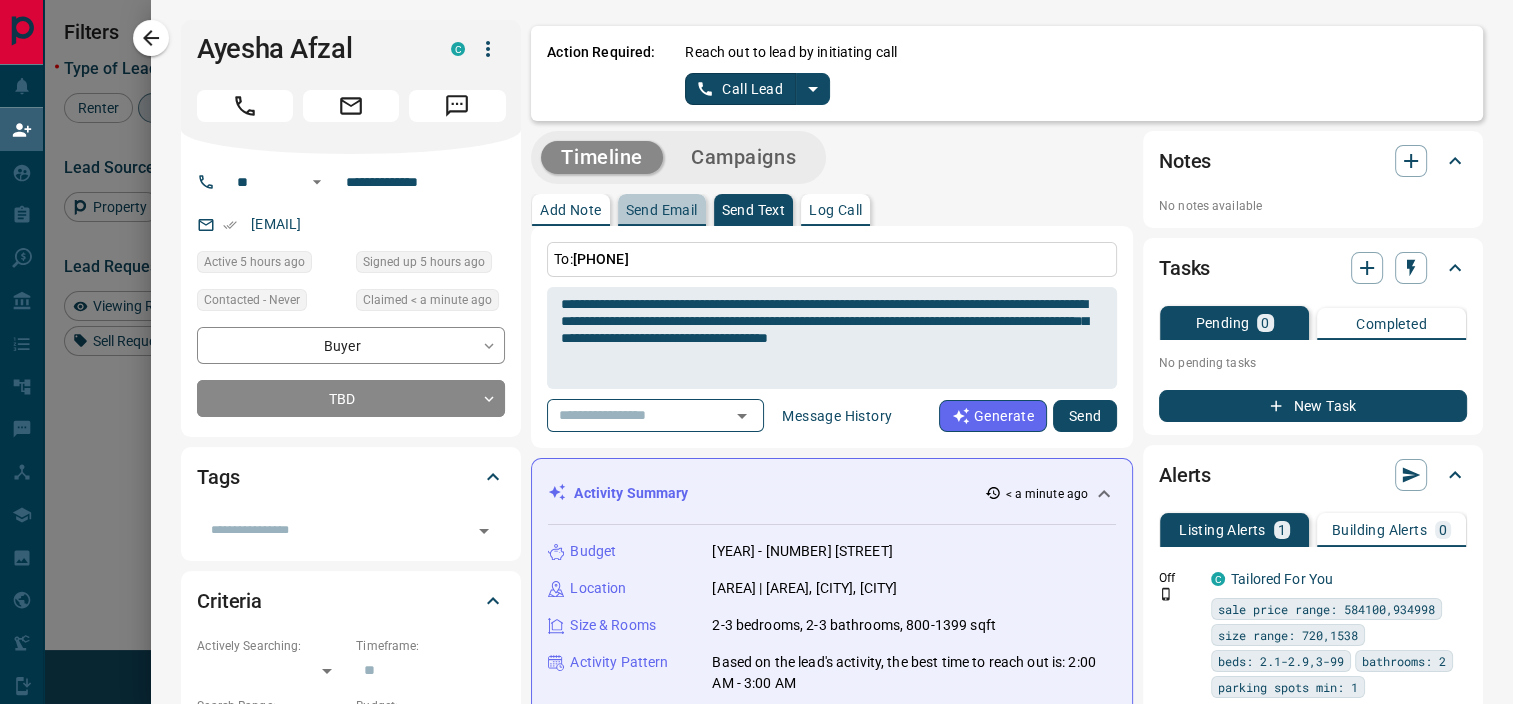 click on "Send Email" at bounding box center [662, 210] 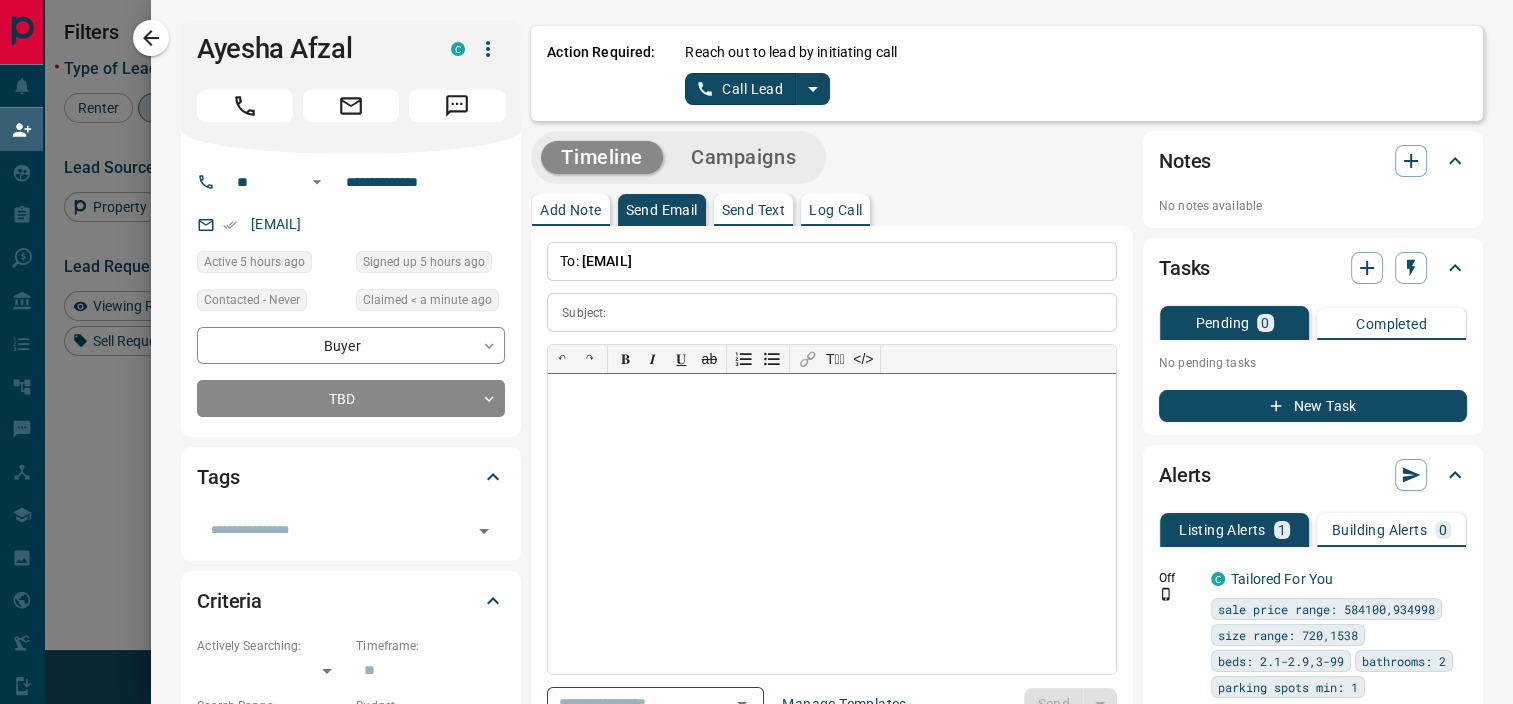 paste 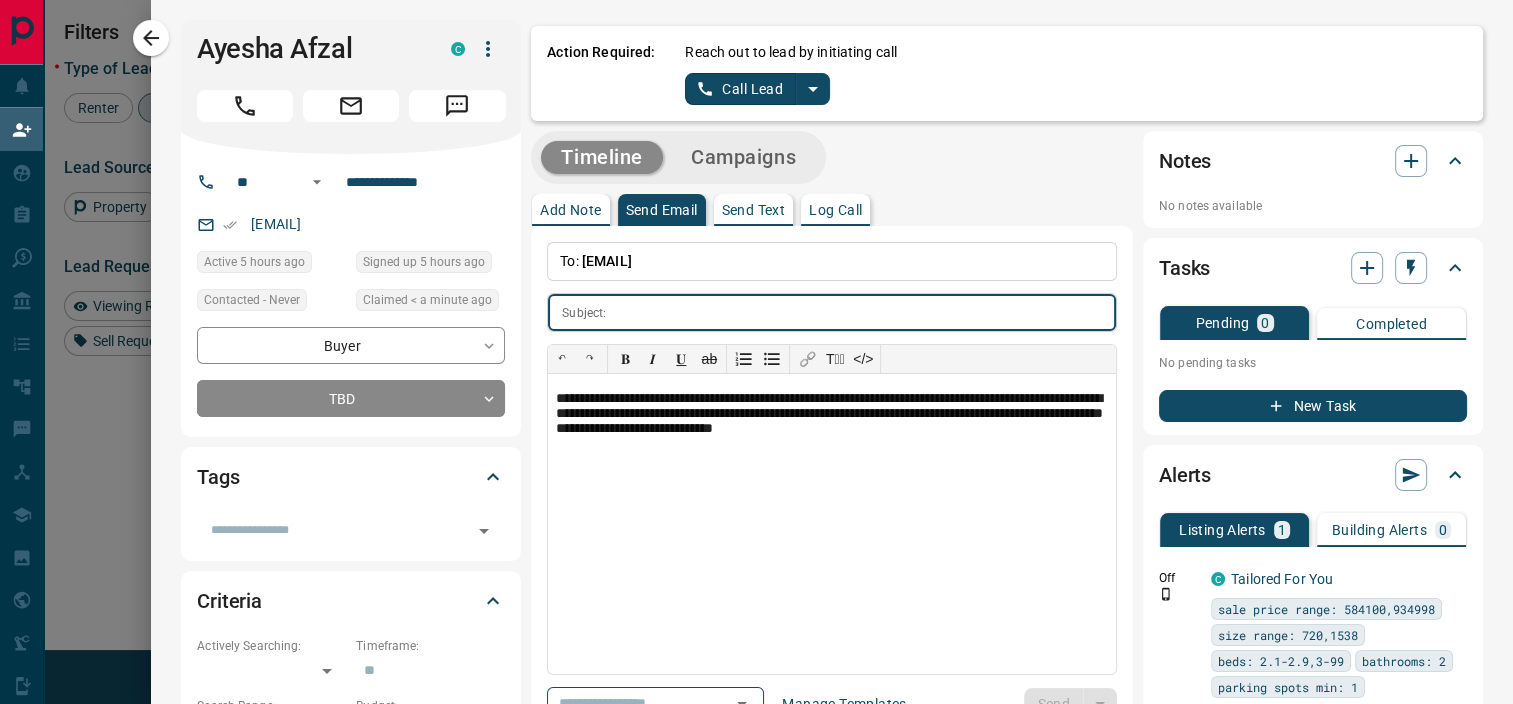 click at bounding box center (865, 312) 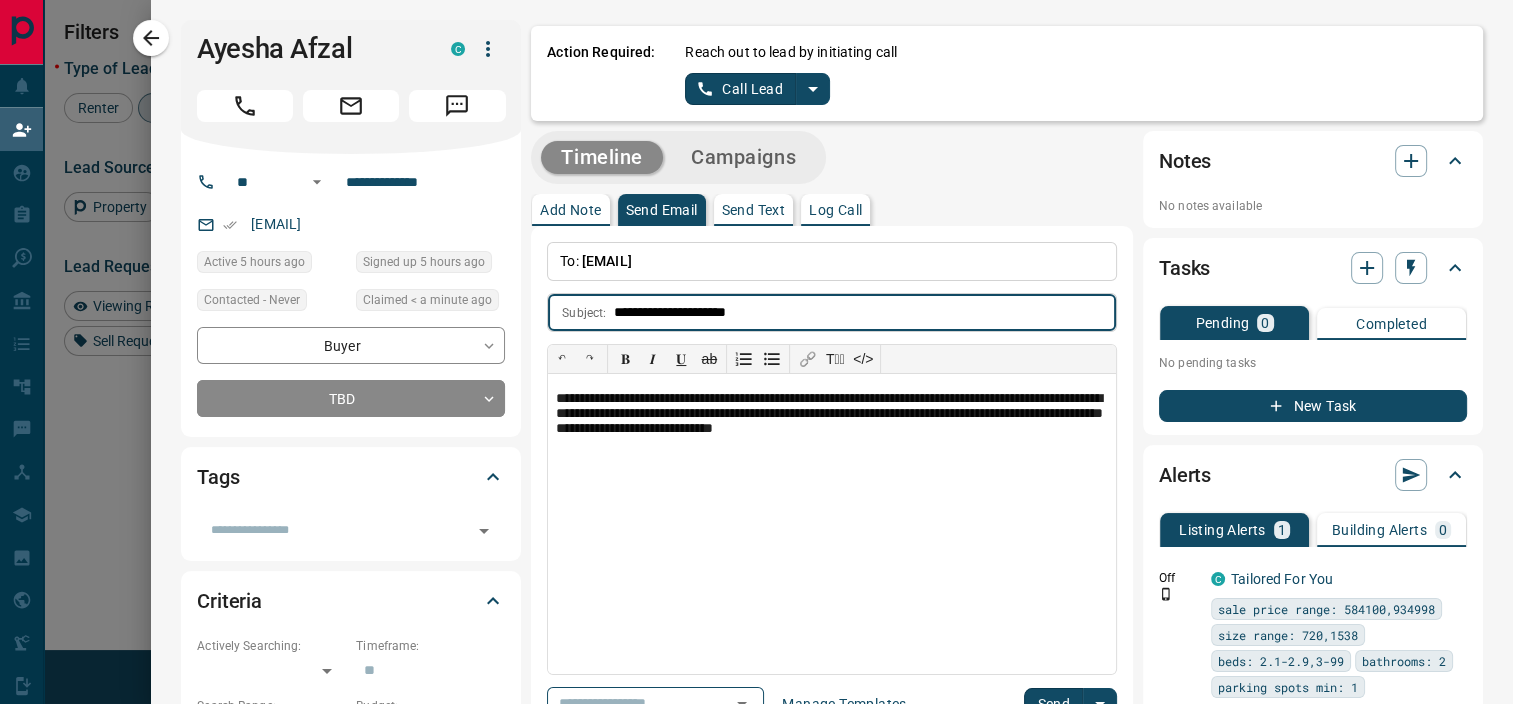 type on "**********" 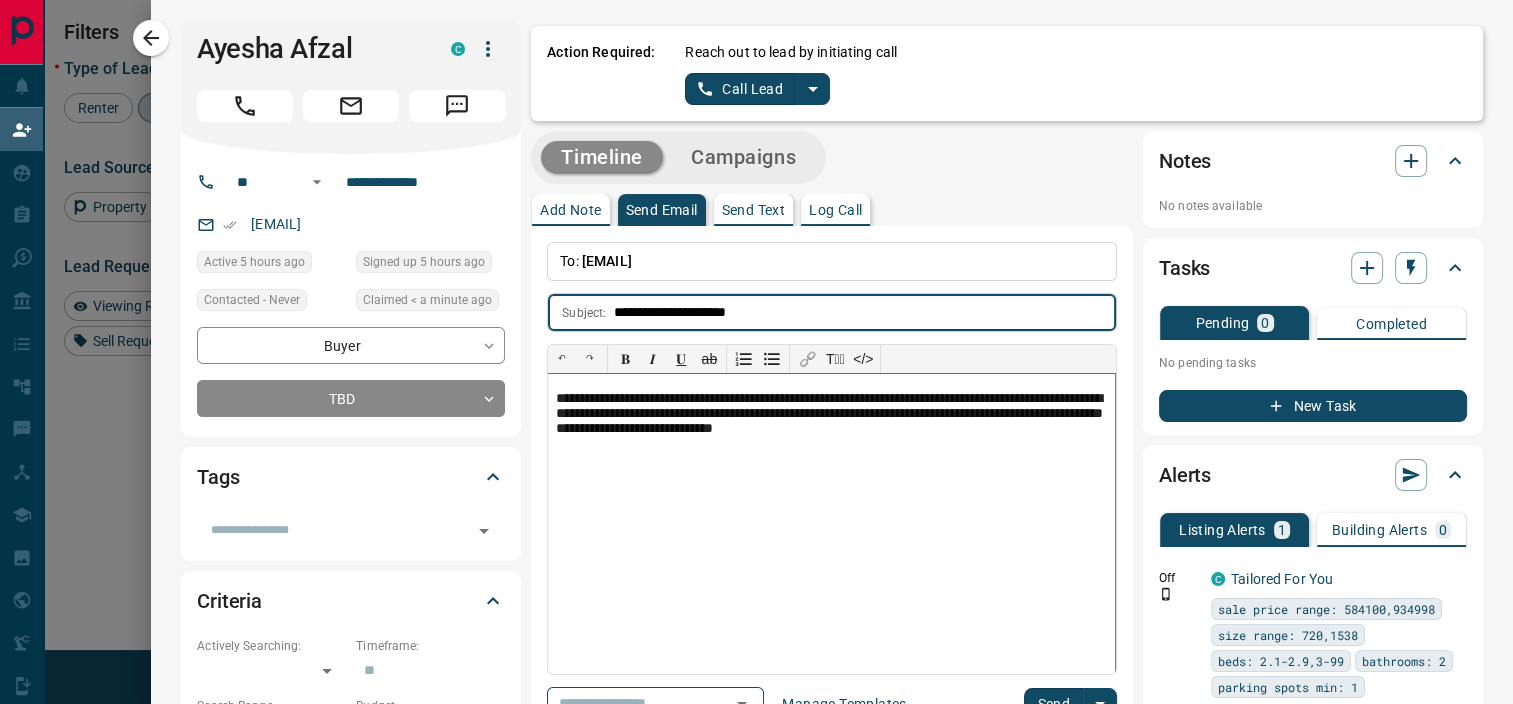 click on "**********" at bounding box center (831, 524) 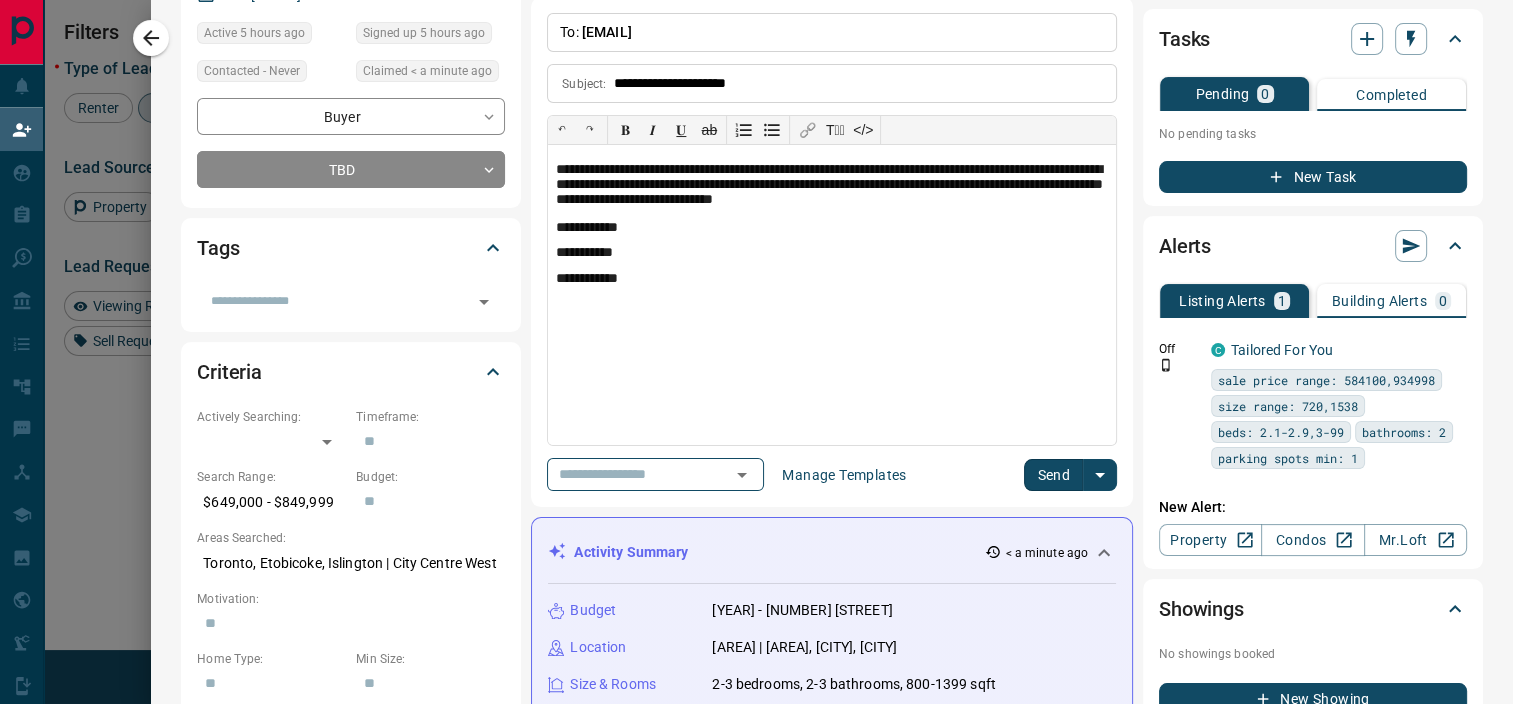 scroll, scrollTop: 229, scrollLeft: 0, axis: vertical 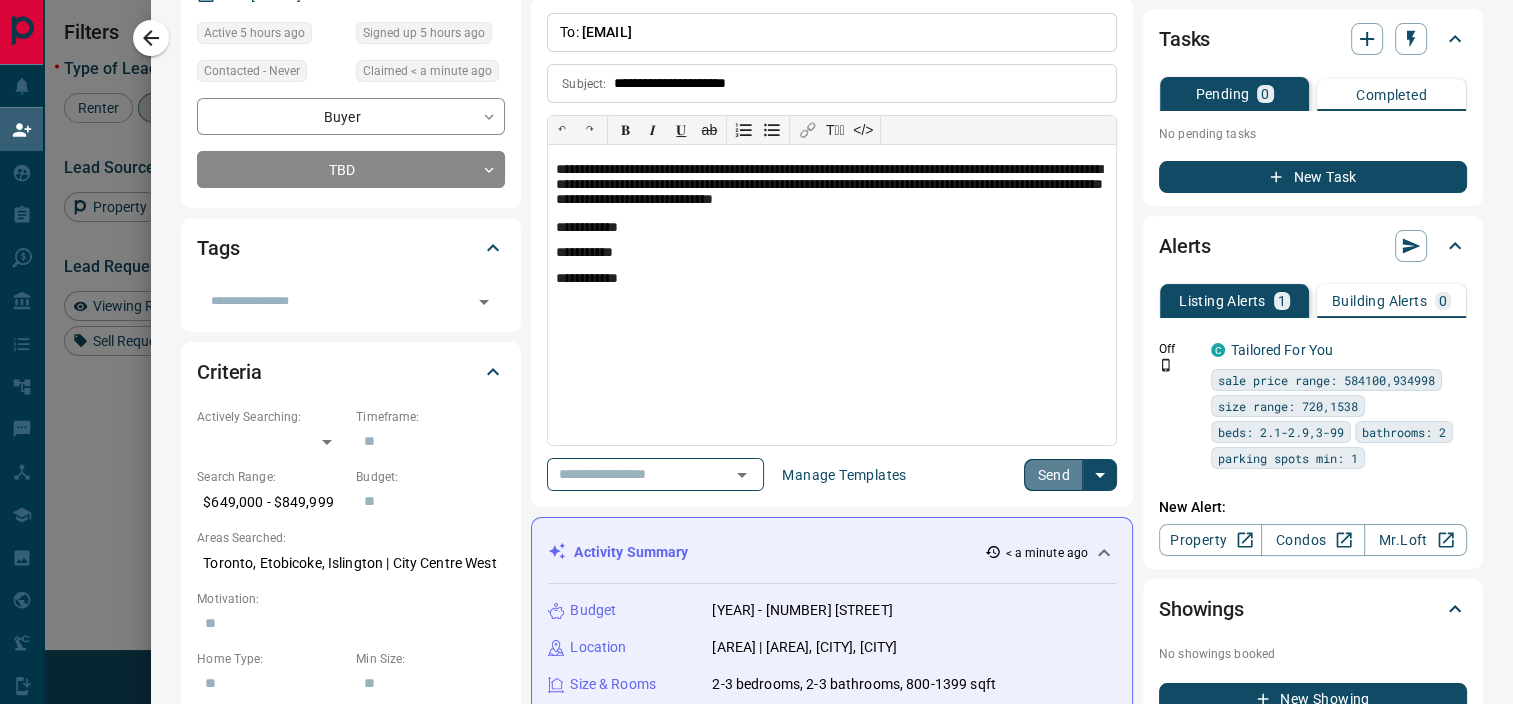 click on "Send" at bounding box center (1053, 475) 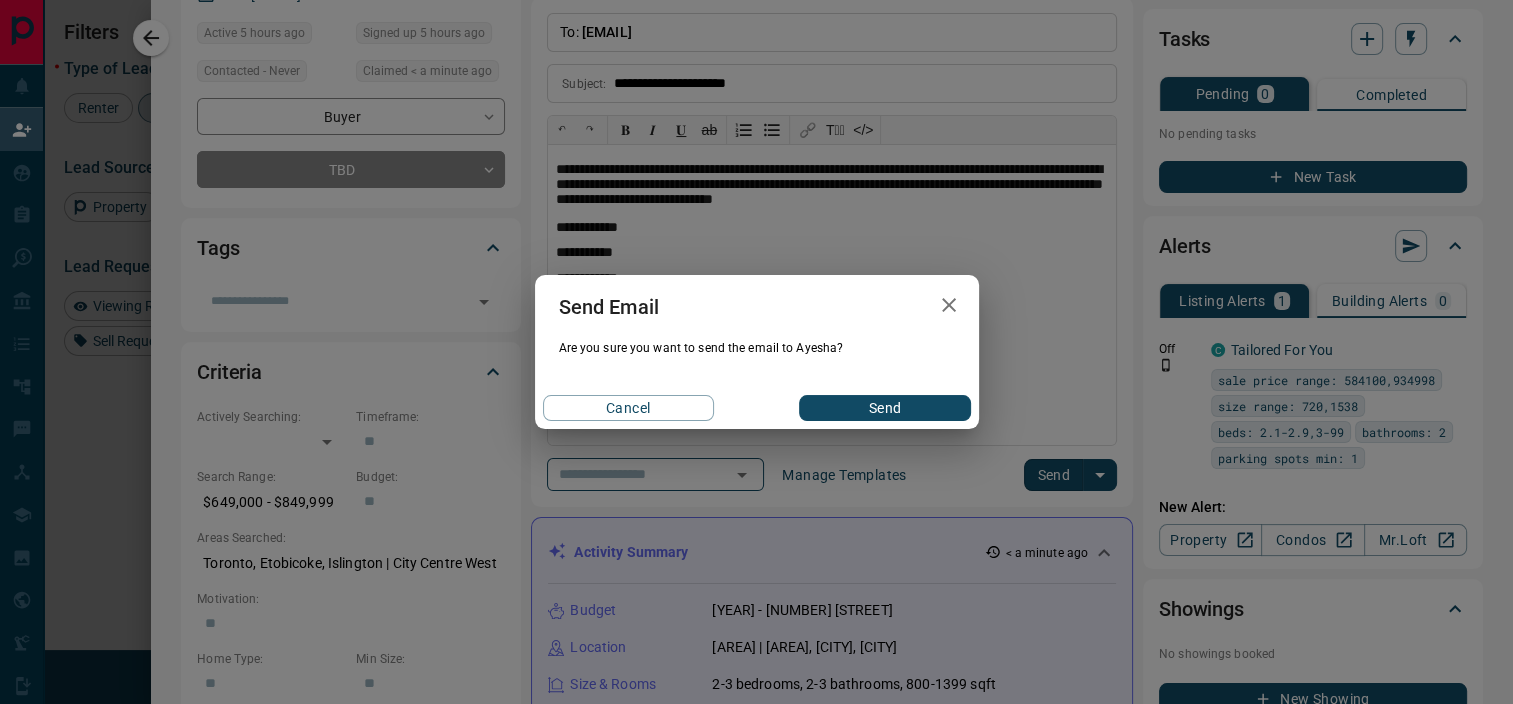 click on "Send" at bounding box center (884, 408) 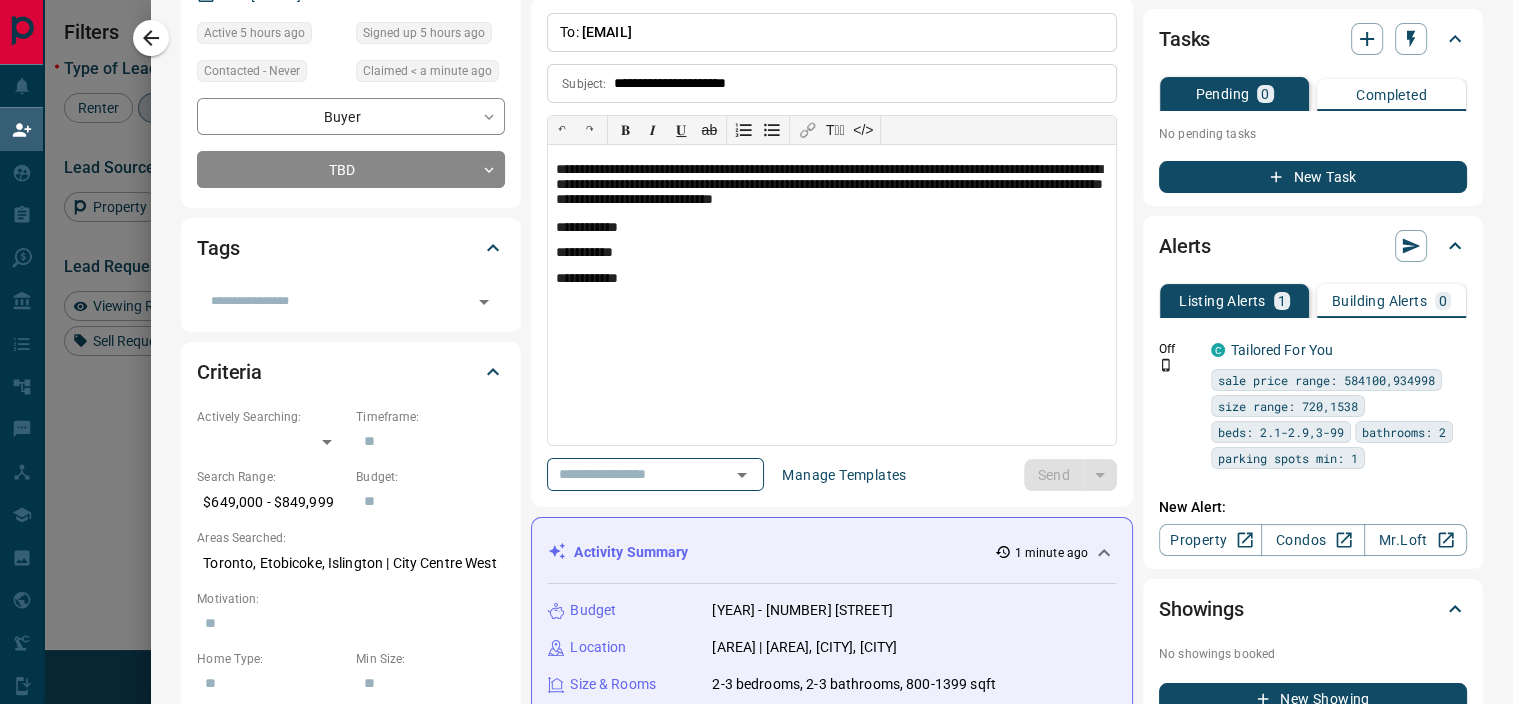 type 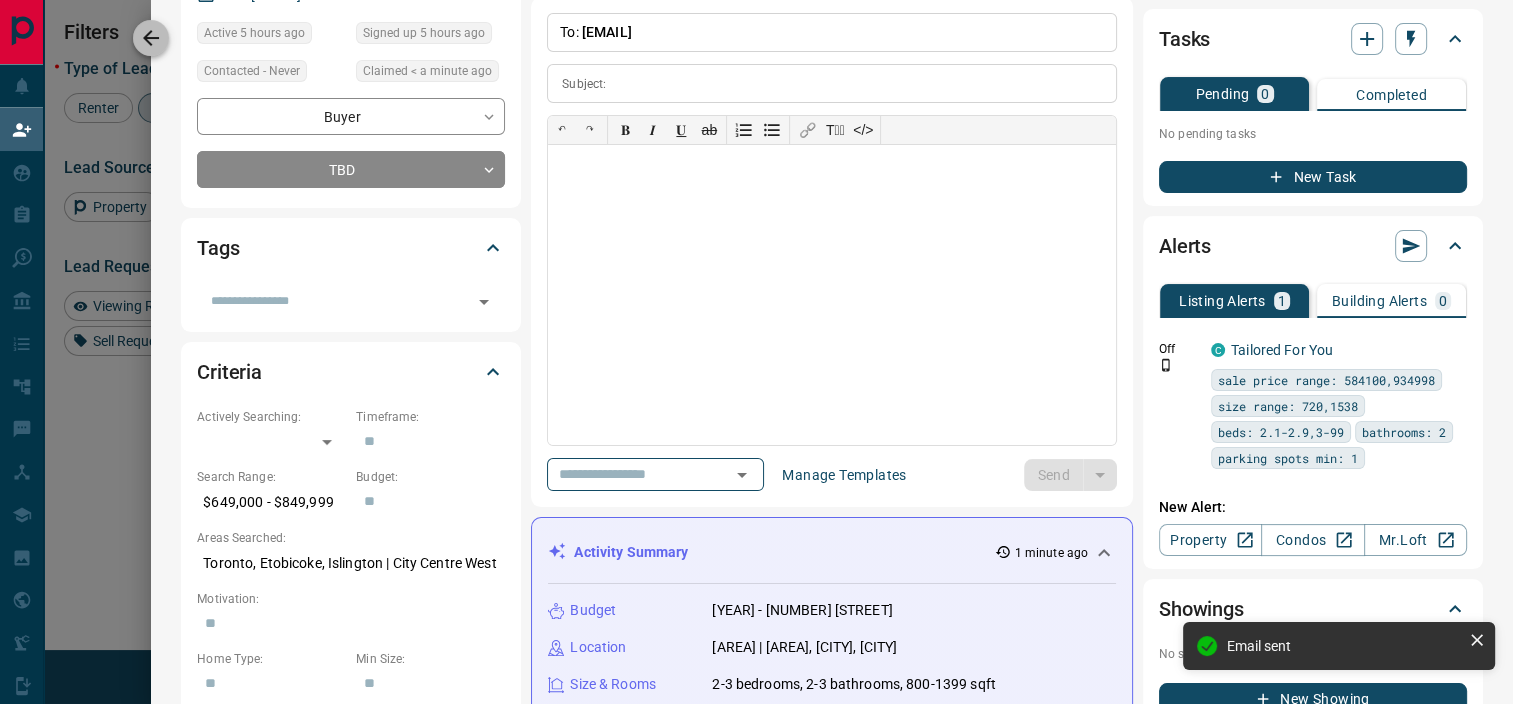 click 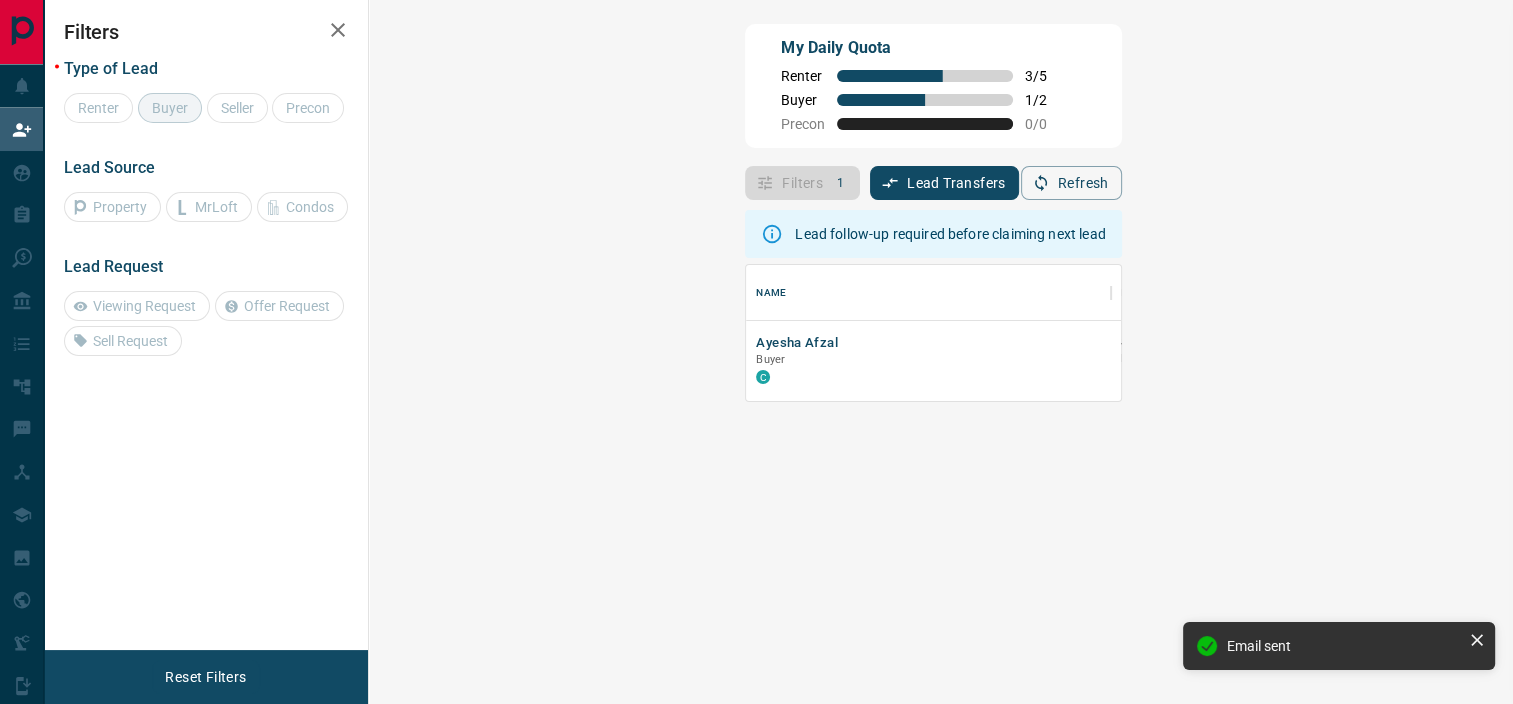 scroll, scrollTop: 16, scrollLeft: 16, axis: both 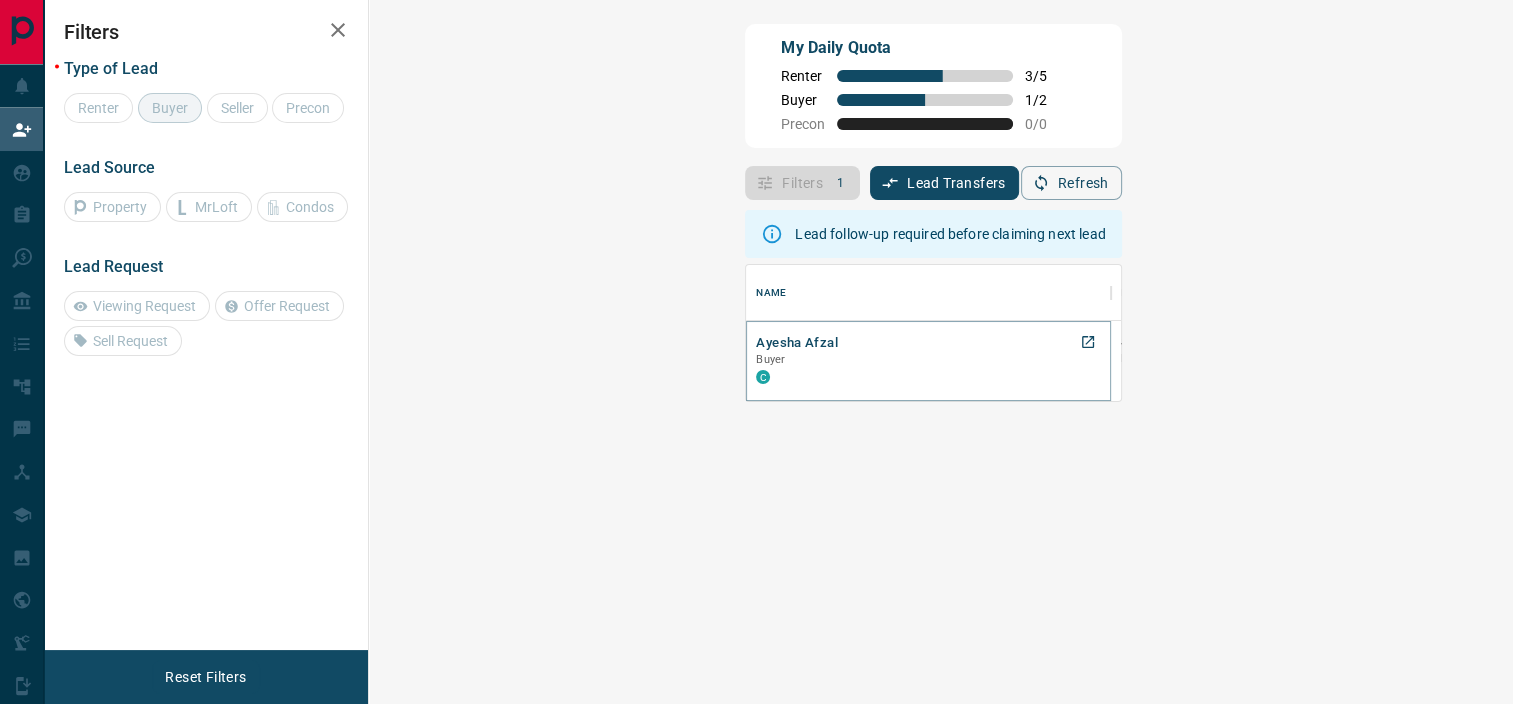 click on "Ayesha Afzal" at bounding box center (797, 343) 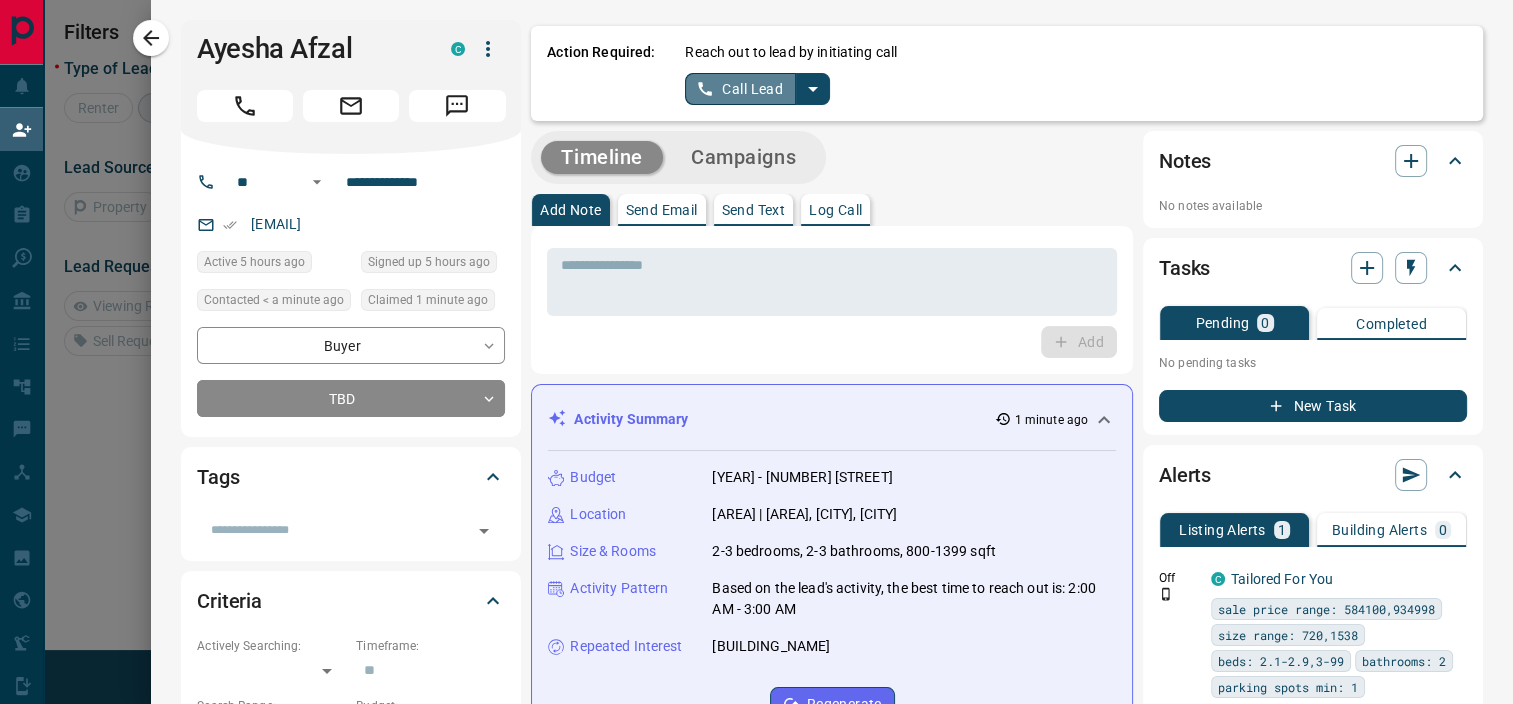 click on "Call Lead" at bounding box center (740, 89) 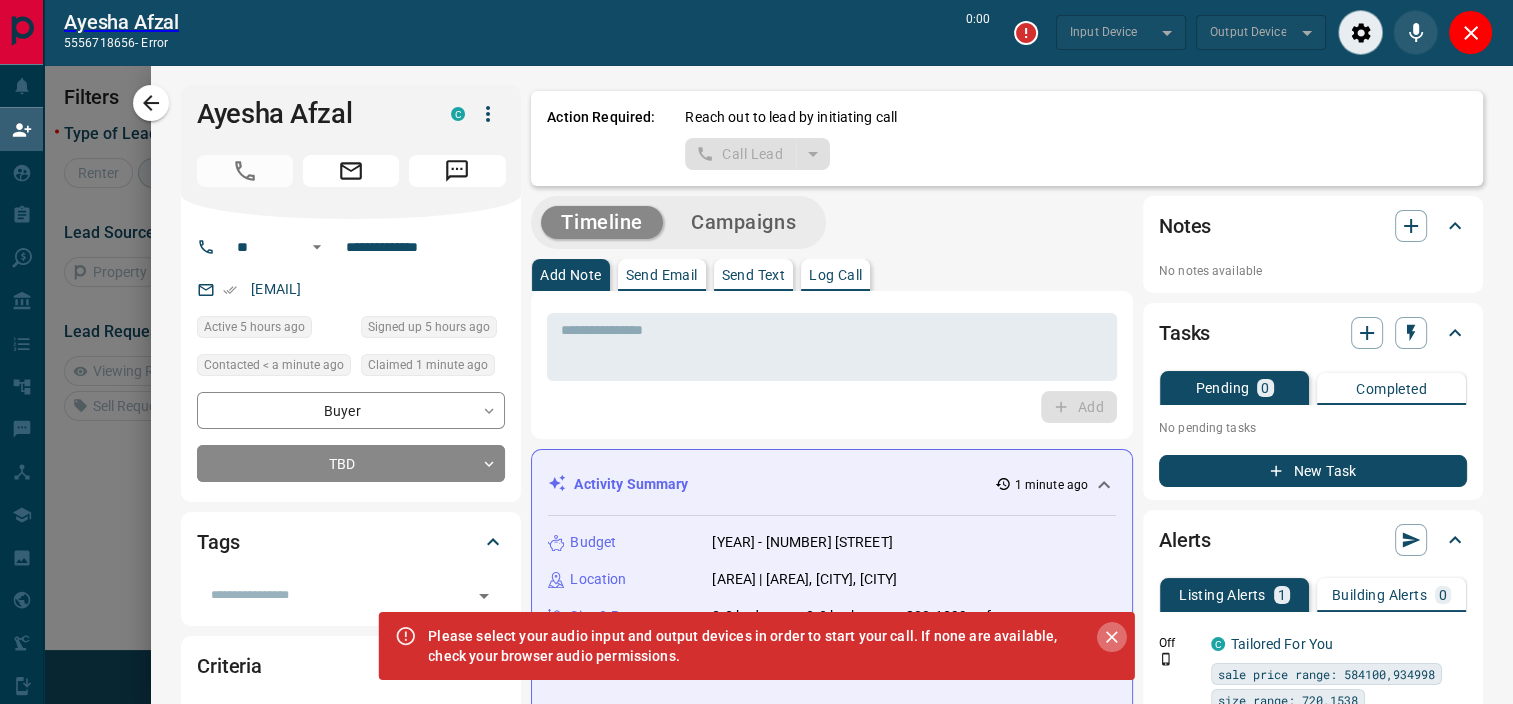 click 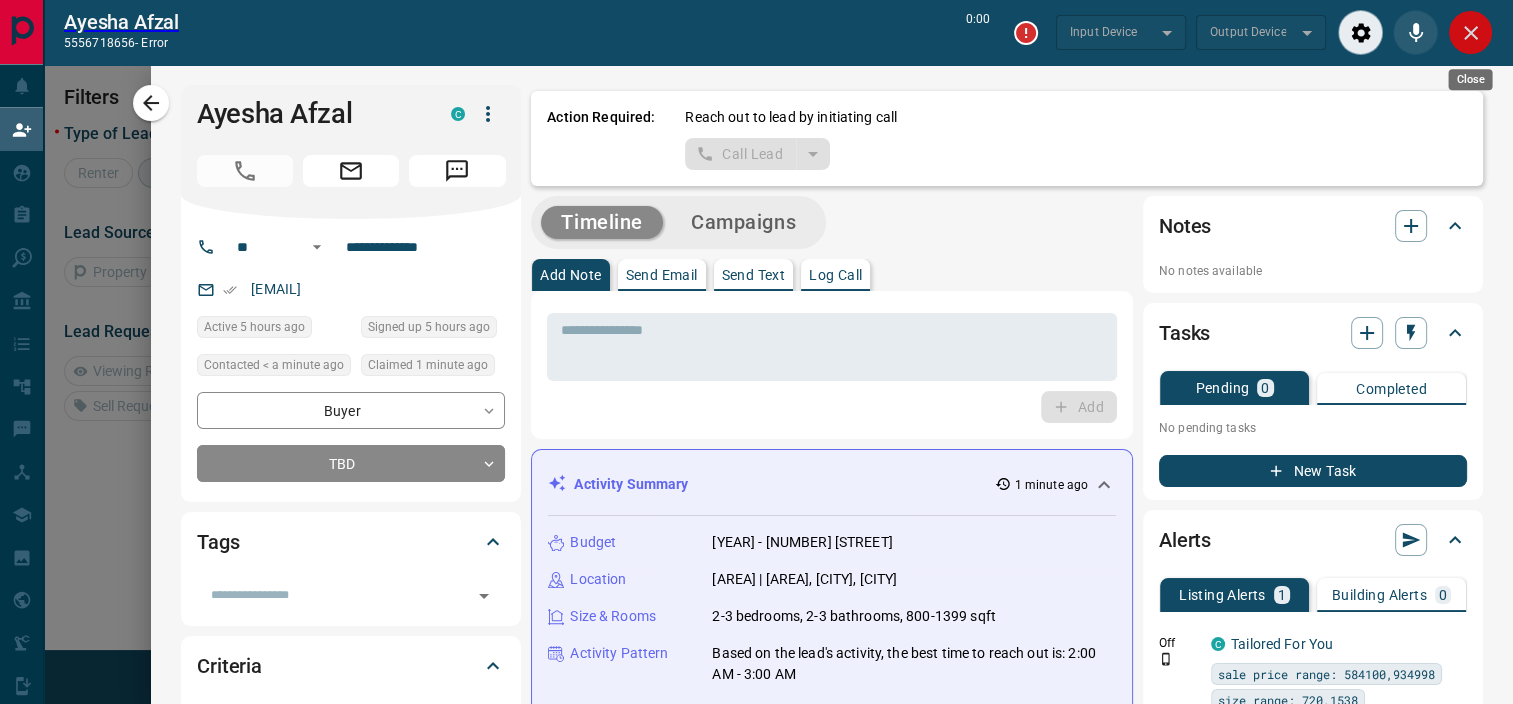 click 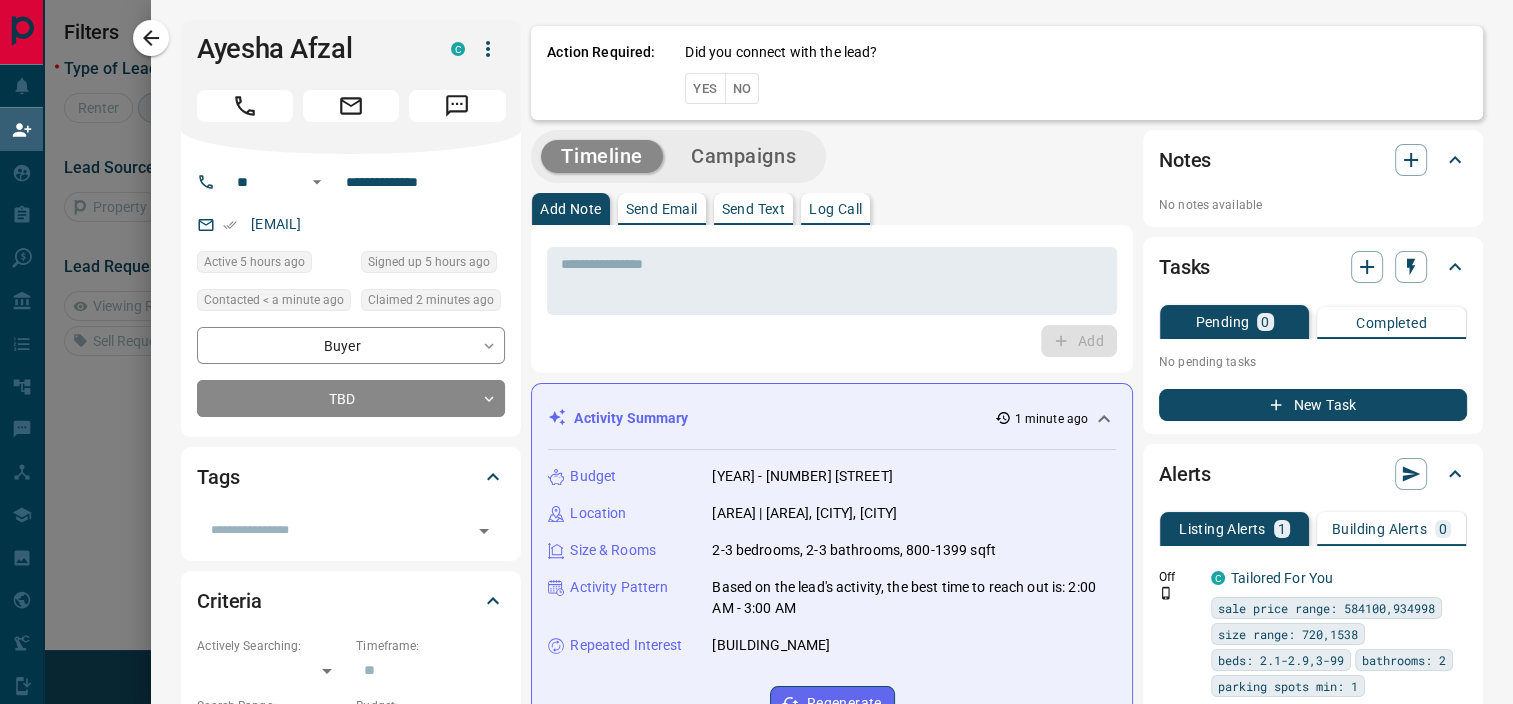 click on "No" at bounding box center (742, 88) 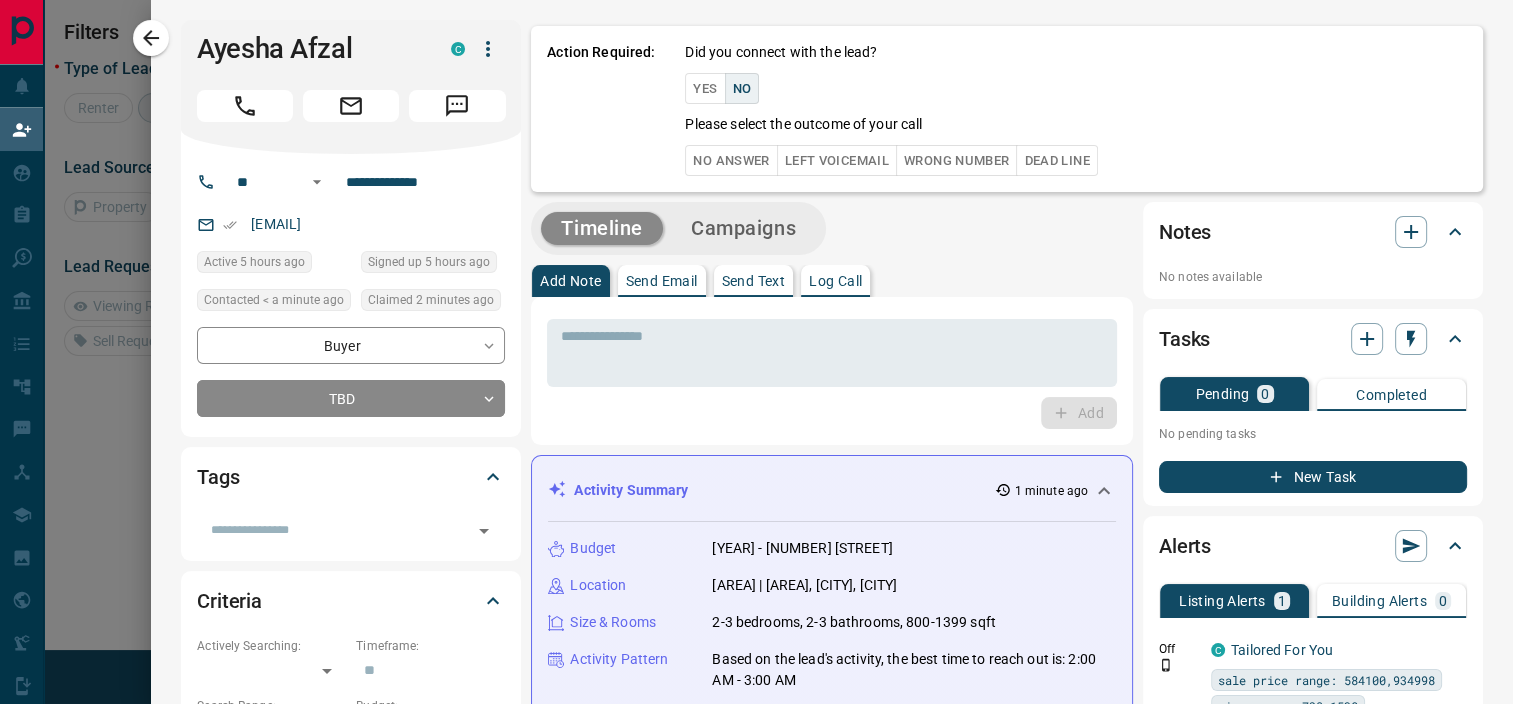 click on "No Answer" at bounding box center (731, 160) 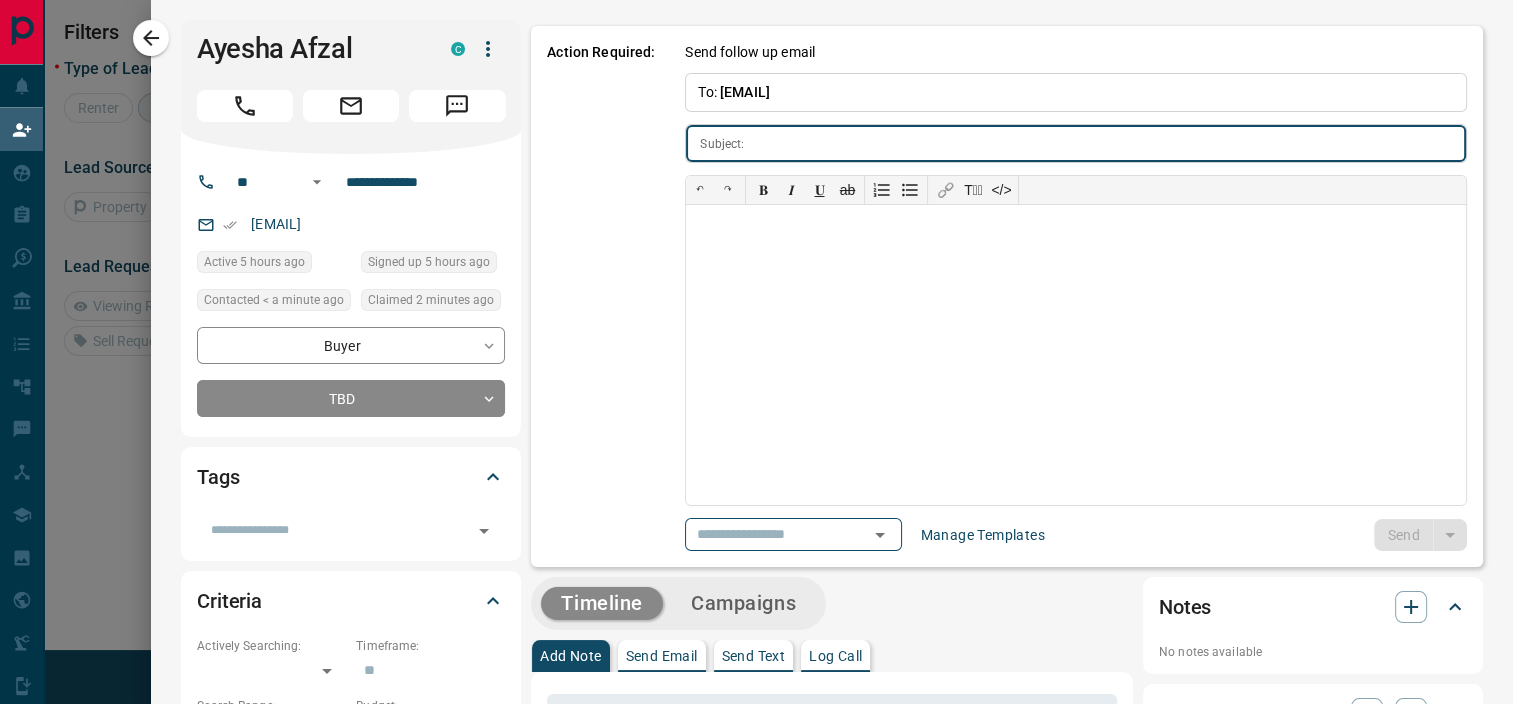 type on "**********" 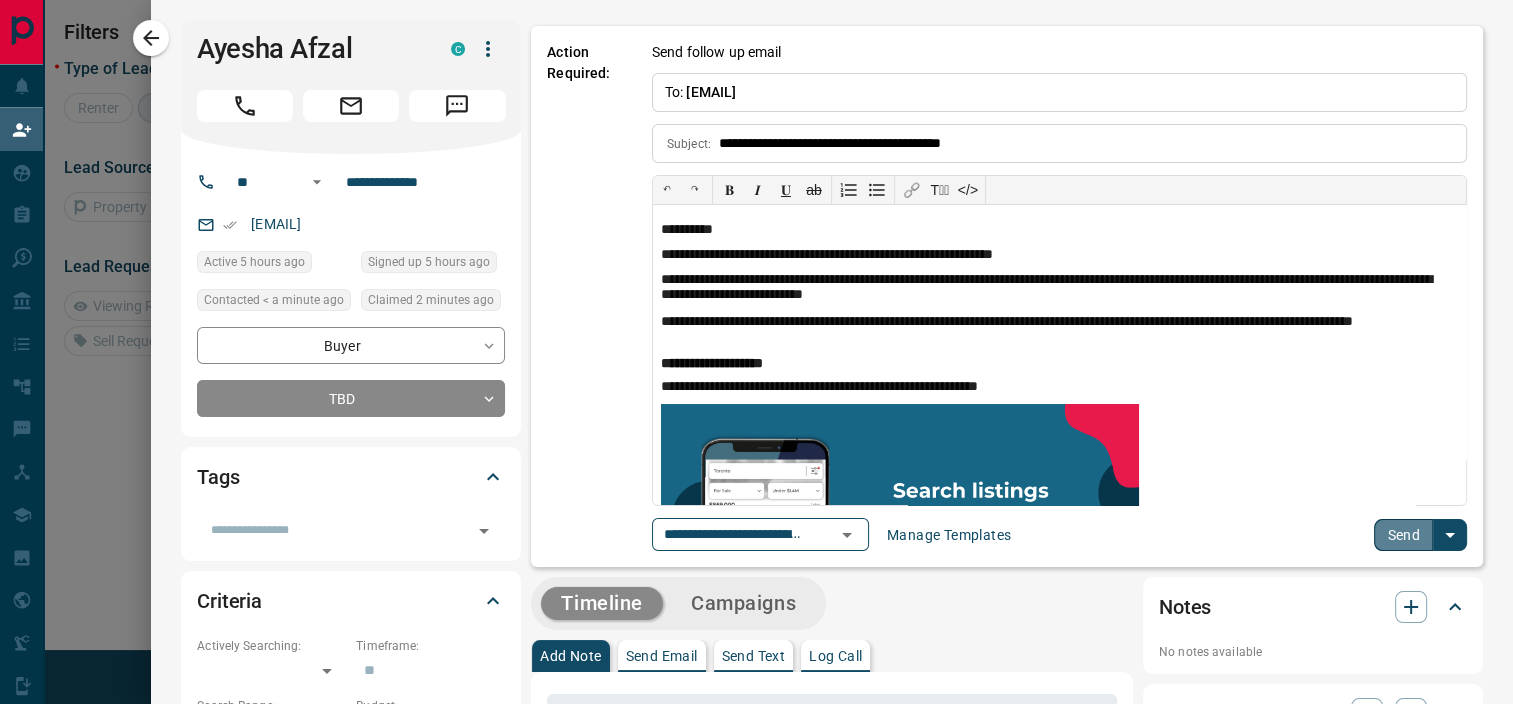 click on "Send" at bounding box center [1403, 535] 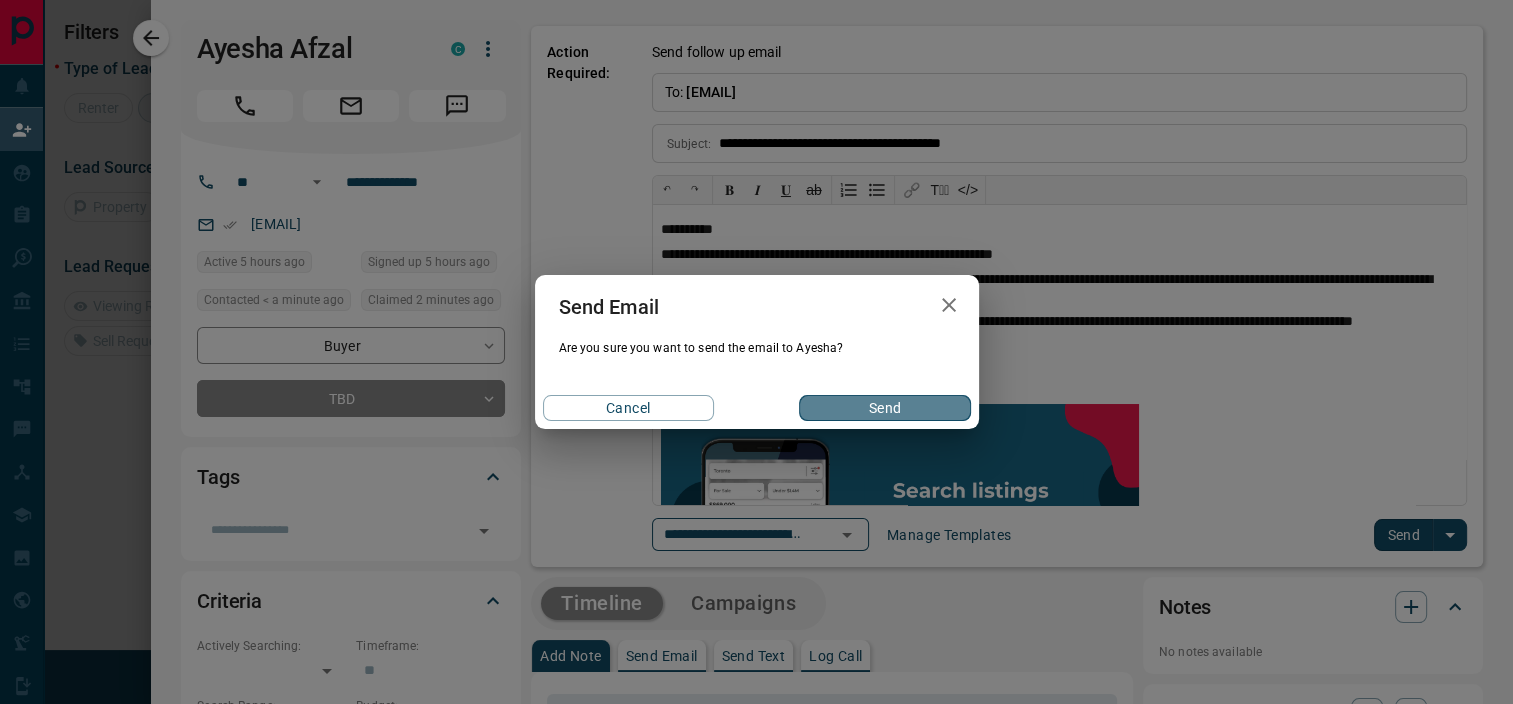 click on "Send" at bounding box center (884, 408) 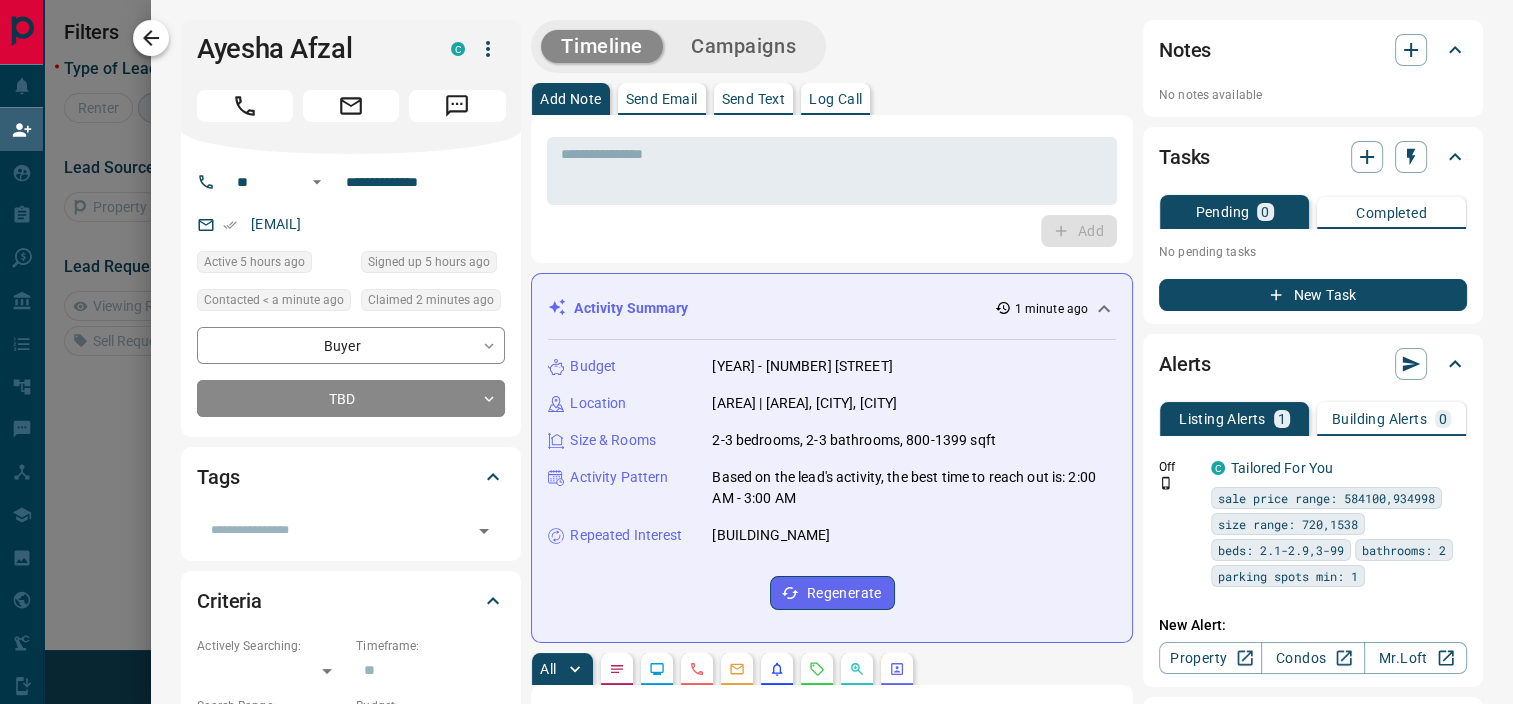 click 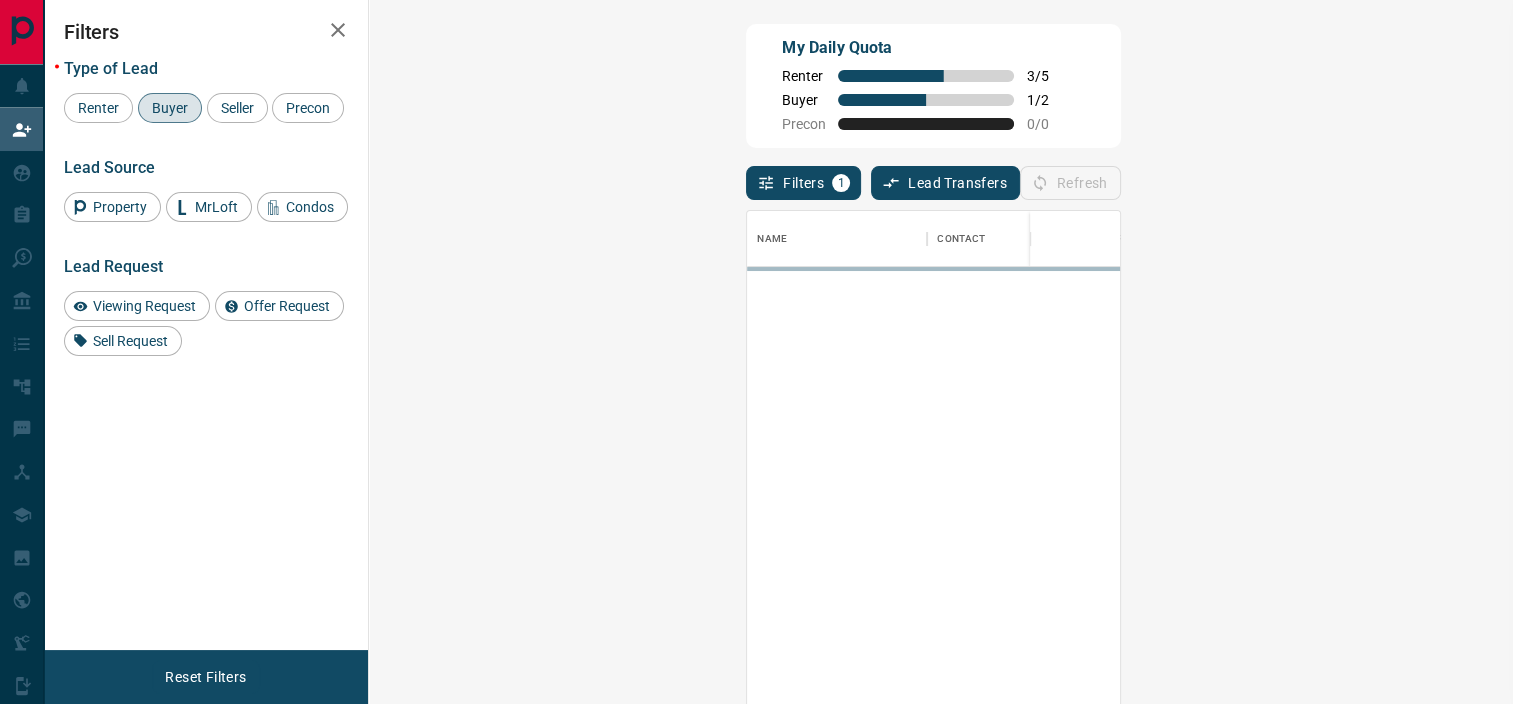 scroll, scrollTop: 16, scrollLeft: 16, axis: both 